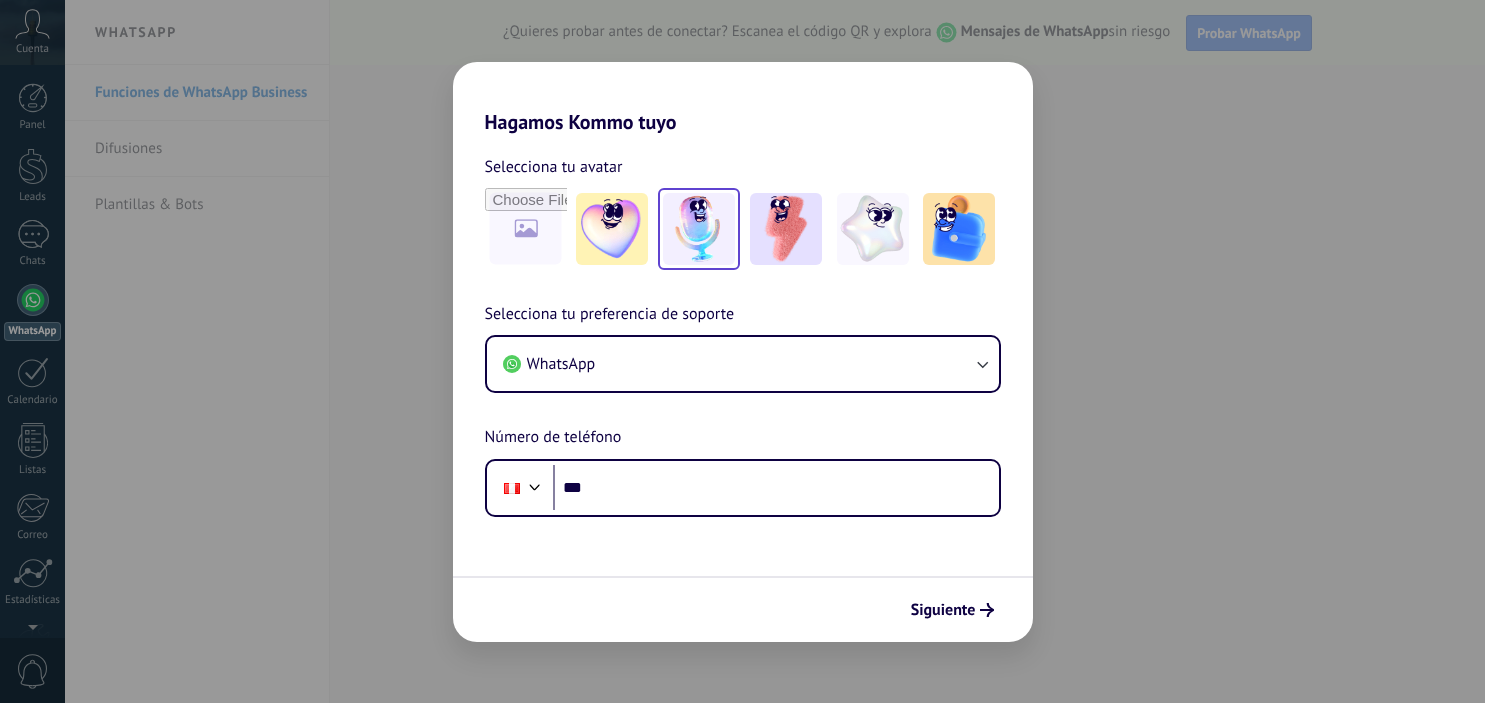 scroll, scrollTop: 0, scrollLeft: 0, axis: both 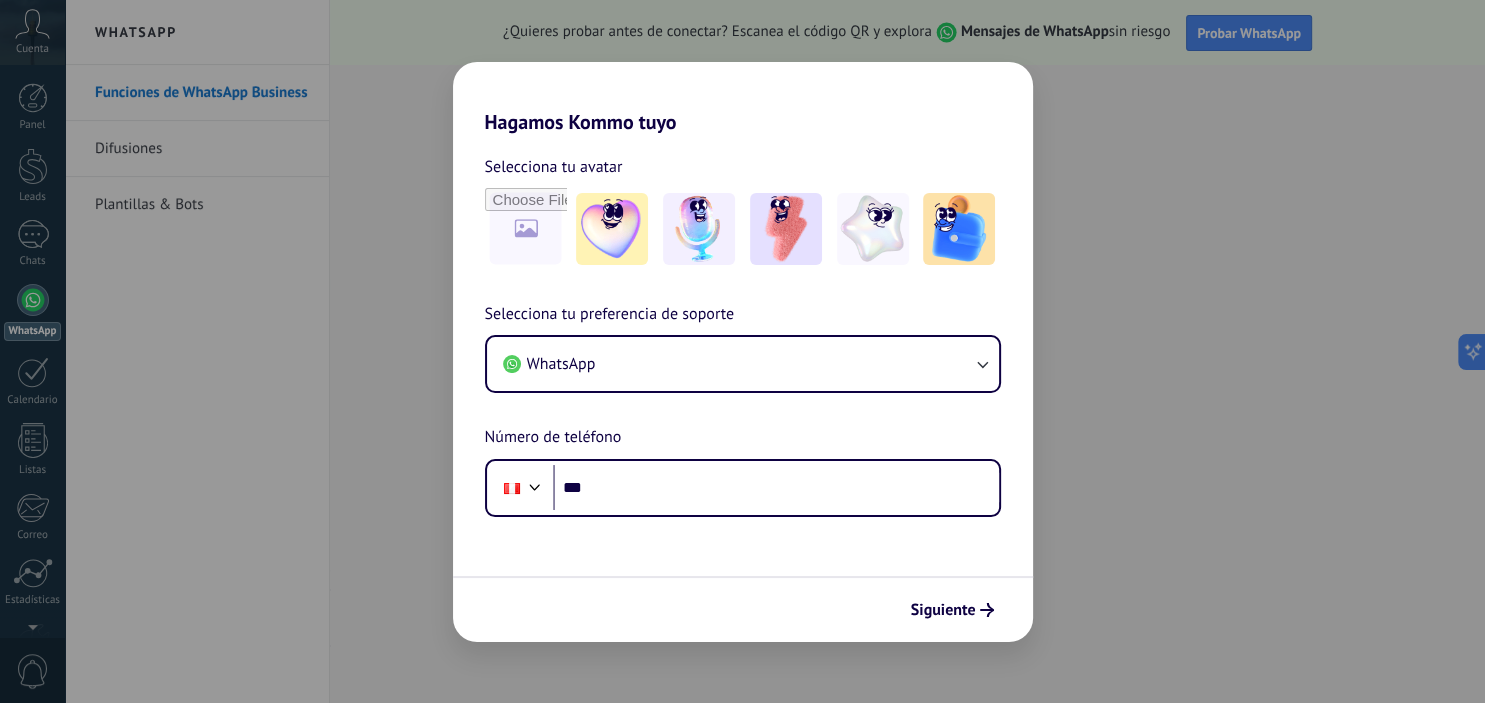 click on "Hagamos Kommo tuyo Selecciona tu avatar Selecciona tu preferencia de soporte WhatsApp Número de teléfono Phone *** Siguiente" at bounding box center [742, 351] 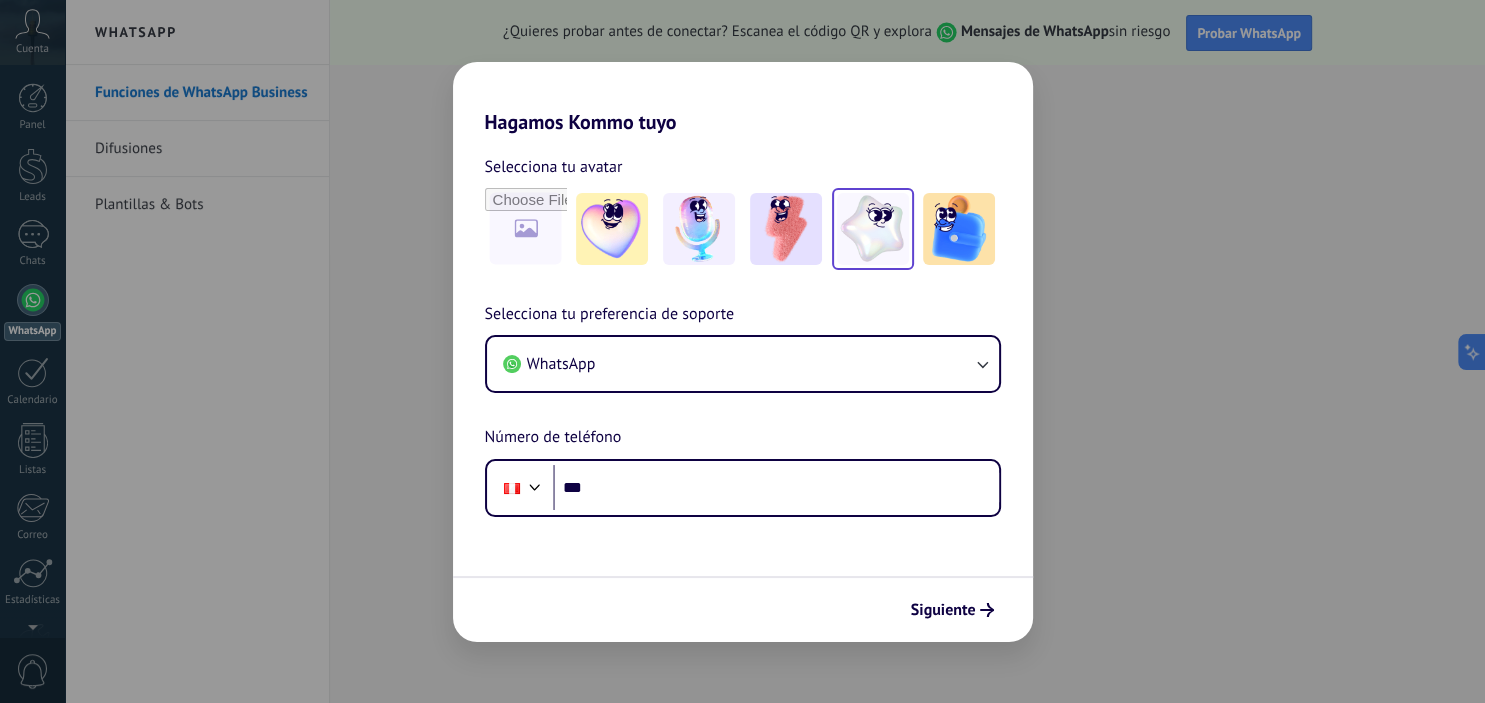 click at bounding box center [873, 229] 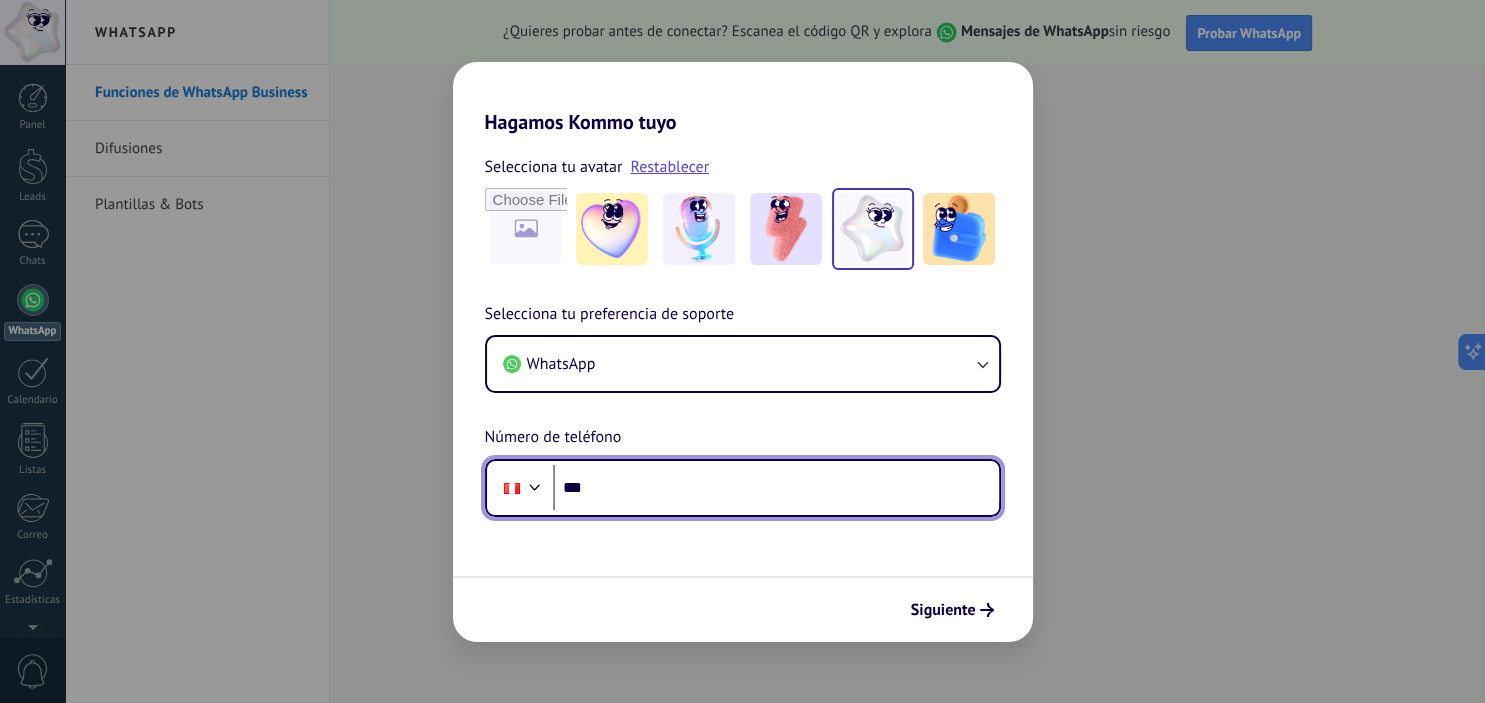 click on "***" at bounding box center (776, 488) 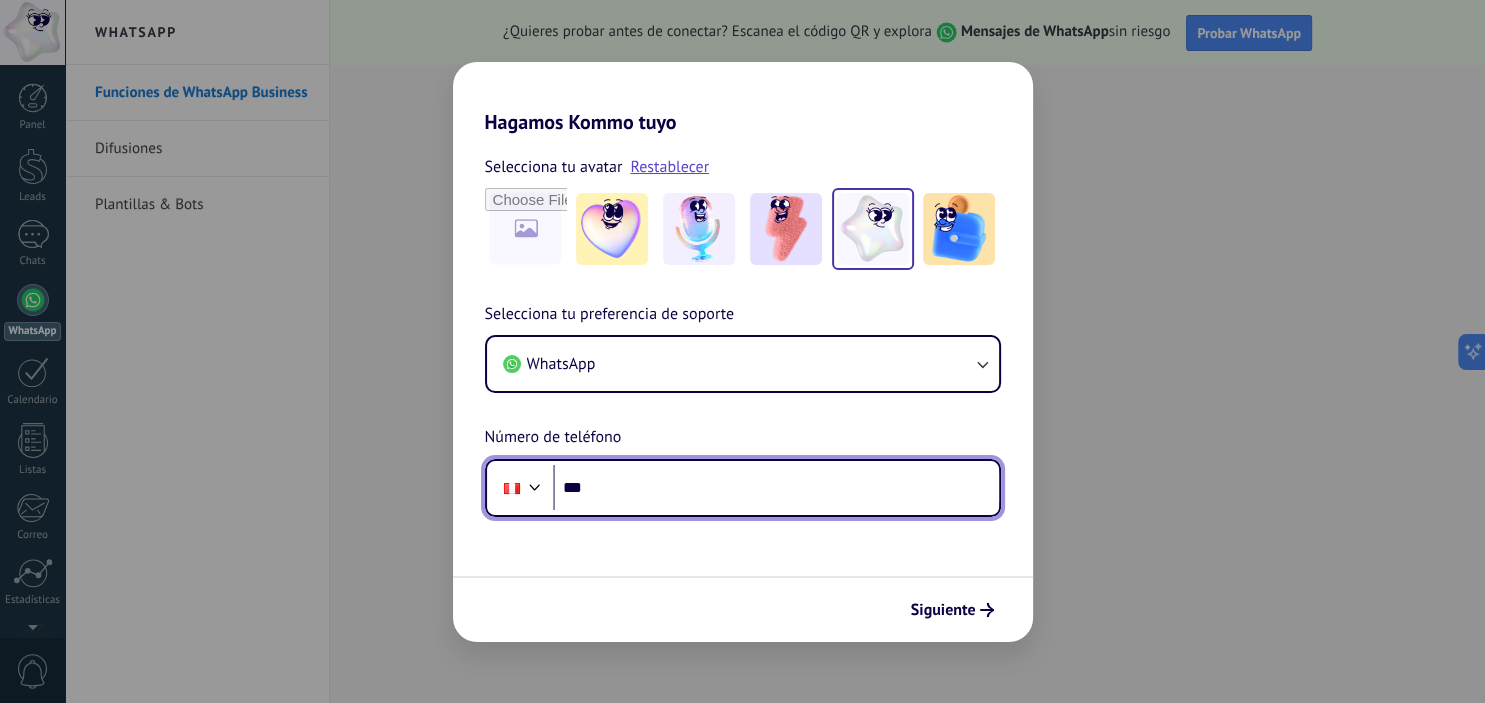 paste on "**********" 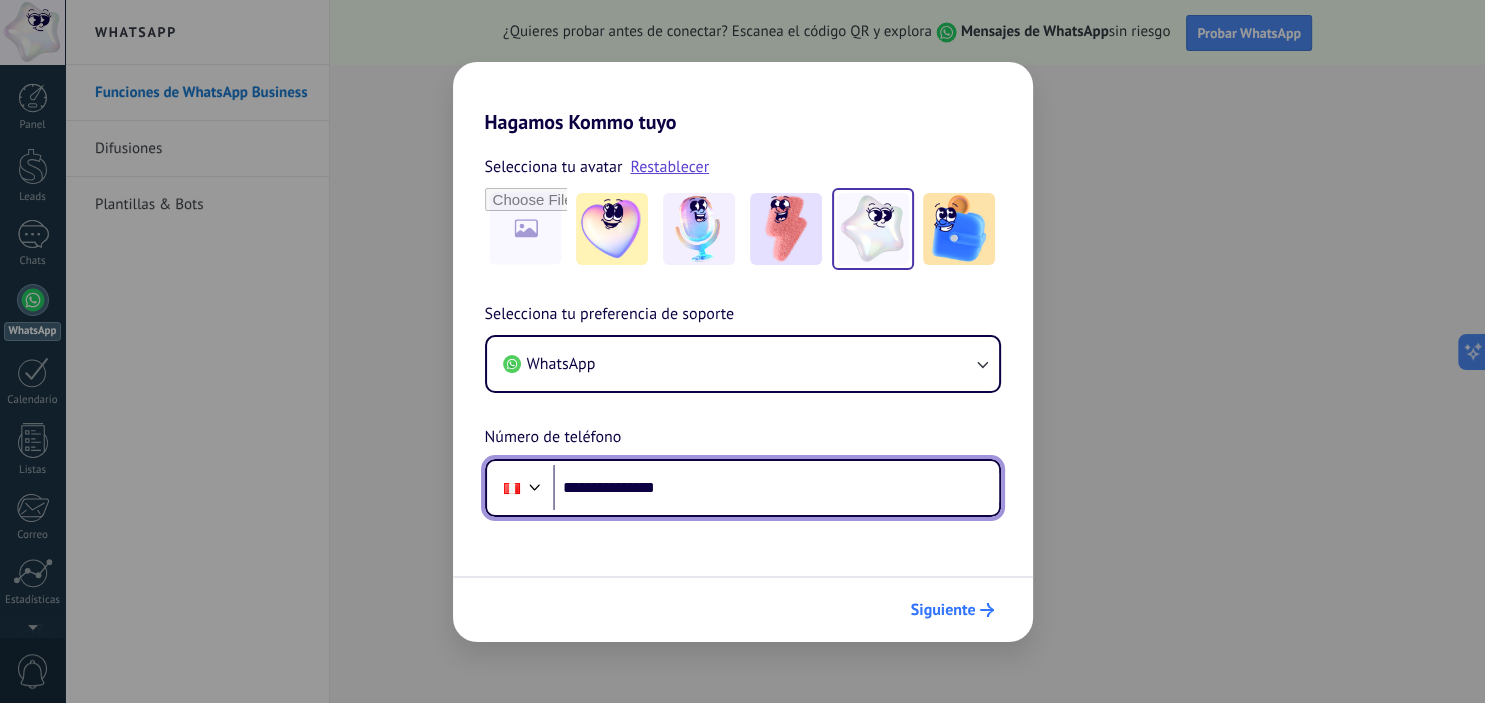 type on "**********" 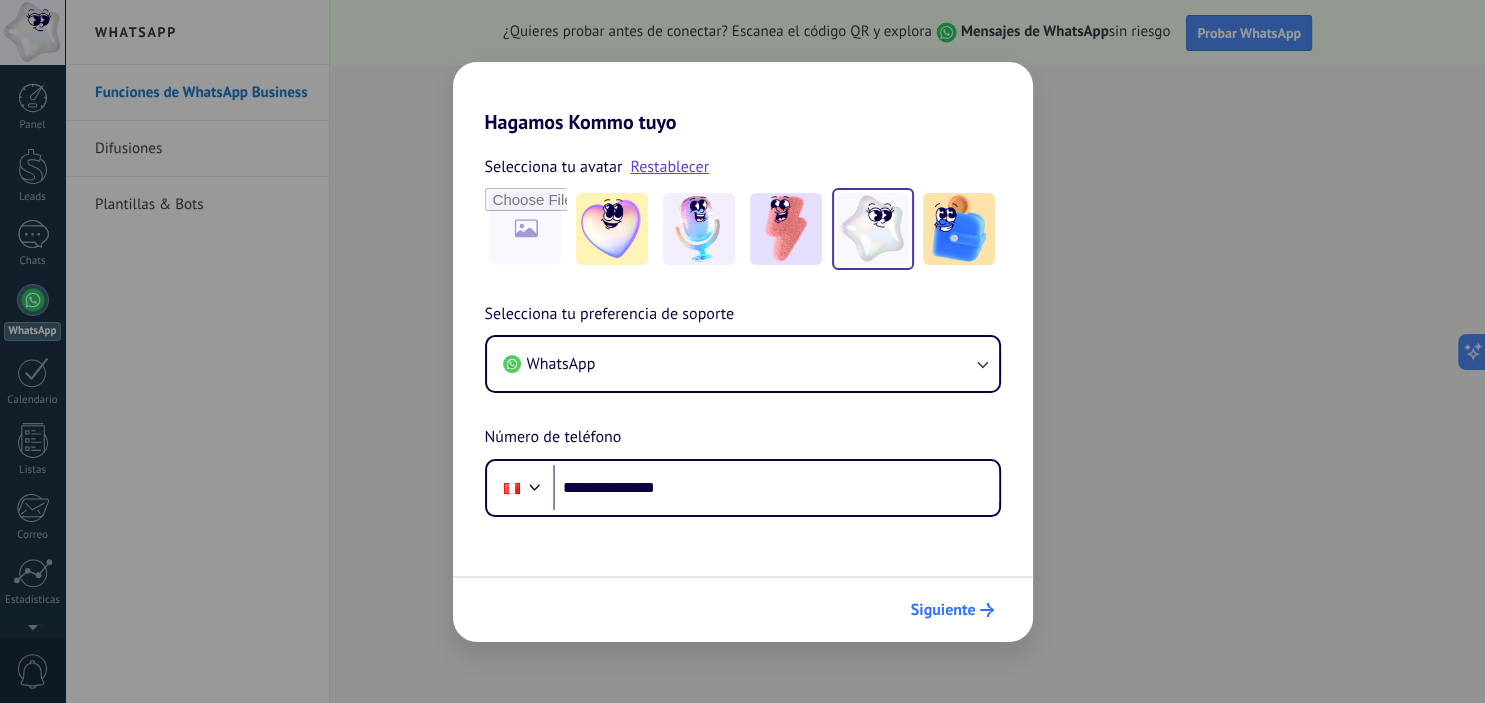 click on "Siguiente" at bounding box center (952, 610) 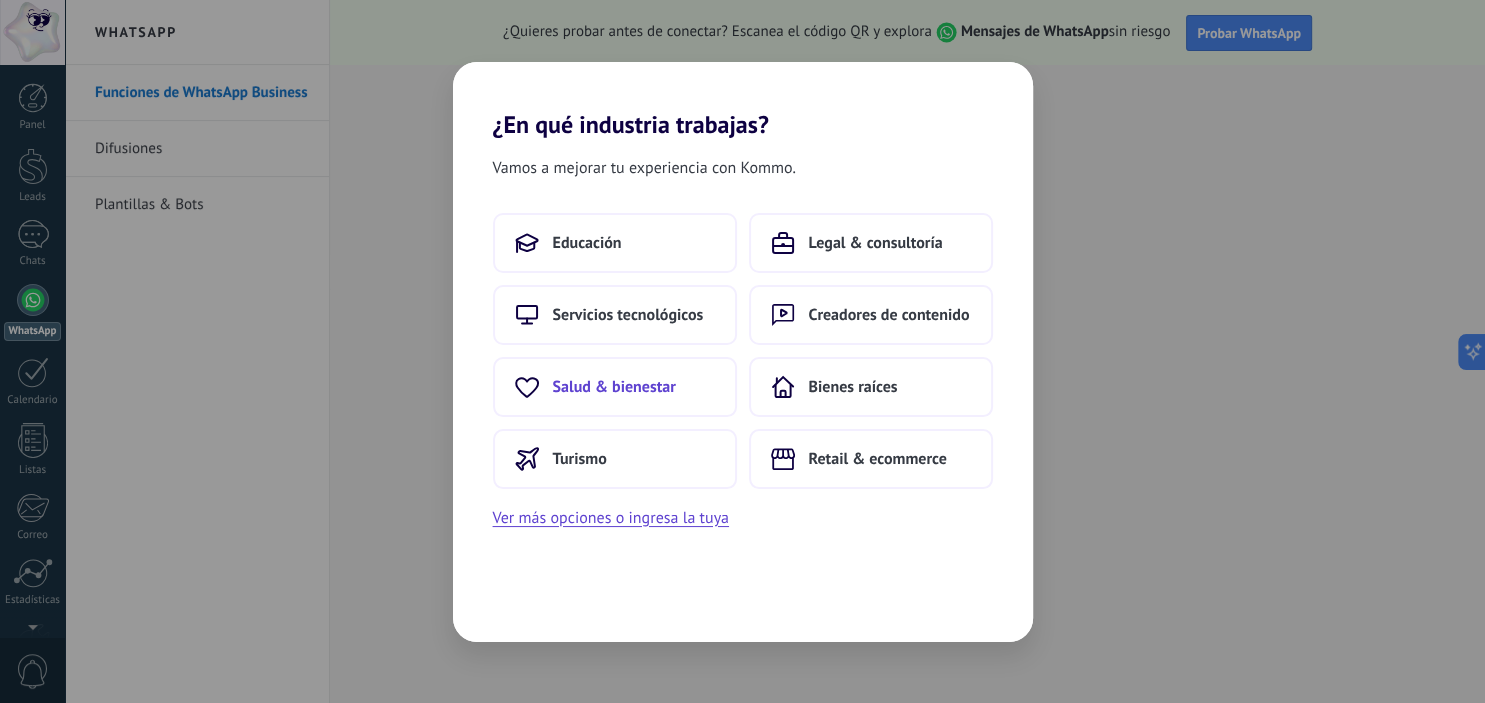 click on "Salud & bienestar" at bounding box center (615, 387) 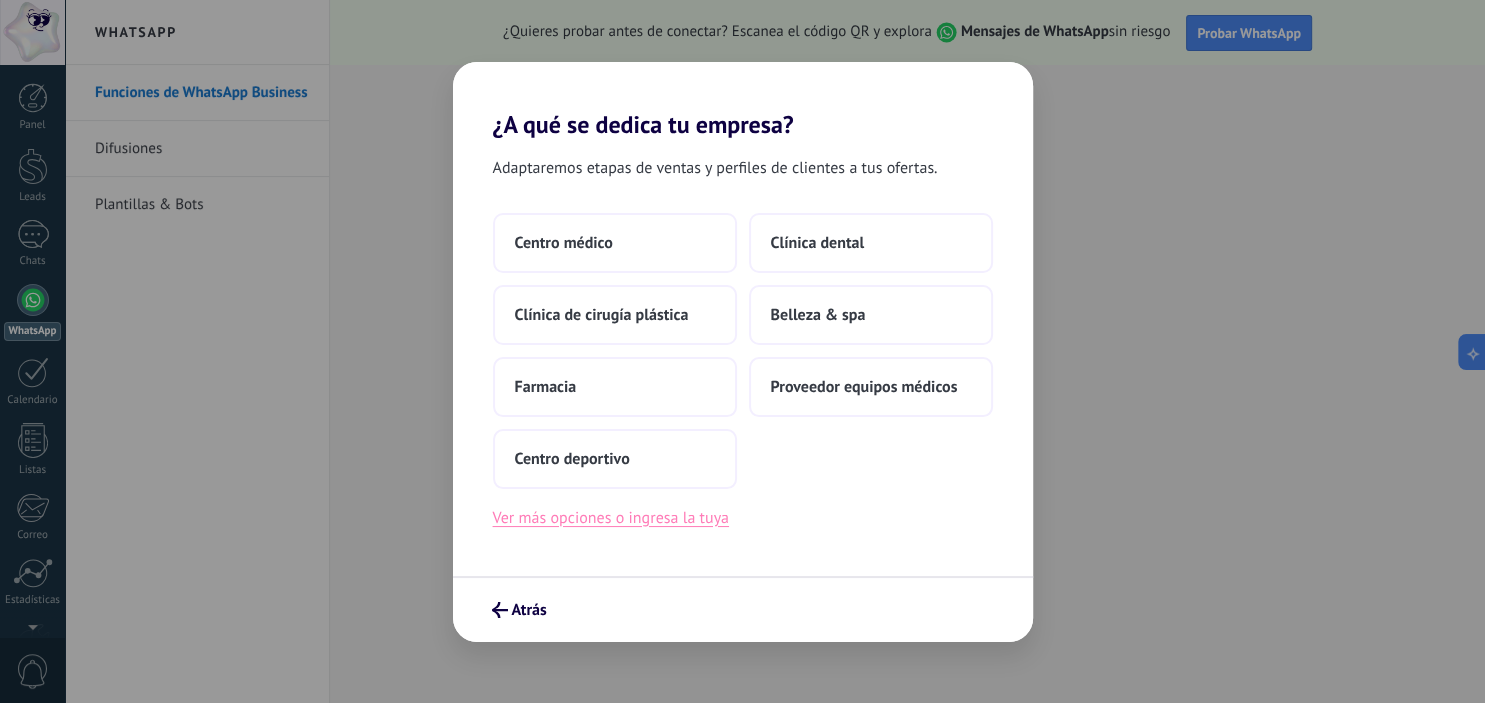 click on "Ver más opciones o ingresa la tuya" at bounding box center [611, 518] 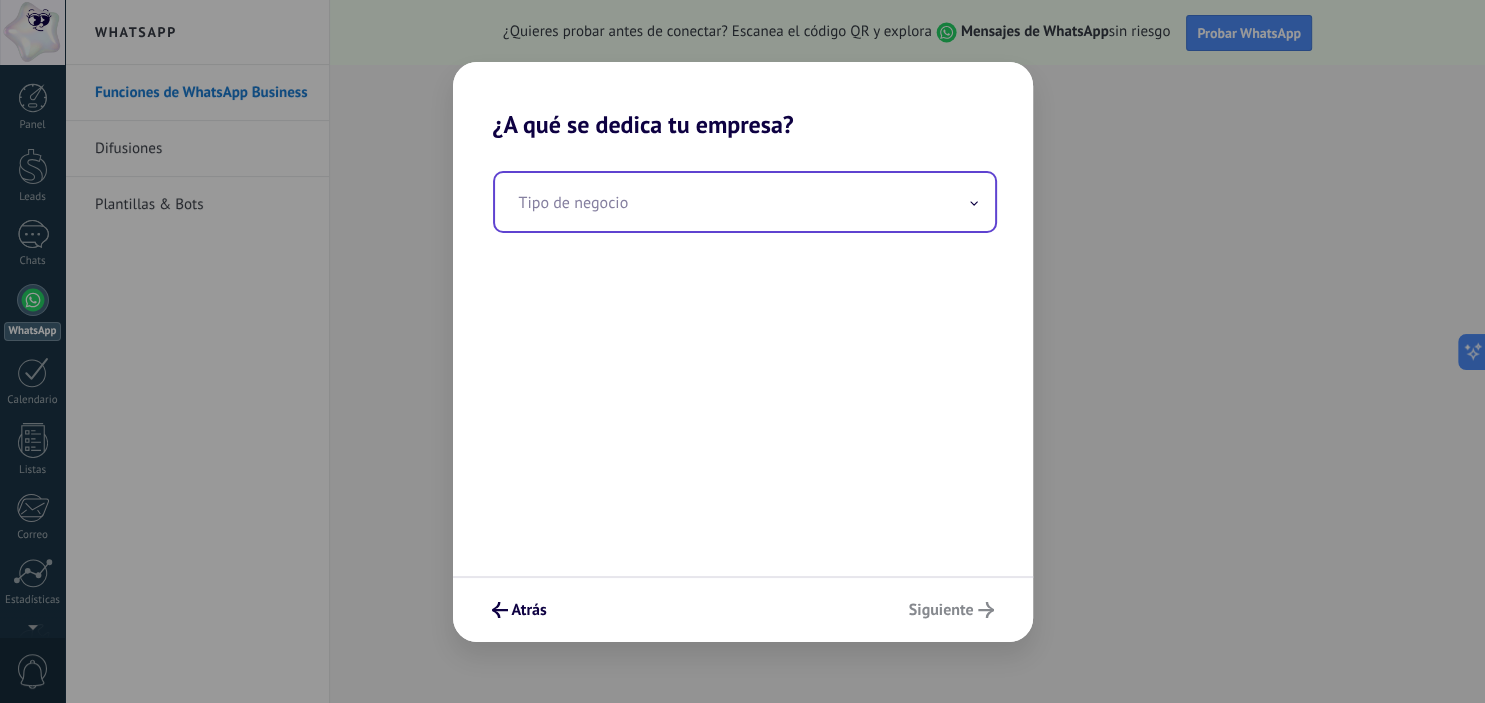 click at bounding box center [745, 202] 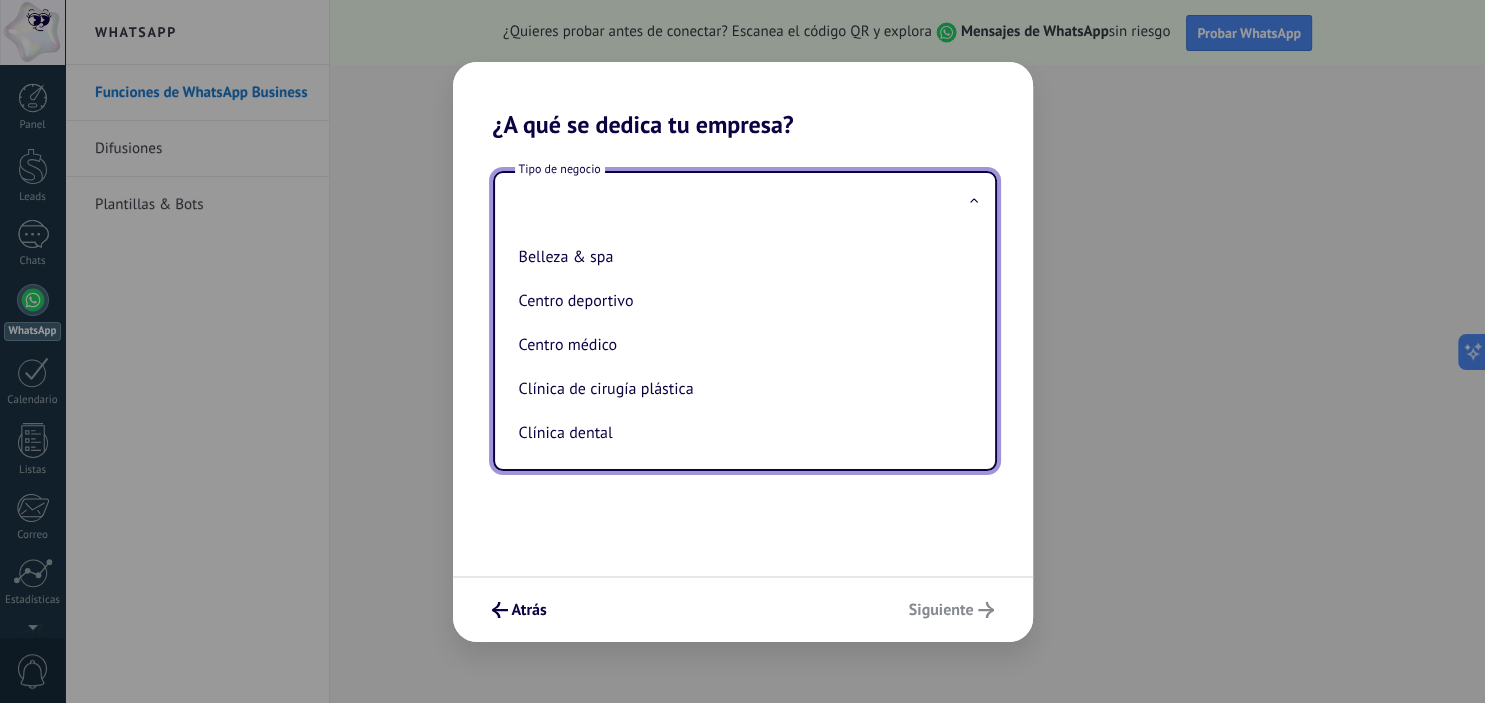 type on "*" 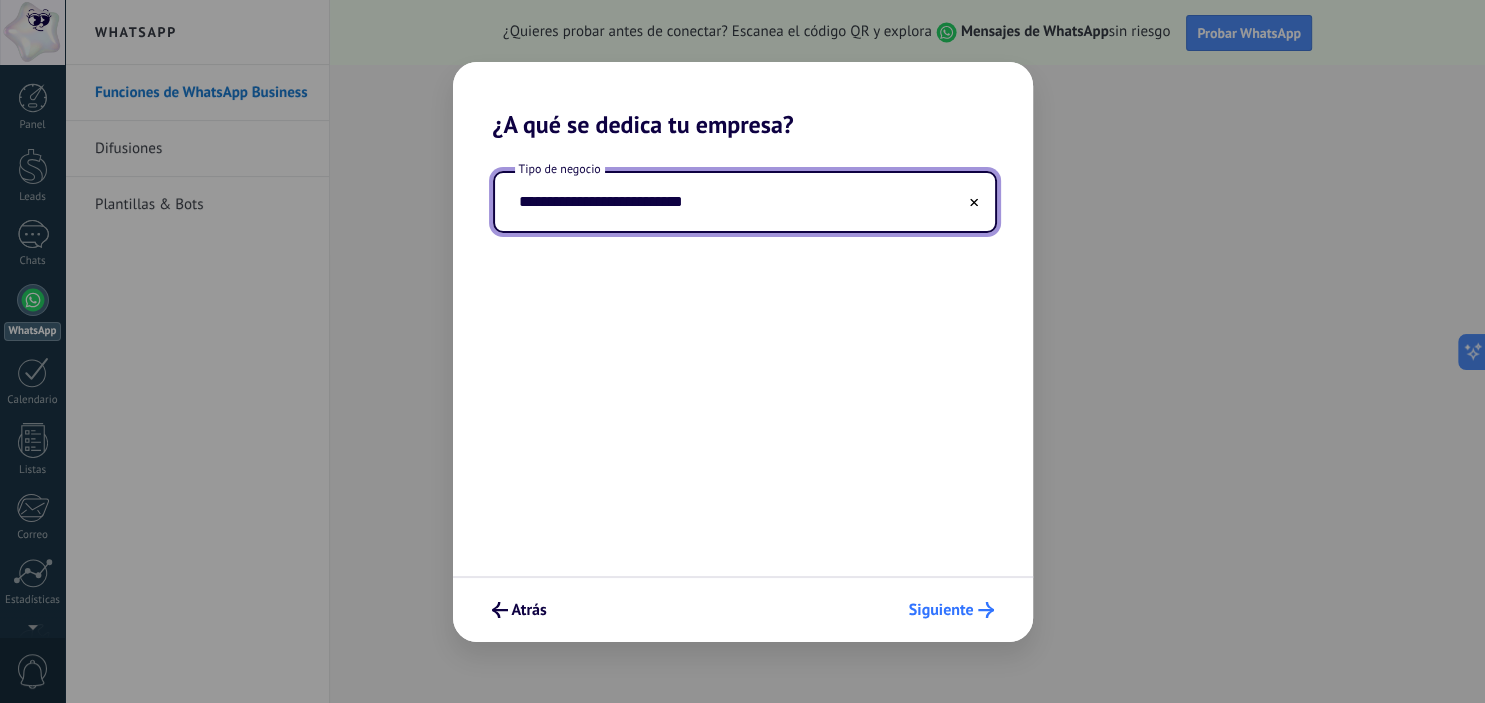 type on "**********" 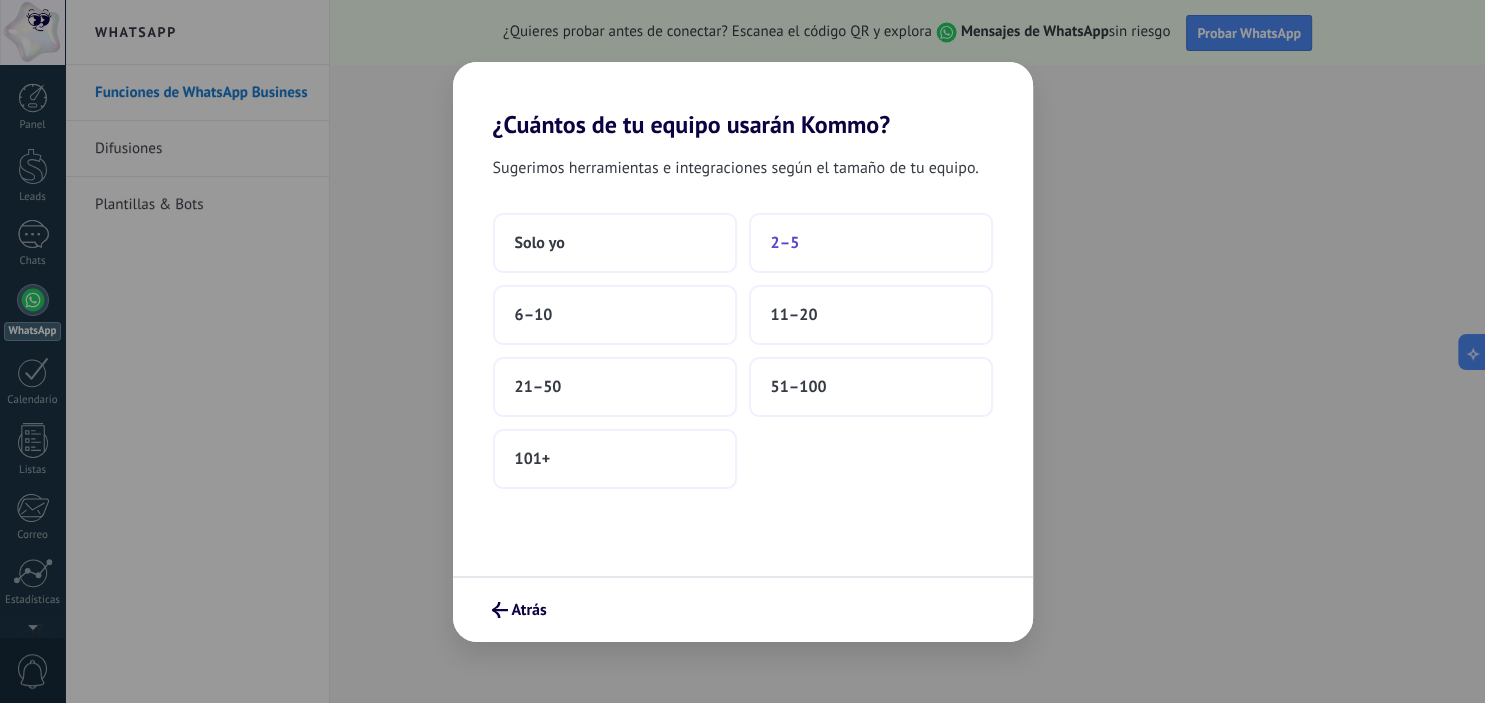 click on "2–5" at bounding box center [871, 243] 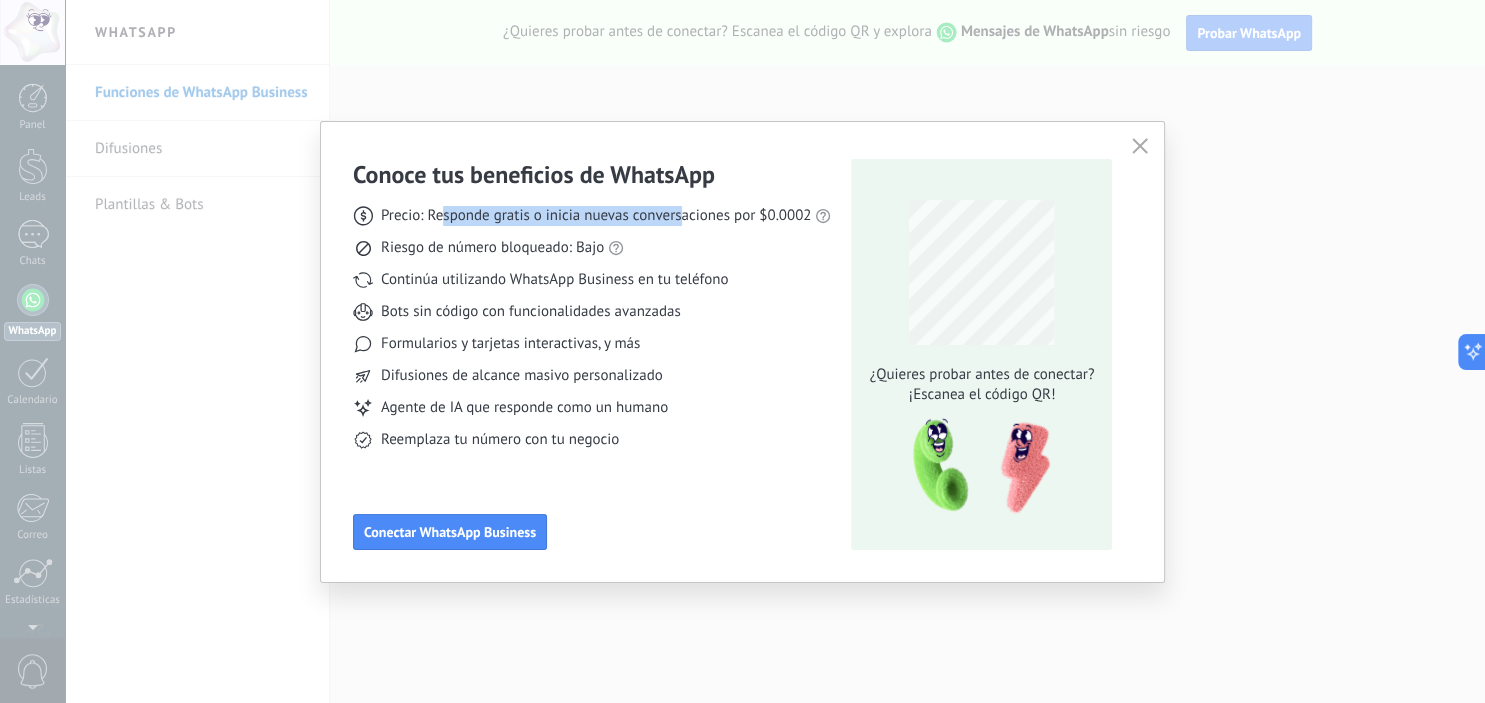 drag, startPoint x: 439, startPoint y: 222, endPoint x: 683, endPoint y: 211, distance: 244.24782 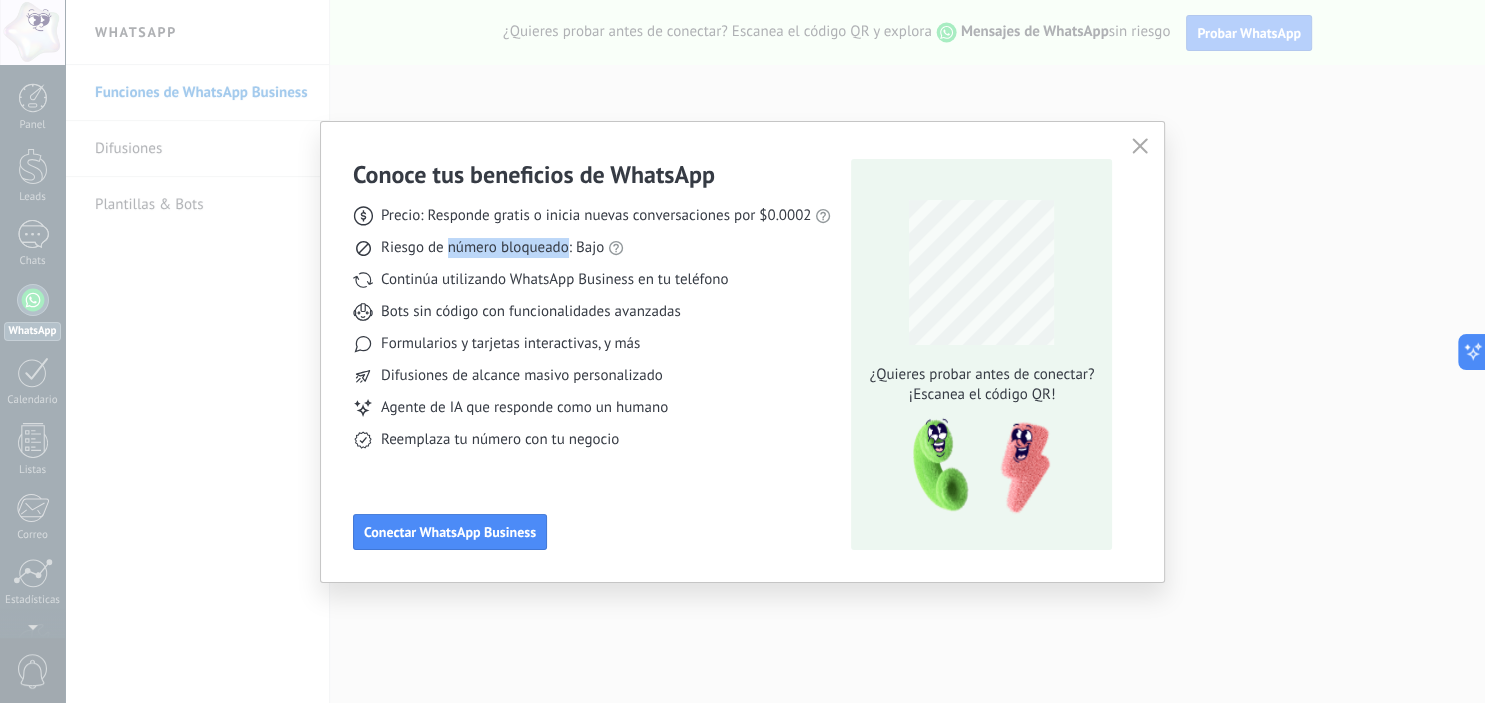 drag, startPoint x: 450, startPoint y: 252, endPoint x: 566, endPoint y: 245, distance: 116.21101 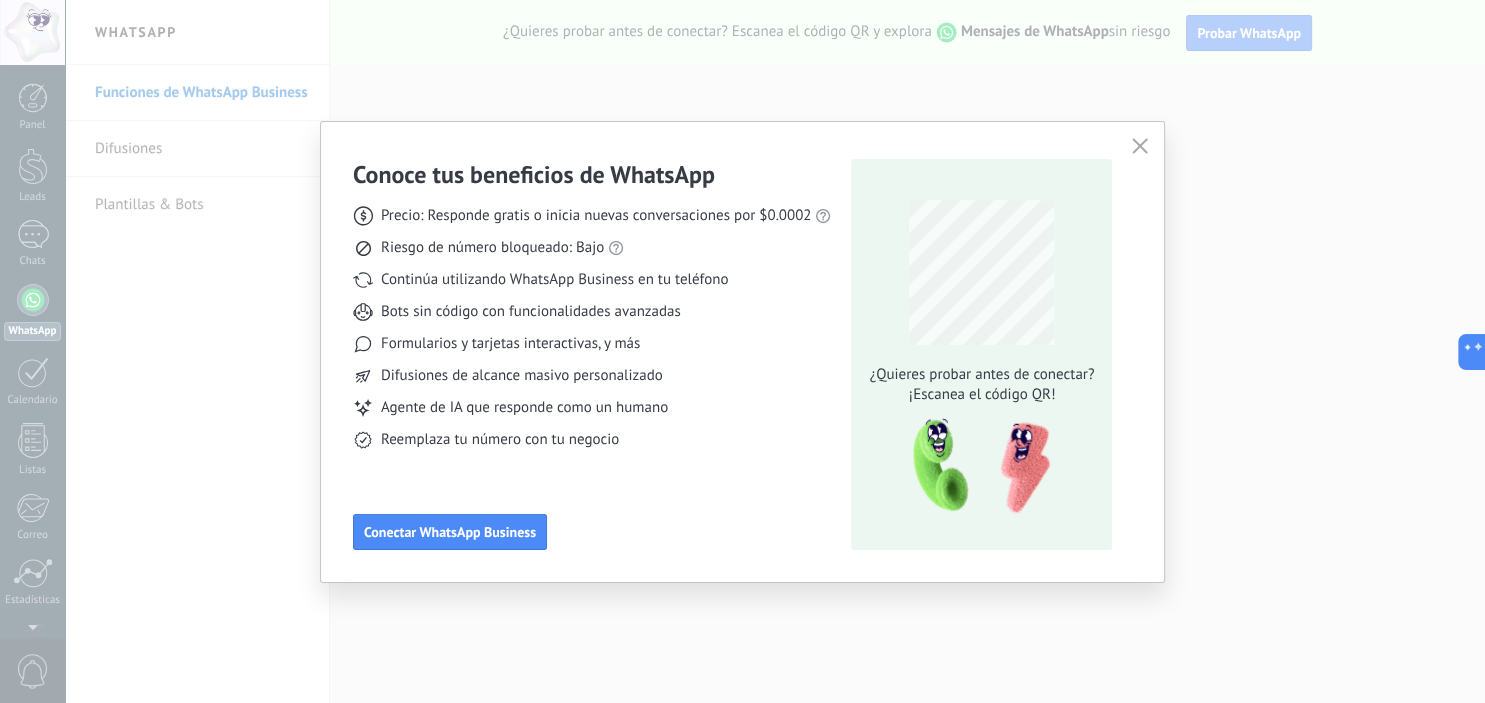 click on "Continúa utilizando WhatsApp Business en tu teléfono" at bounding box center [554, 280] 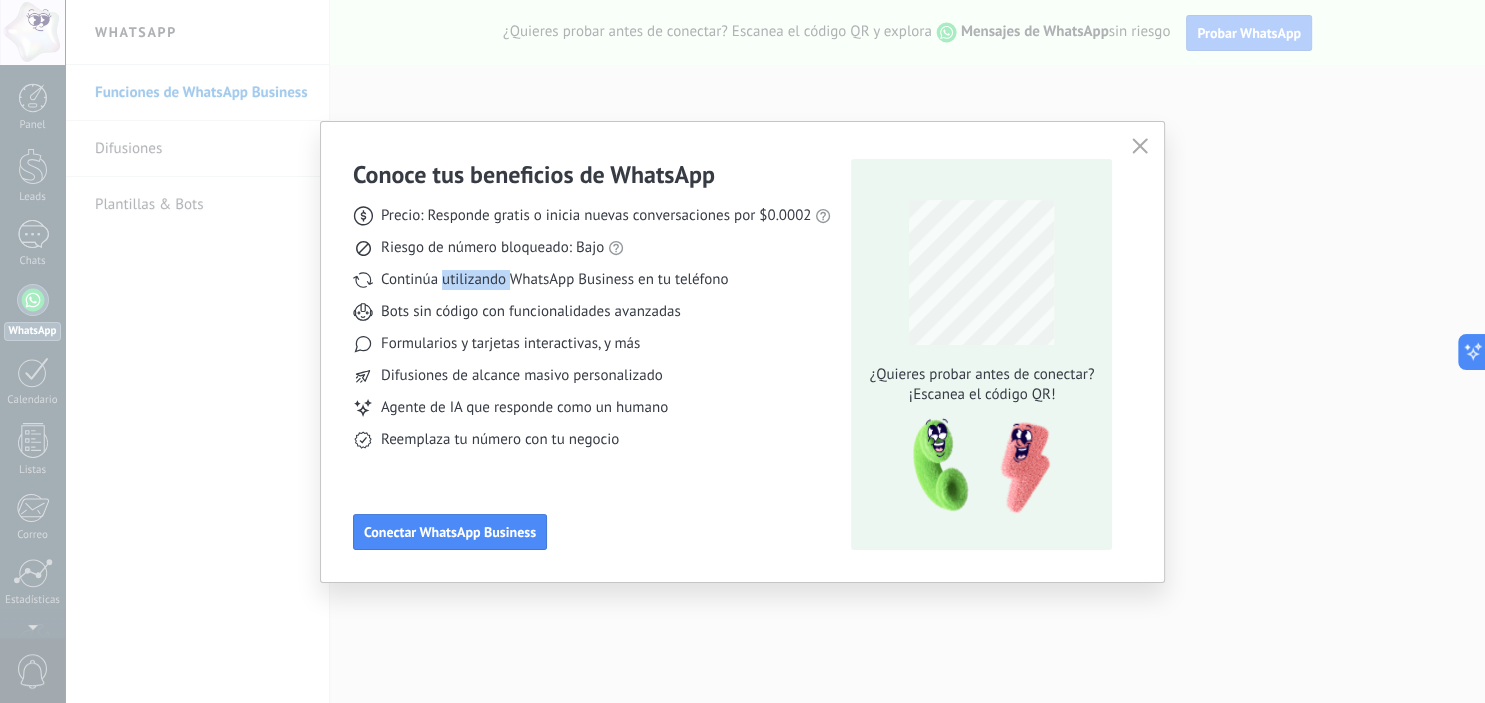 click on "Continúa utilizando WhatsApp Business en tu teléfono" at bounding box center [554, 280] 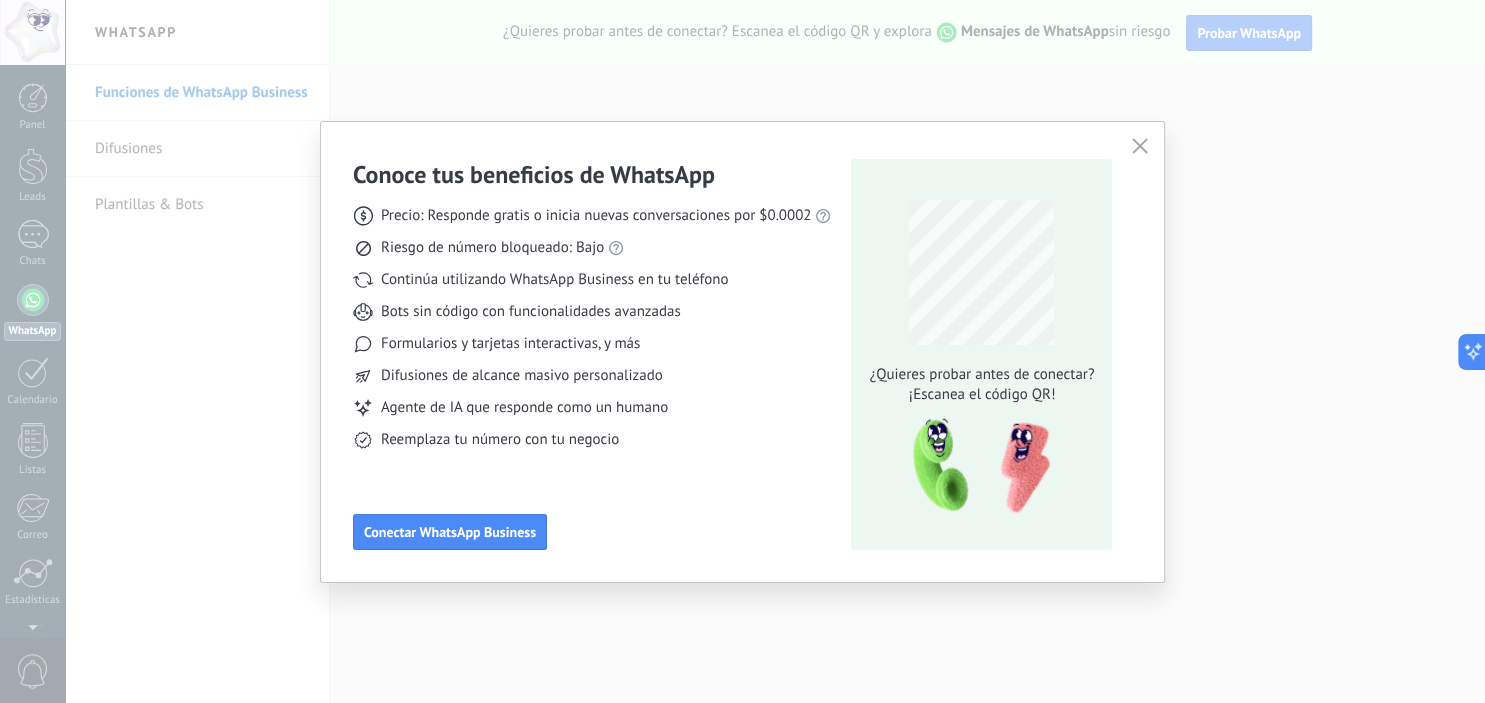click on "Continúa utilizando WhatsApp Business en tu teléfono" at bounding box center (554, 280) 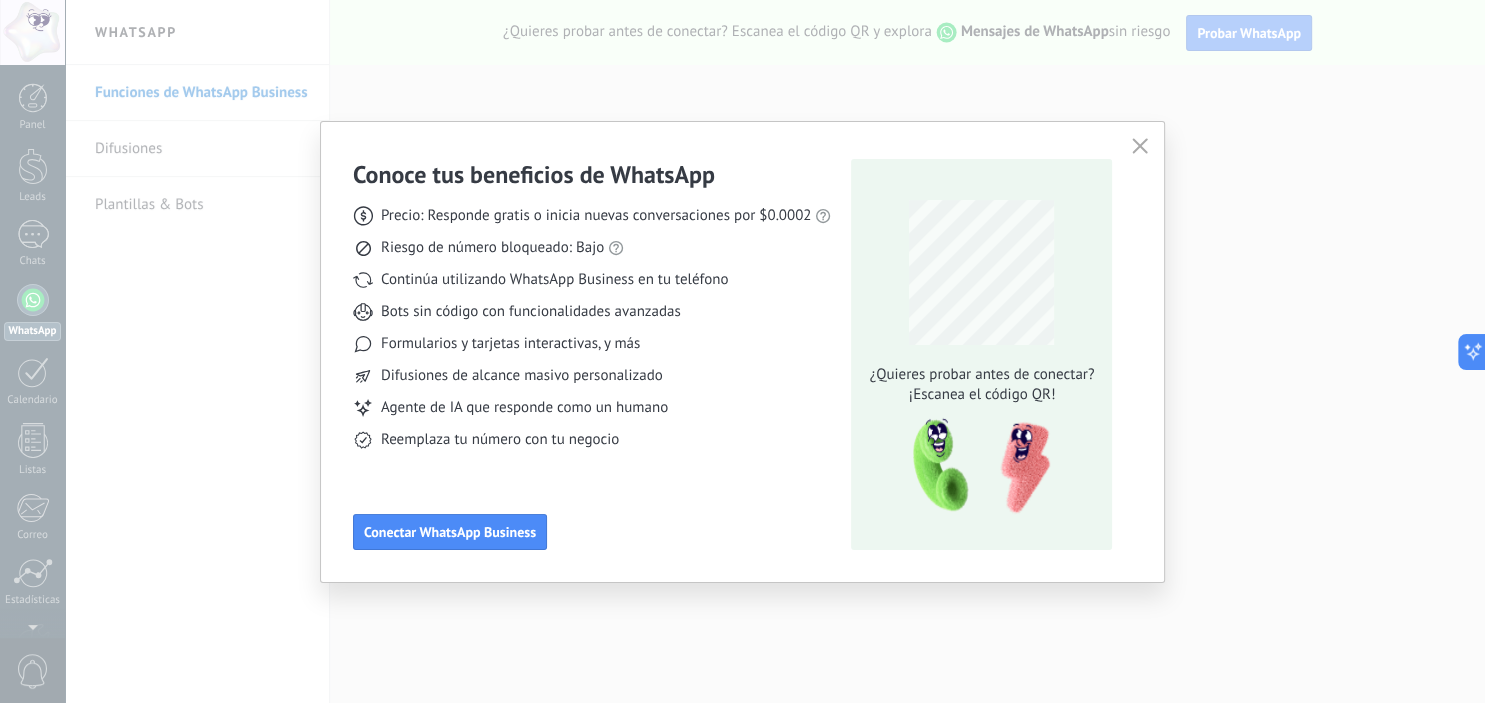click on "Precio: Responde gratis o inicia nuevas conversaciones por $0.0002 Riesgo de número bloqueado: Bajo Continúa utilizando WhatsApp Business en tu teléfono Bots sin código con funcionalidades avanzadas Formularios y tarjetas interactivas, y más Difusiones de alcance masivo personalizado Agente de IA que responde como un humano Reemplaza tu número con tu negocio" at bounding box center [592, 320] 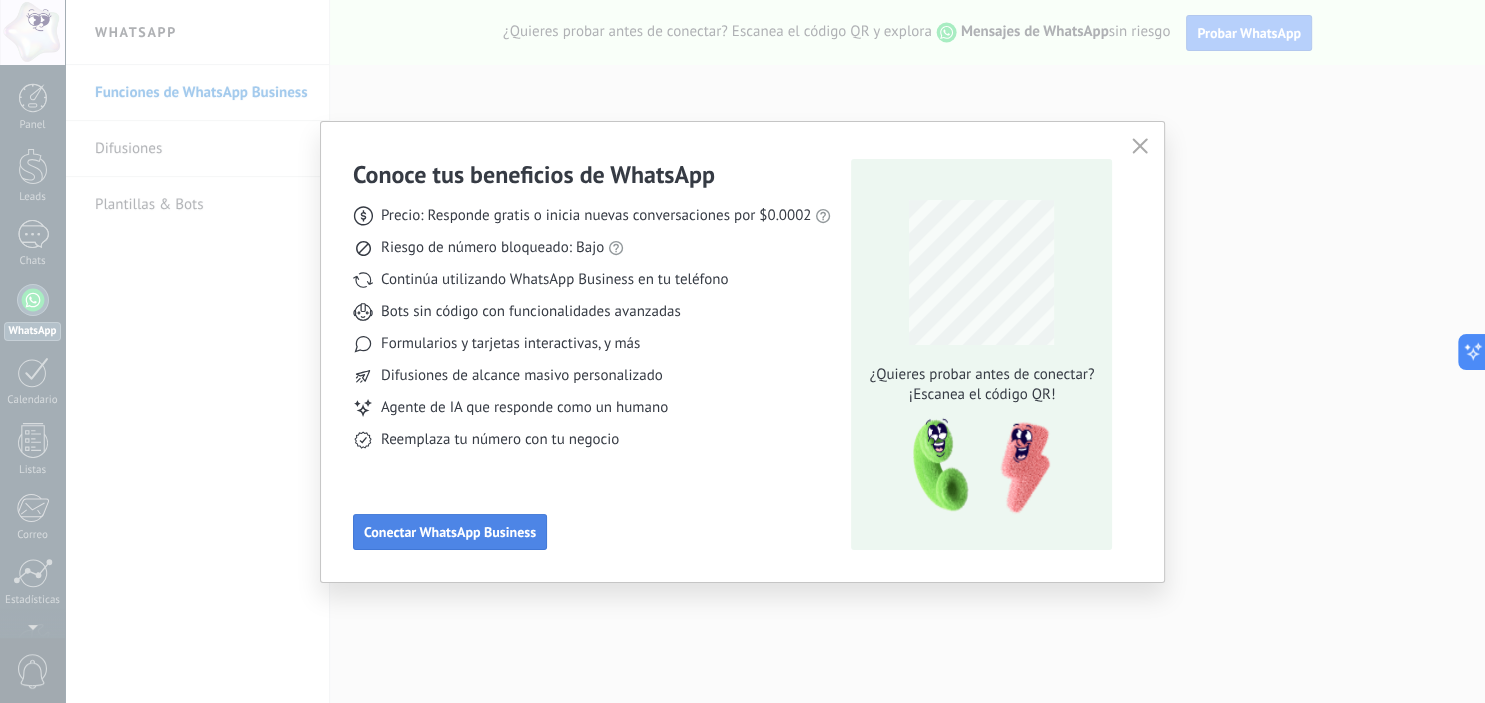 click on "Conectar WhatsApp Business" at bounding box center [450, 532] 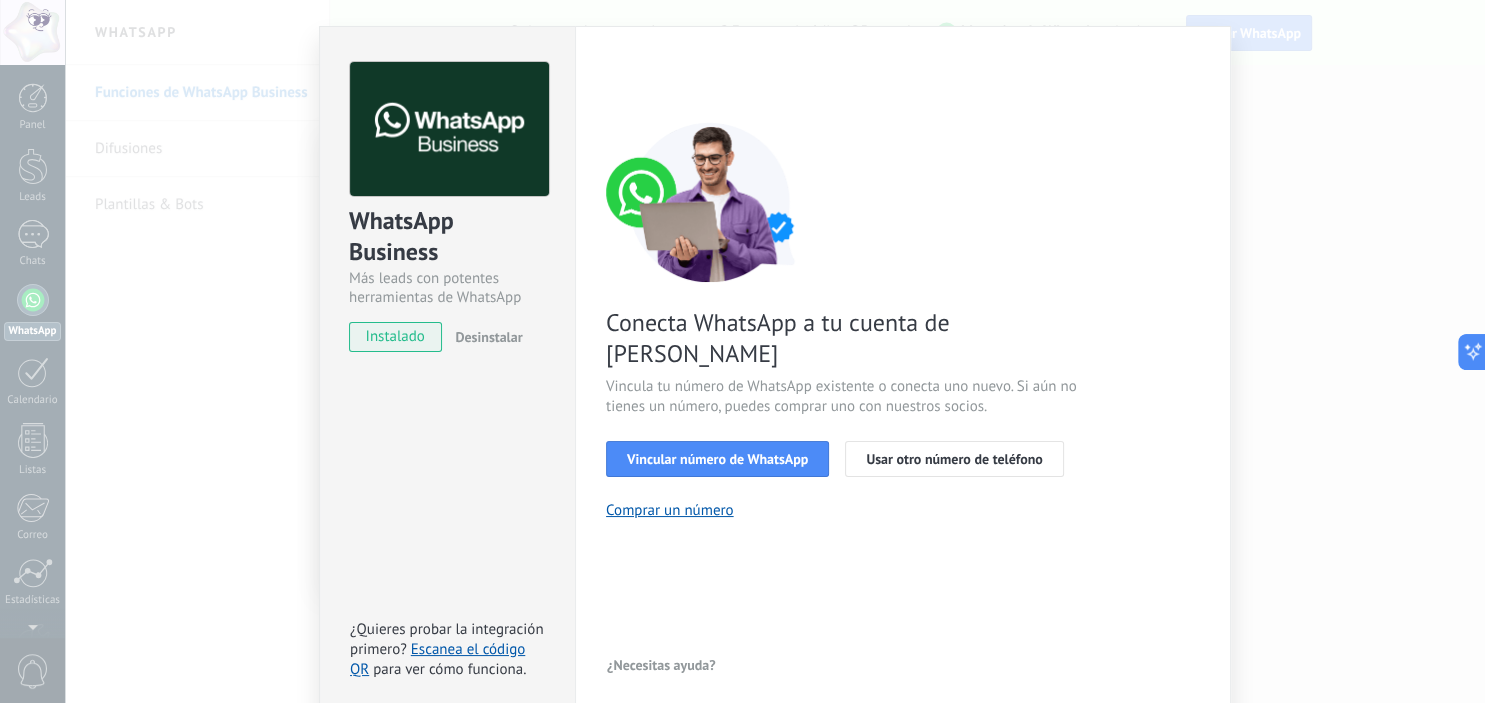 scroll, scrollTop: 126, scrollLeft: 0, axis: vertical 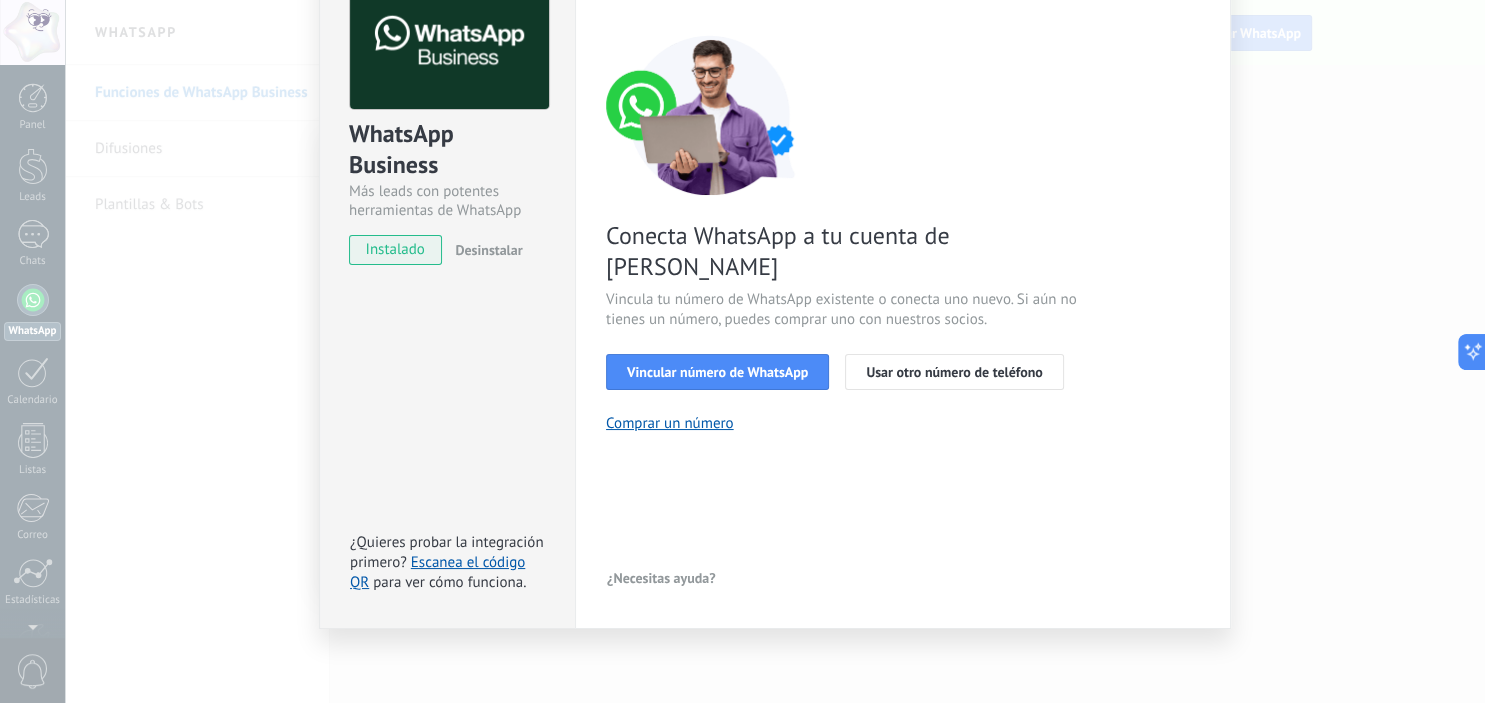 type 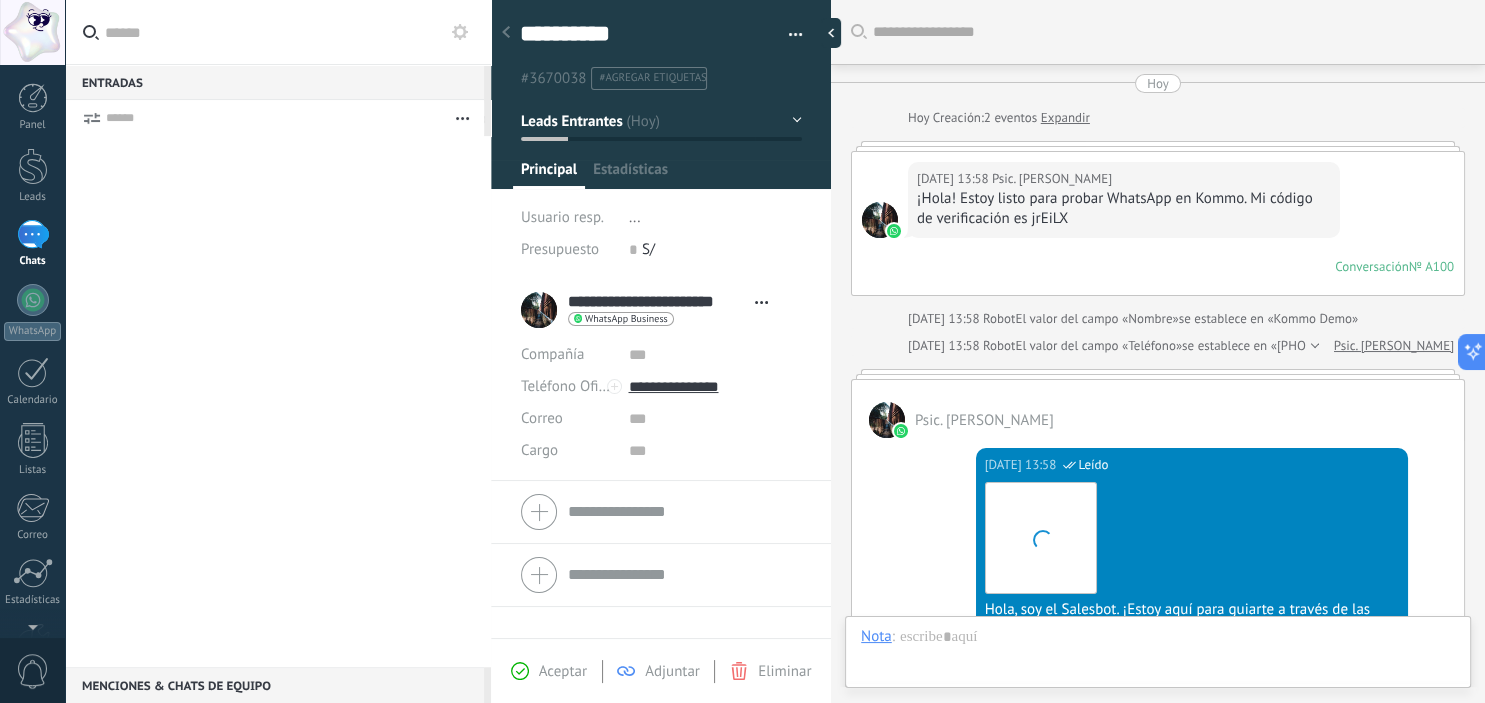 scroll, scrollTop: 30, scrollLeft: 0, axis: vertical 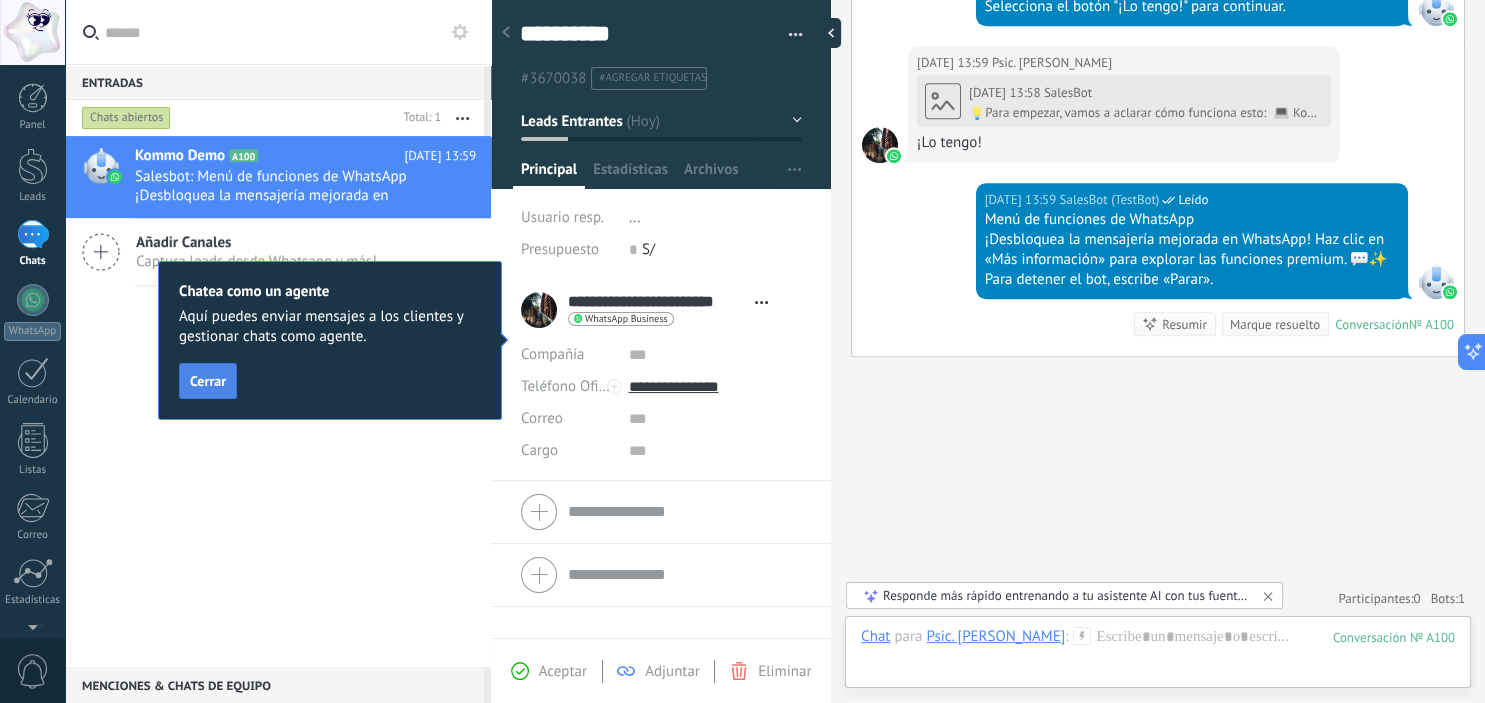 click on "Cerrar" at bounding box center [208, 381] 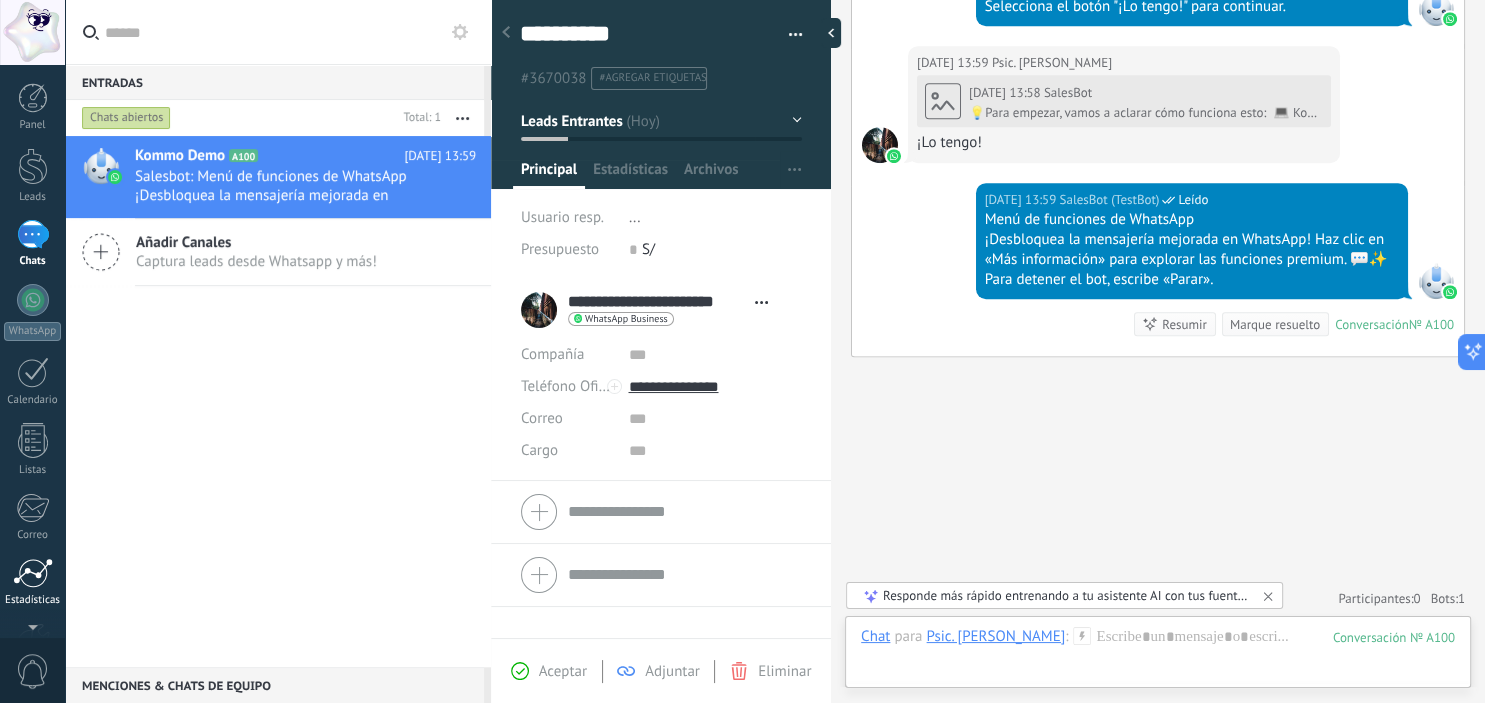 scroll, scrollTop: 0, scrollLeft: 0, axis: both 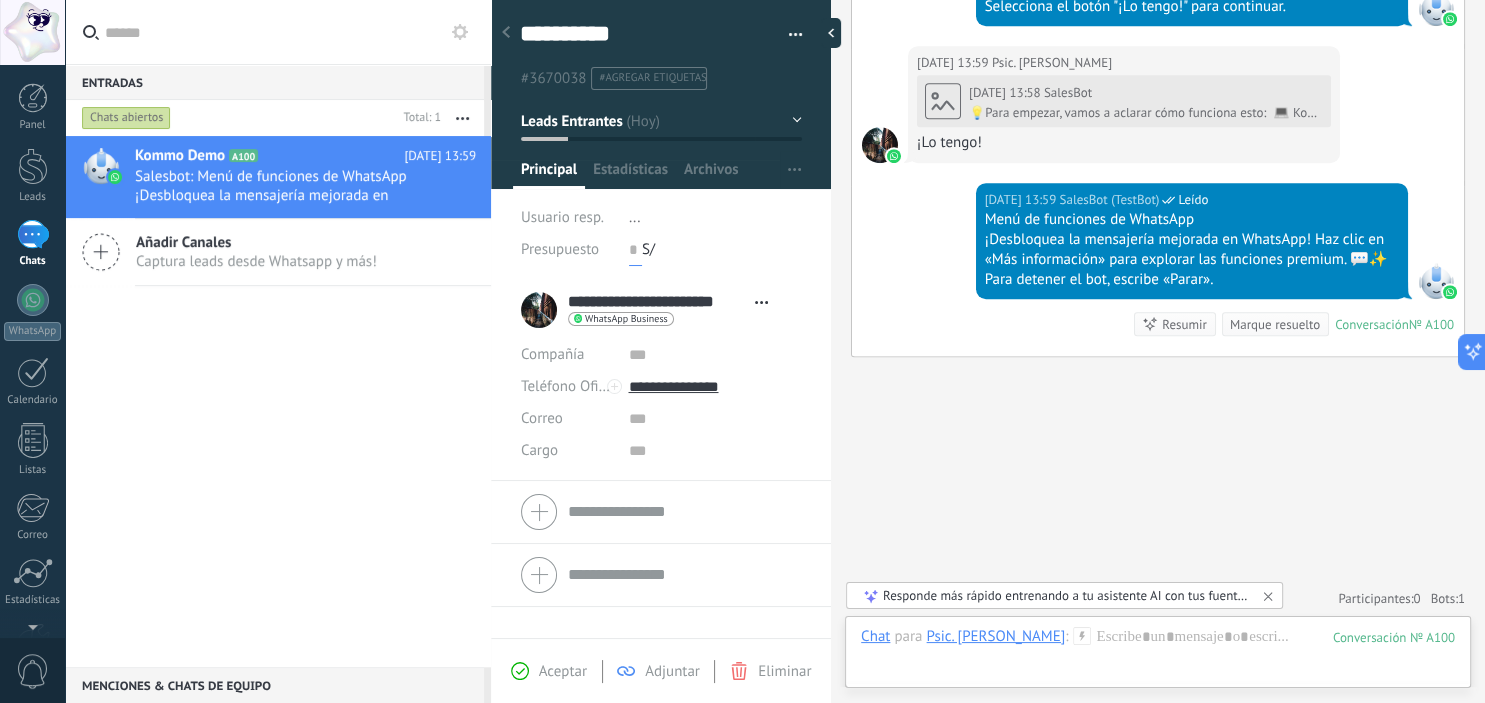 click at bounding box center (635, 250) 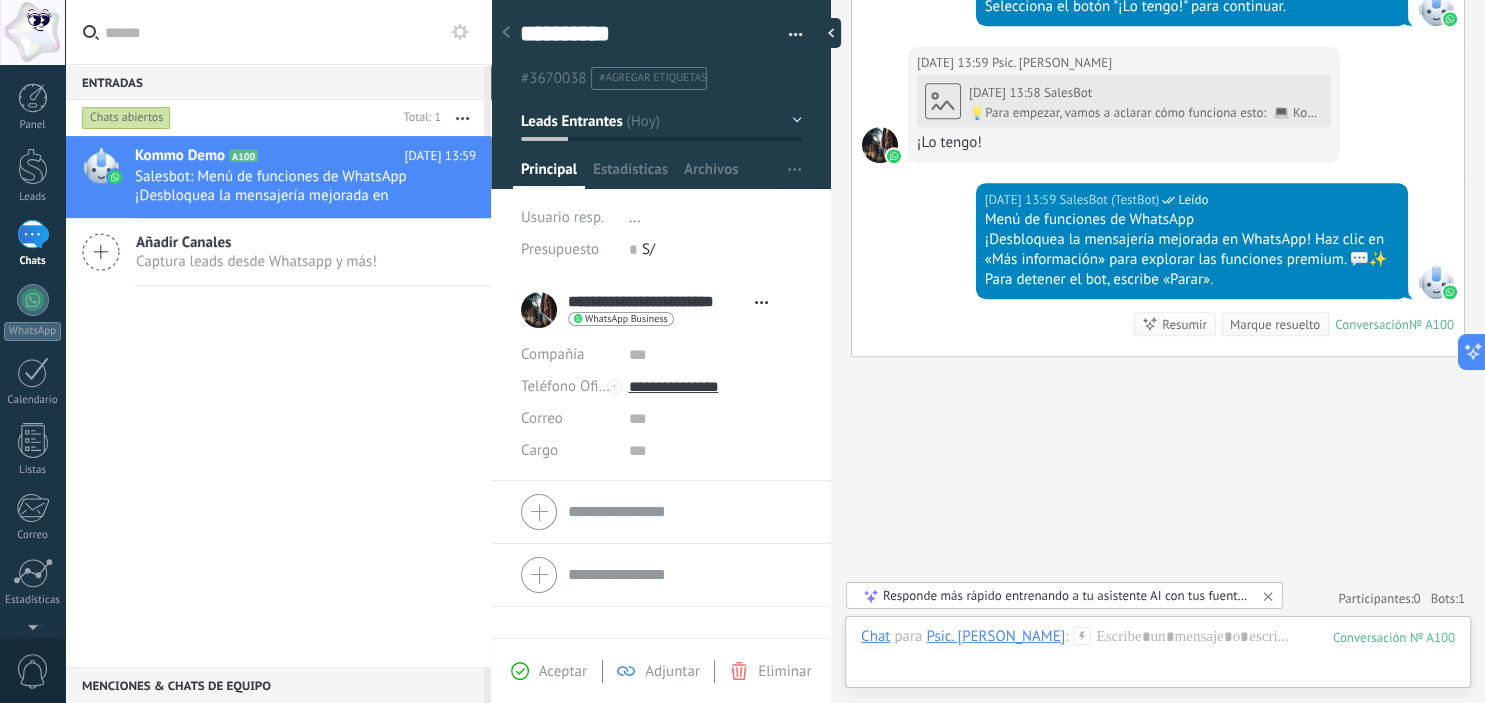 click on "Presupuesto" at bounding box center (560, 249) 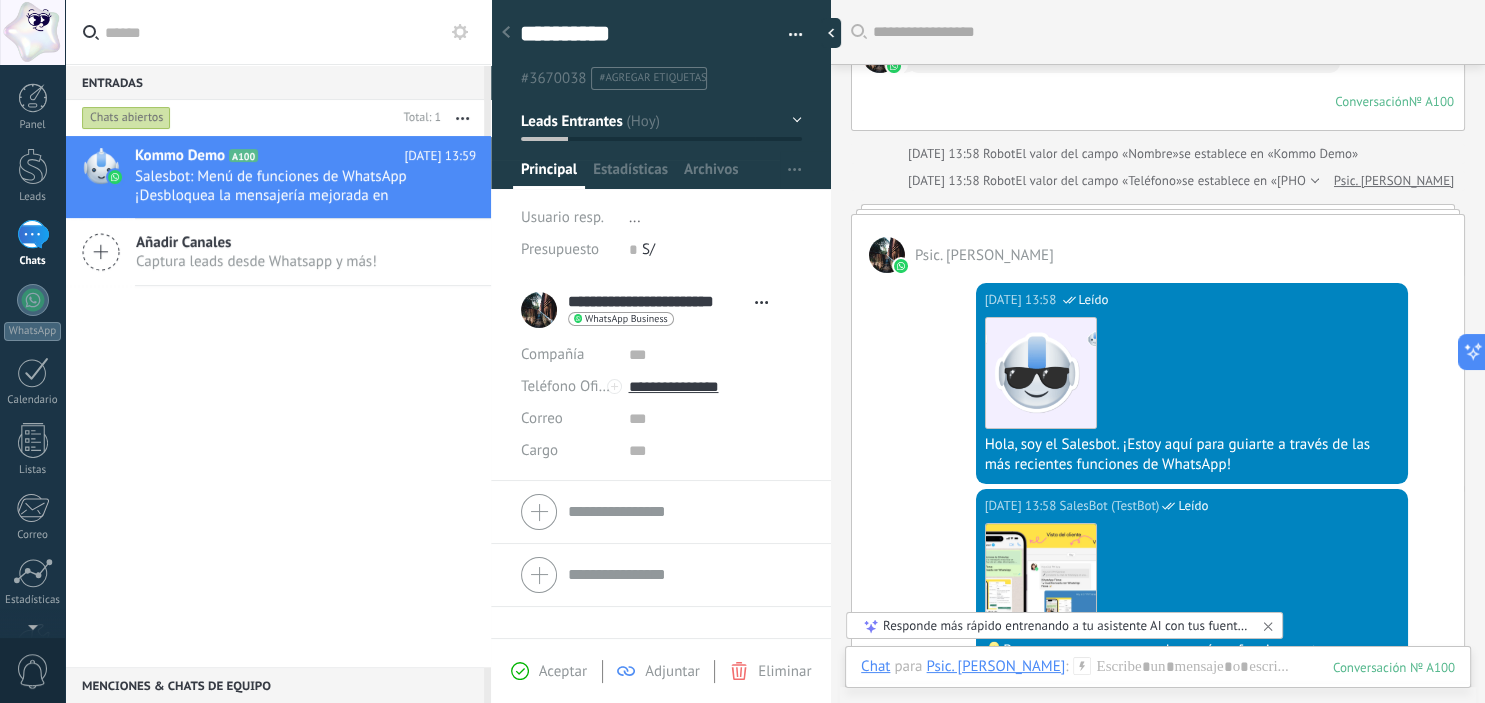 scroll, scrollTop: 0, scrollLeft: 0, axis: both 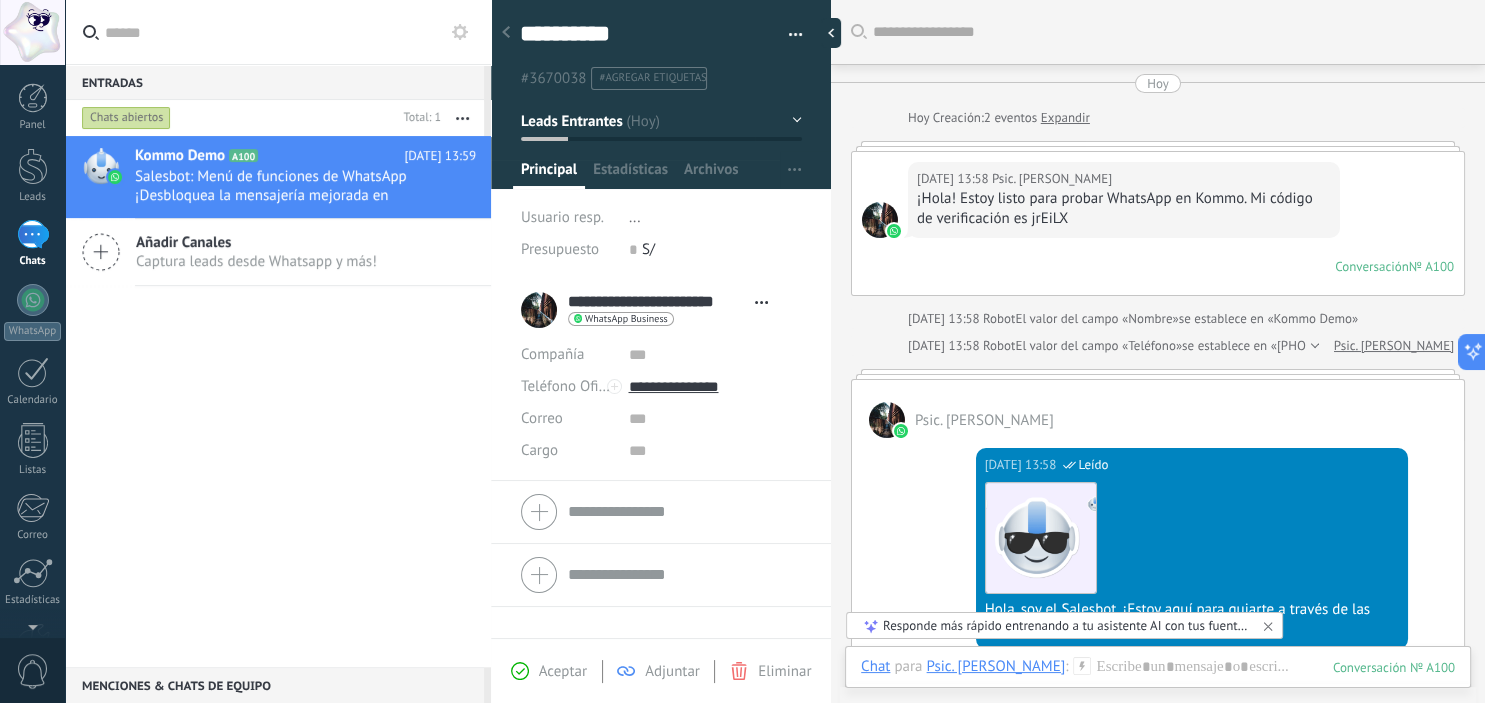 click at bounding box center [1158, 146] 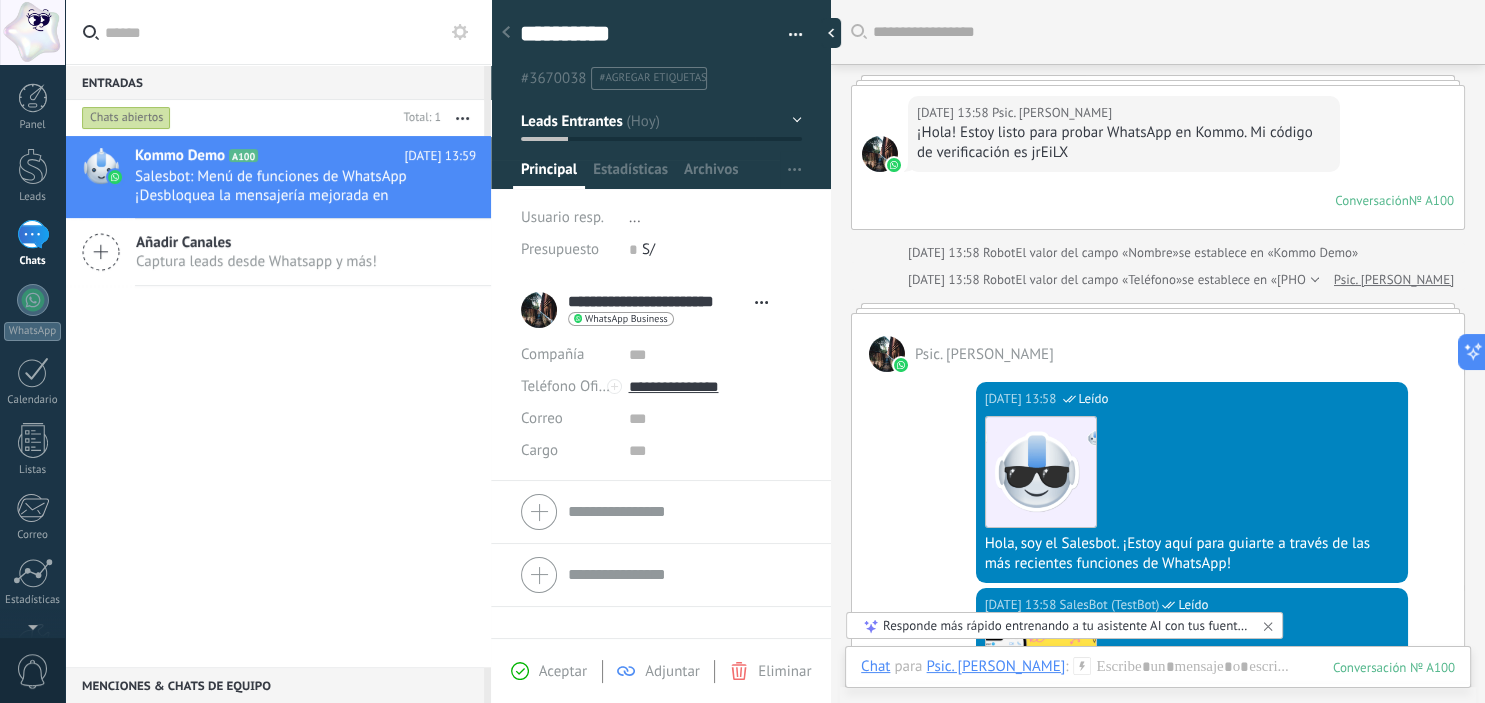 scroll, scrollTop: 0, scrollLeft: 0, axis: both 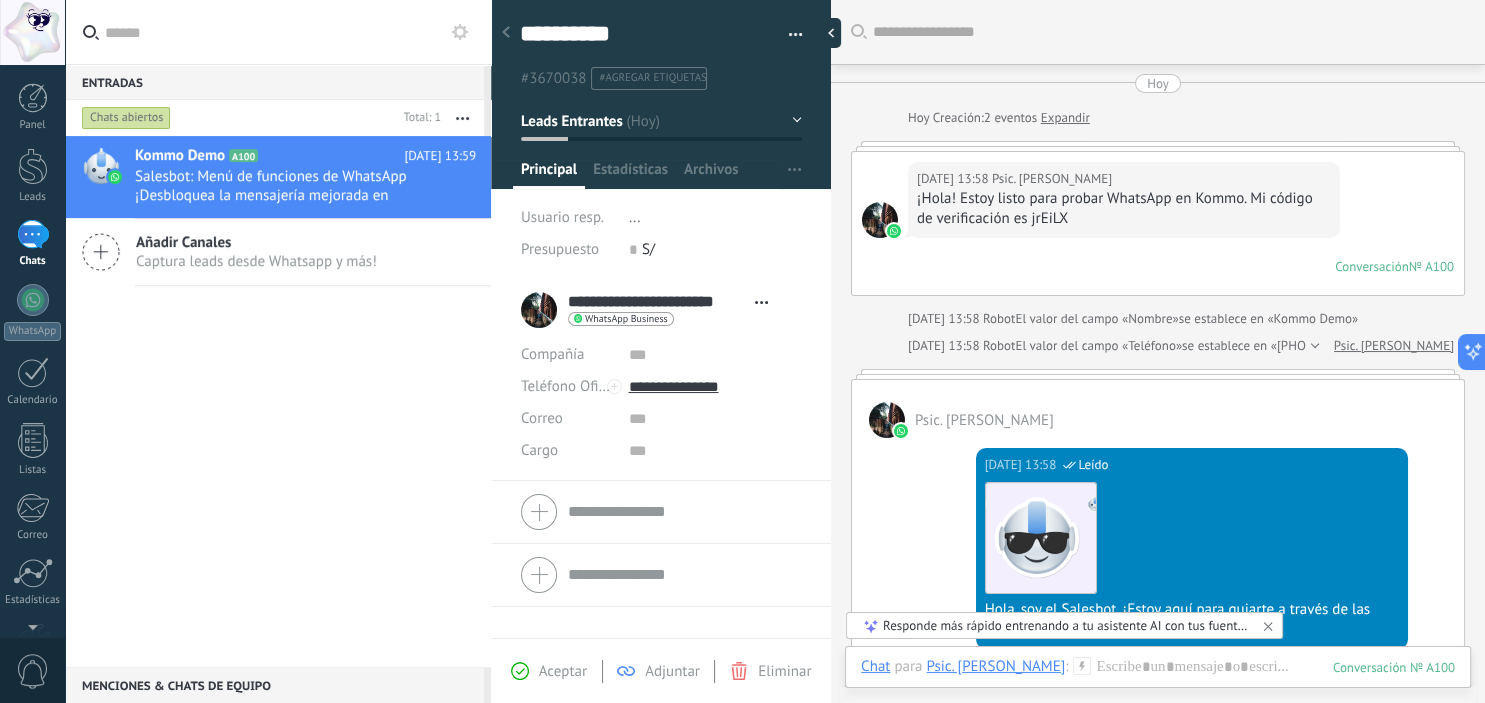 click on "Expandir" at bounding box center (1065, 118) 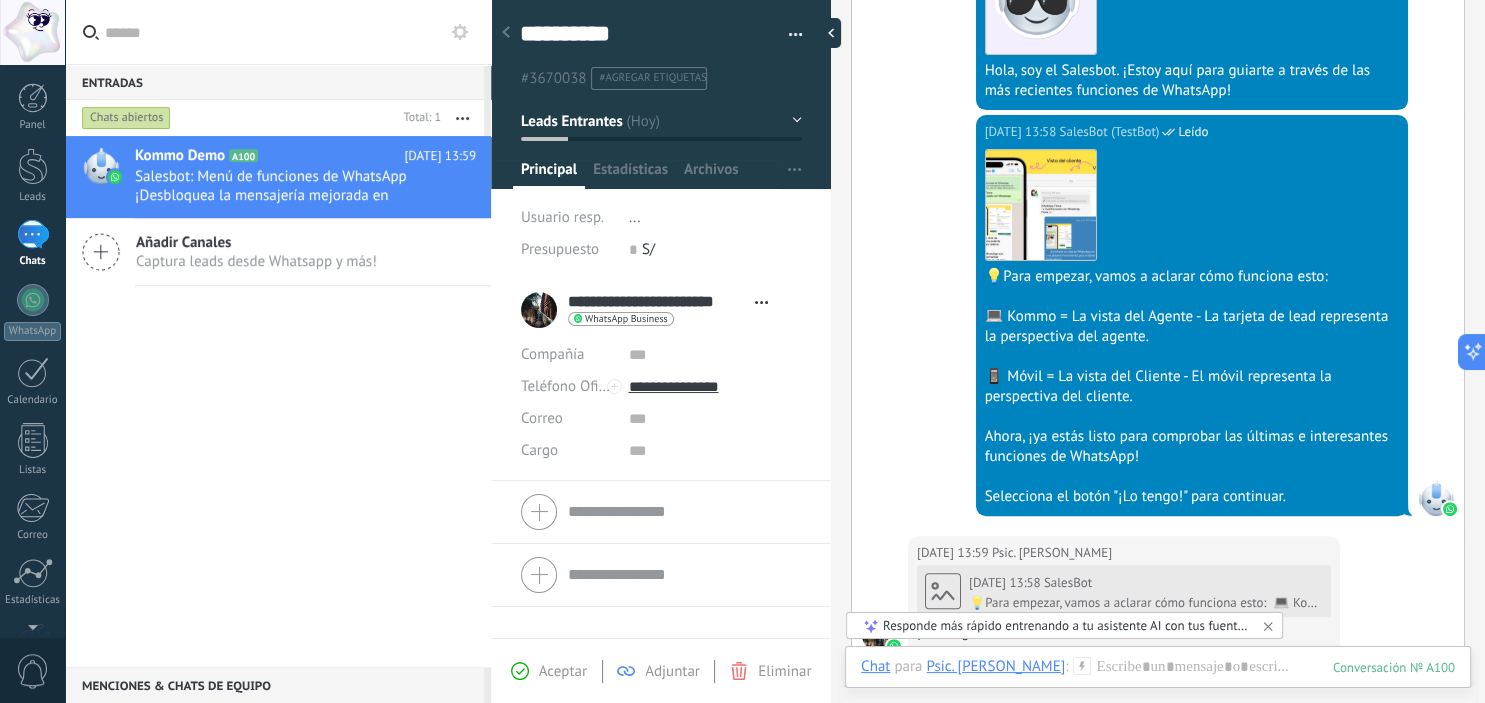 scroll, scrollTop: 567, scrollLeft: 0, axis: vertical 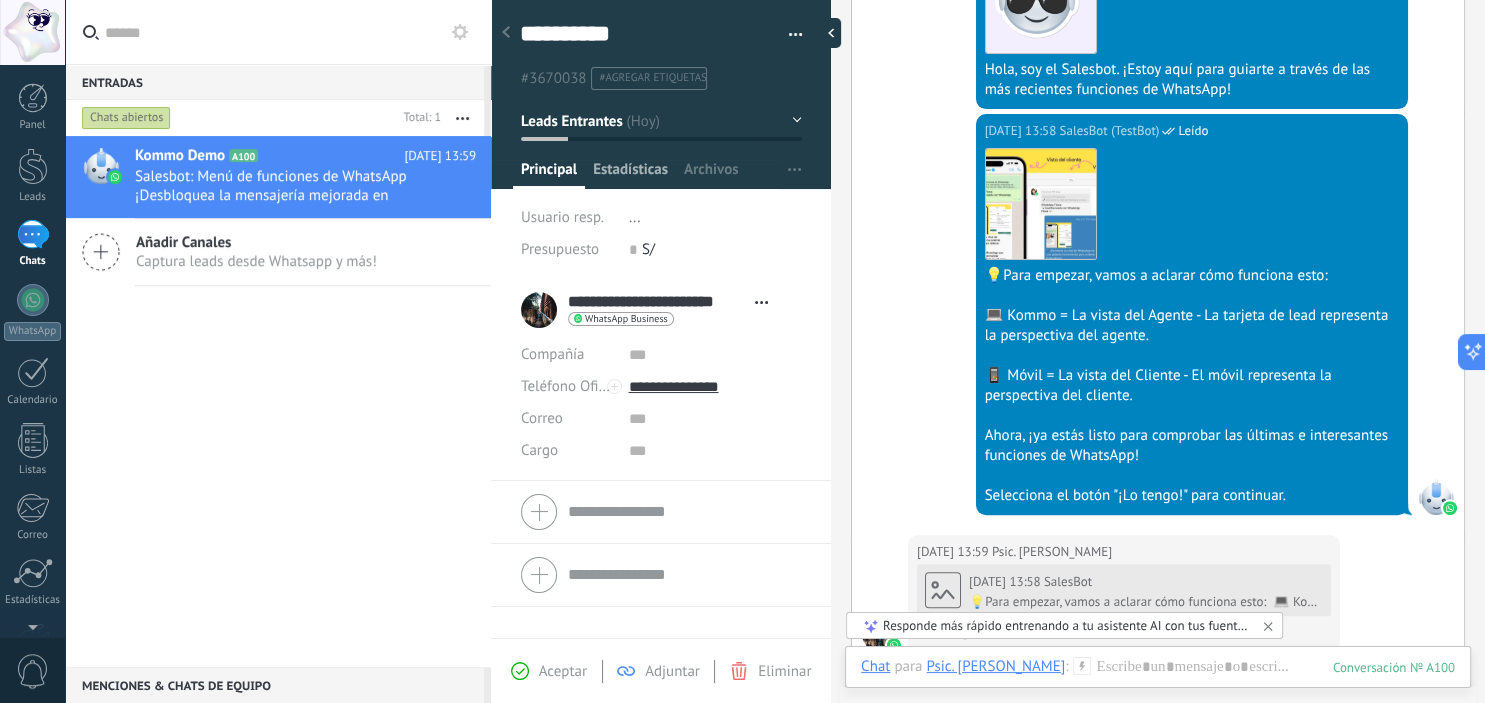 click on "Estadísticas" at bounding box center [630, 174] 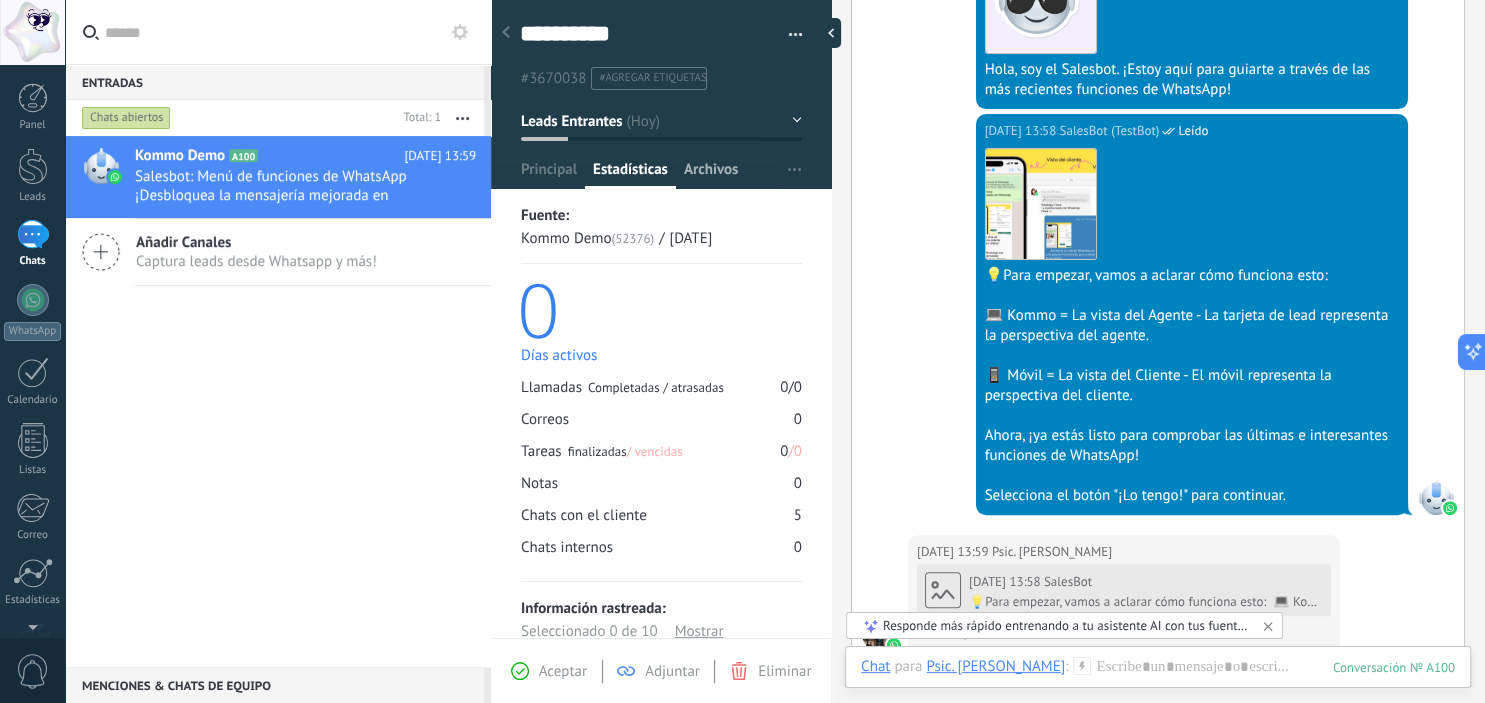 click on "Archivos" at bounding box center (711, 174) 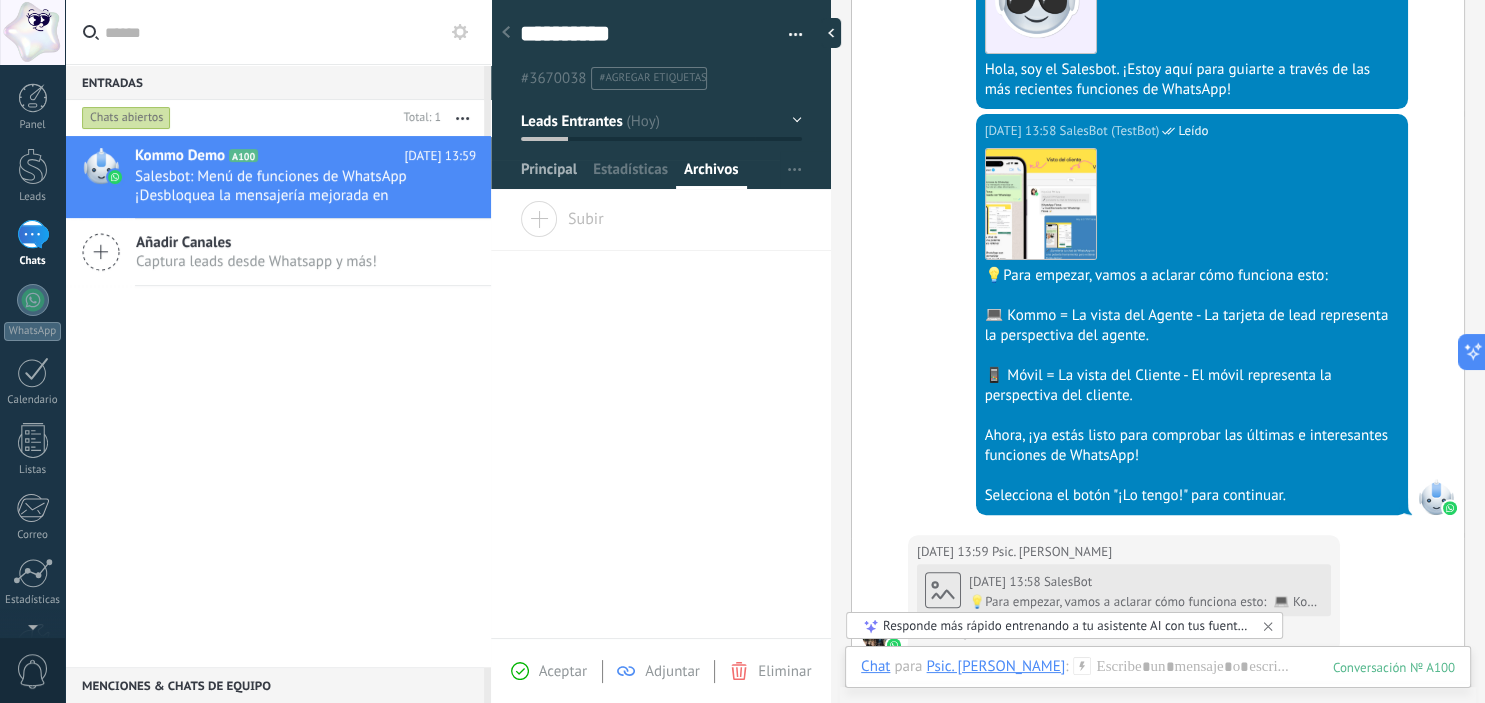 click on "Principal" at bounding box center [549, 174] 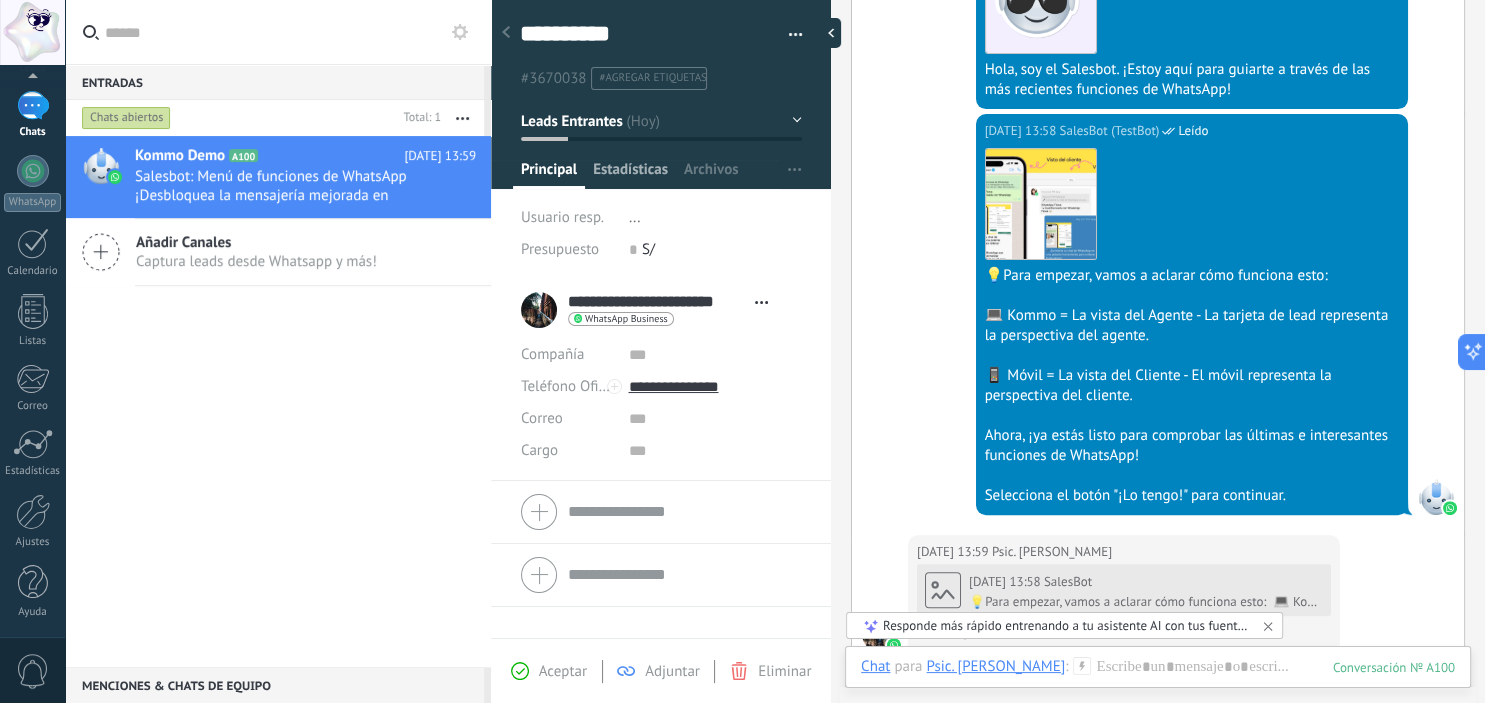 scroll, scrollTop: 0, scrollLeft: 0, axis: both 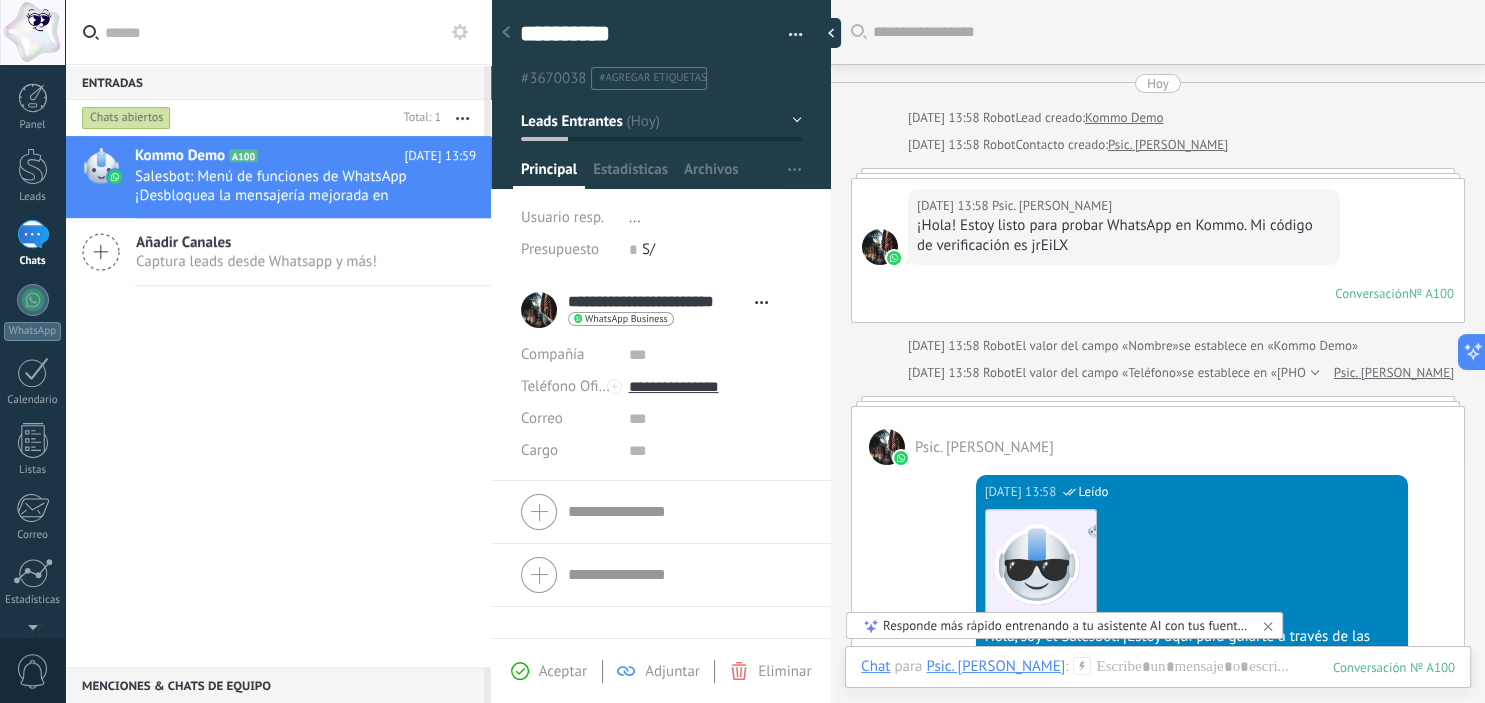 click 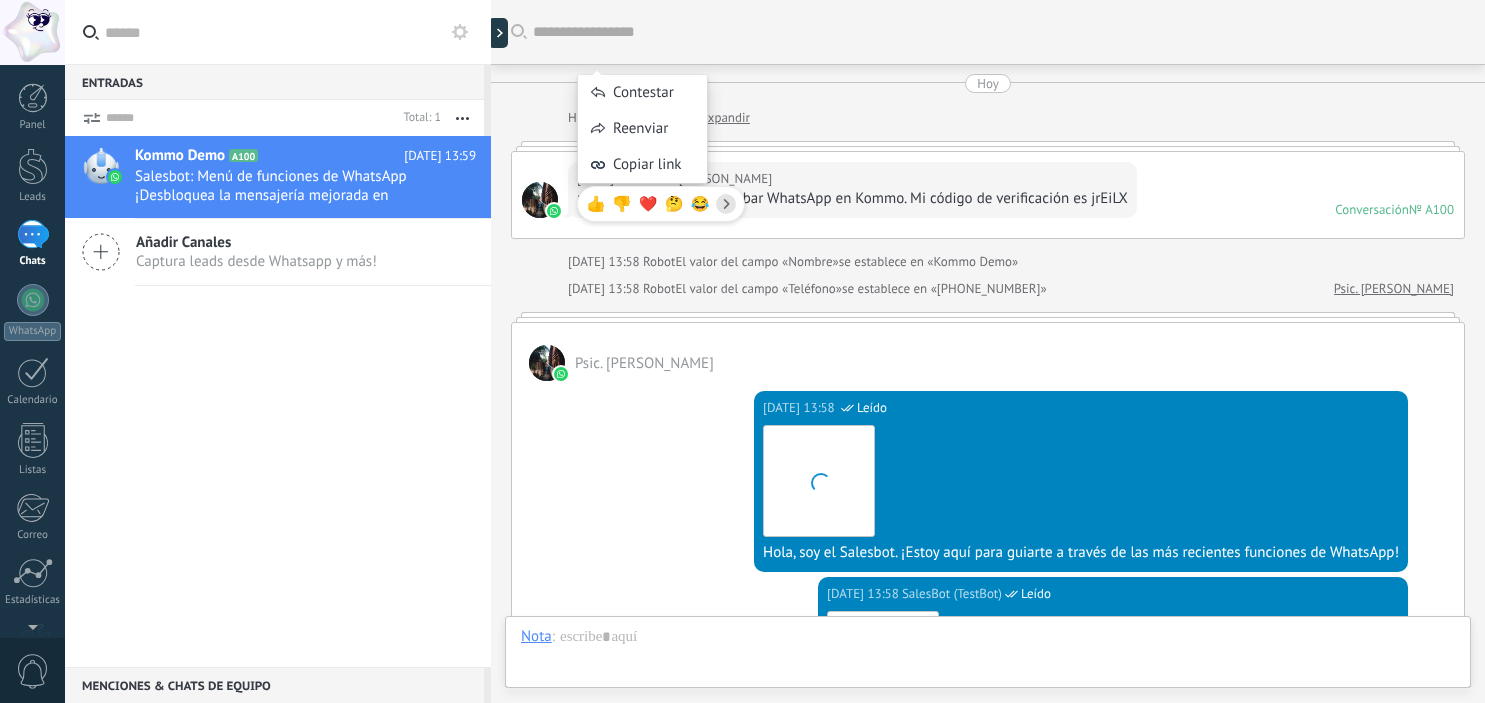 scroll, scrollTop: 0, scrollLeft: 0, axis: both 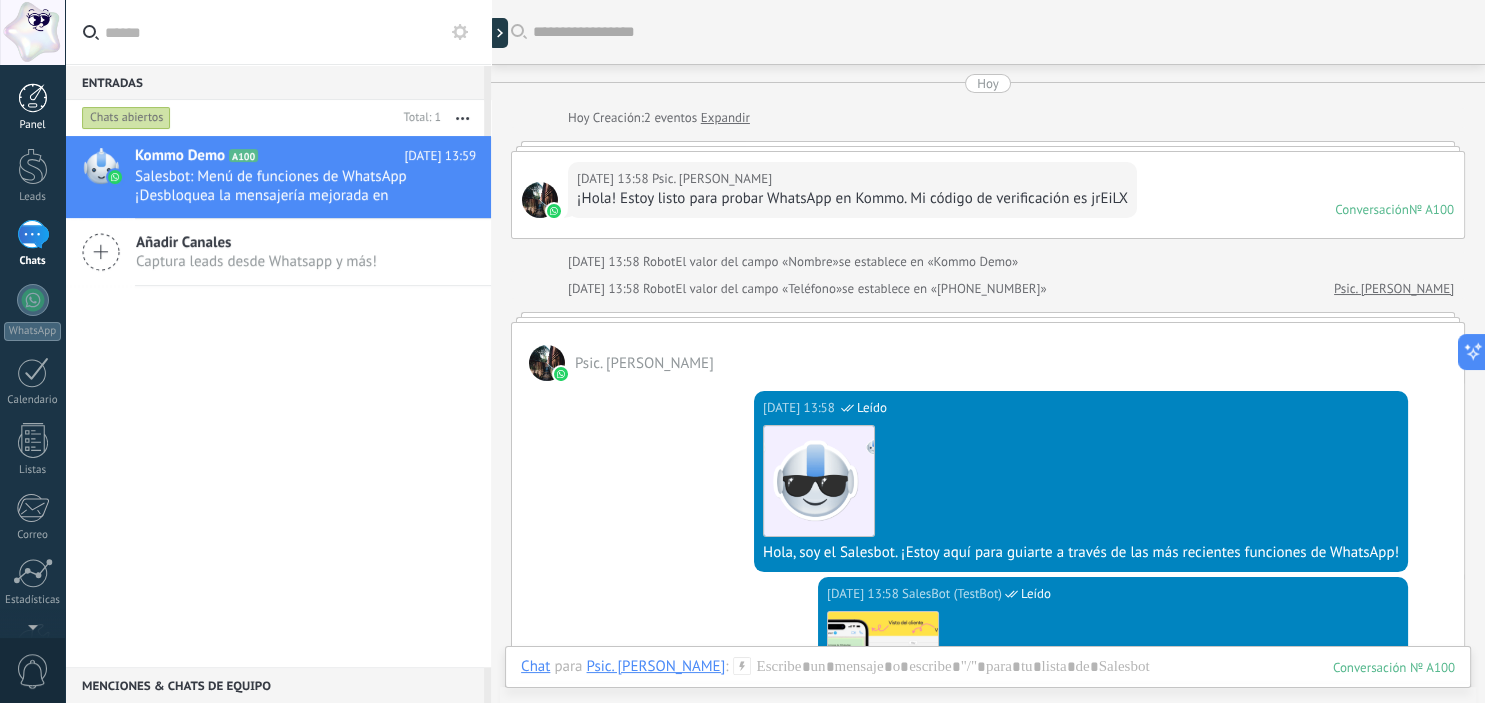 click at bounding box center (33, 98) 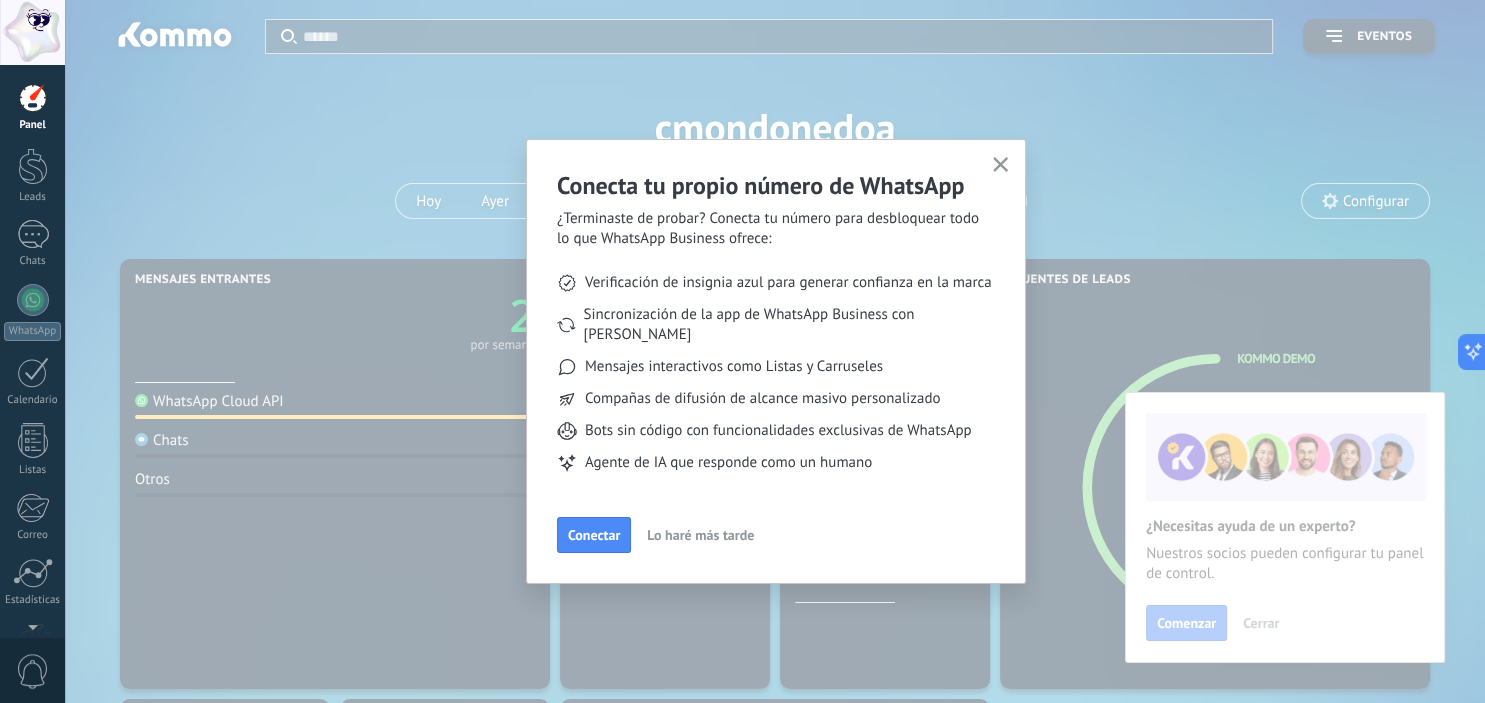 click on "Lo haré más tarde" at bounding box center [700, 535] 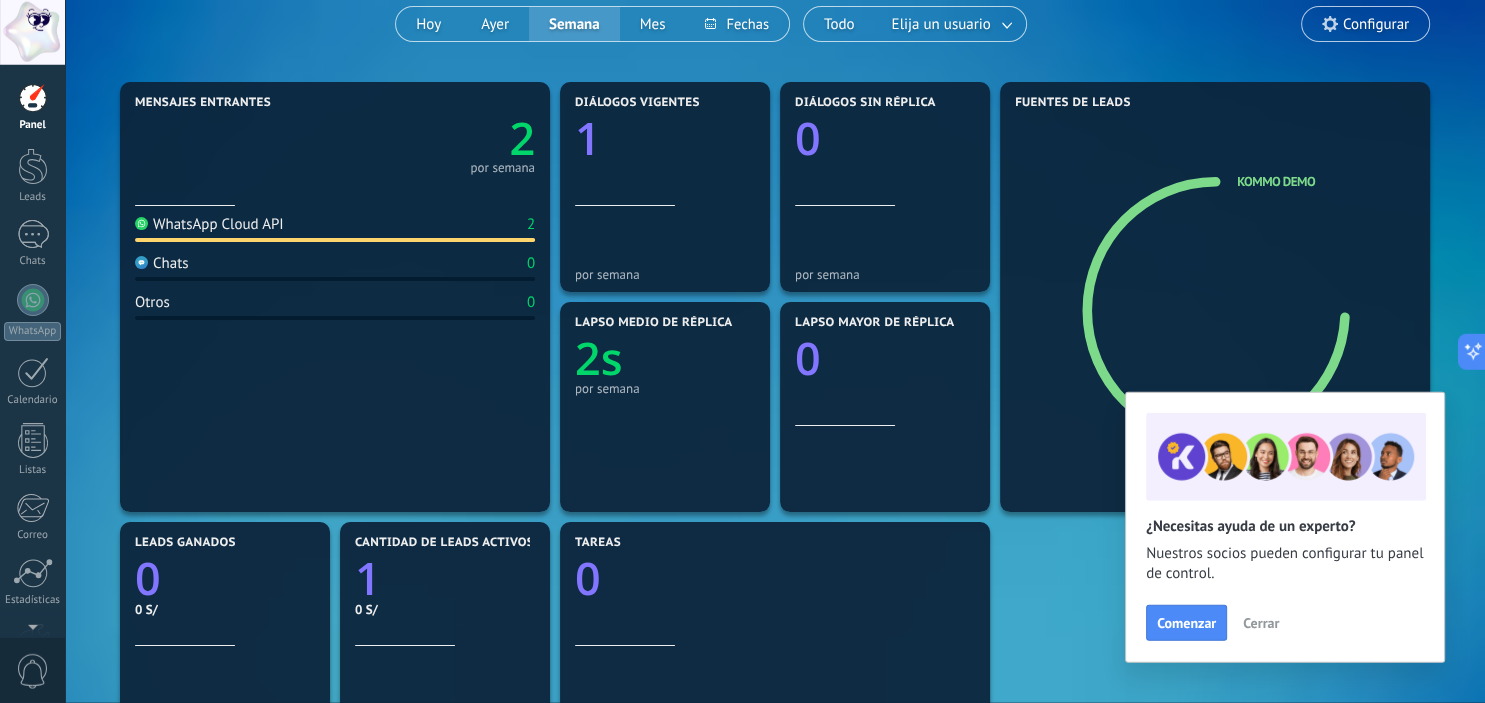 scroll, scrollTop: 0, scrollLeft: 0, axis: both 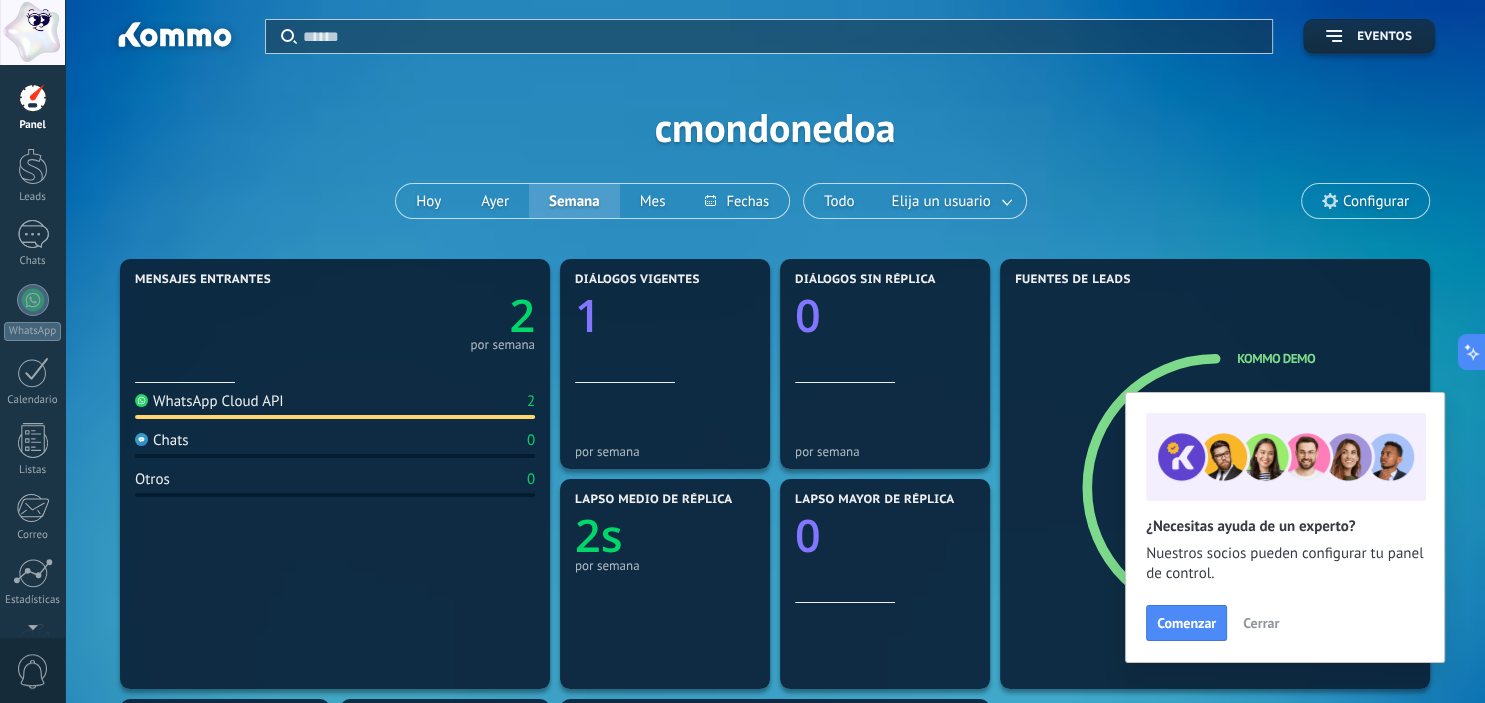 click on "Cerrar" at bounding box center (1261, 623) 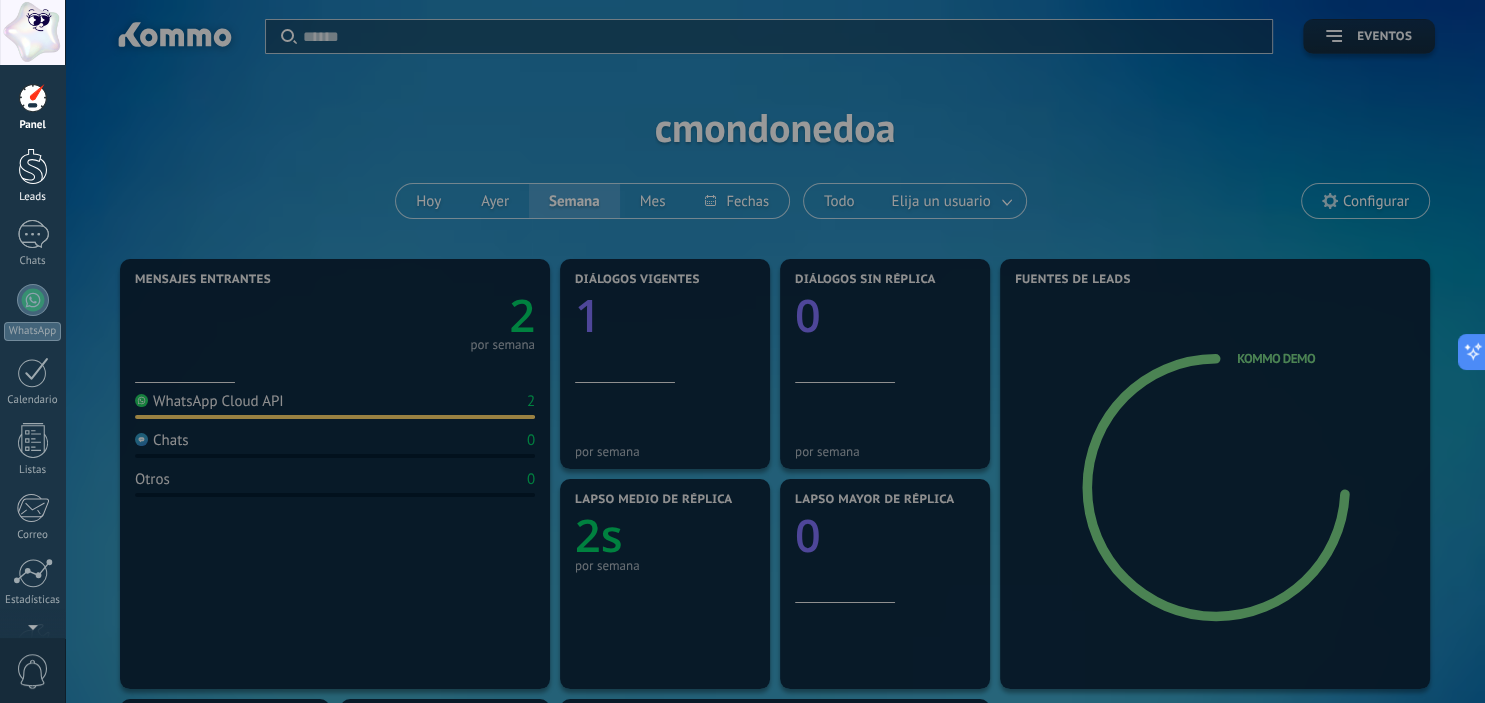 click at bounding box center (33, 166) 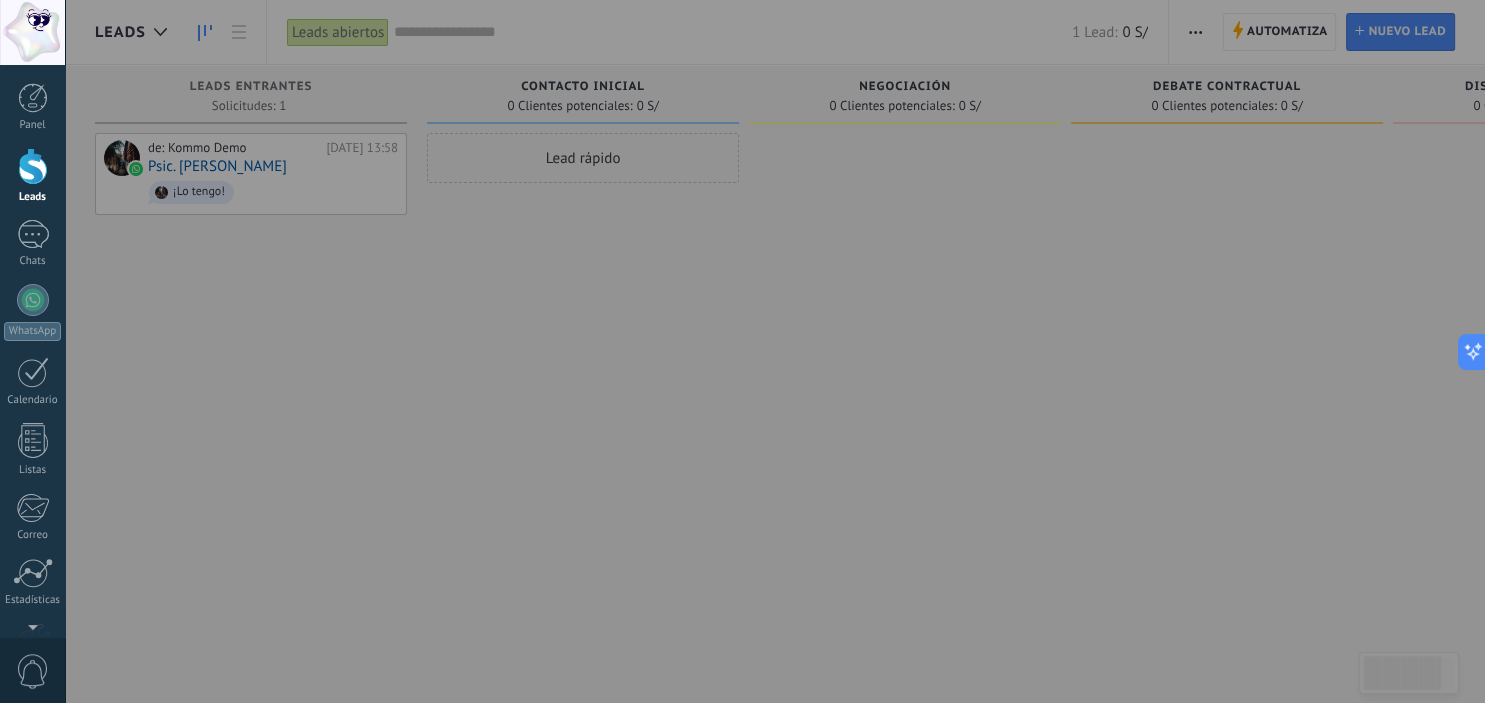 click at bounding box center [807, 351] 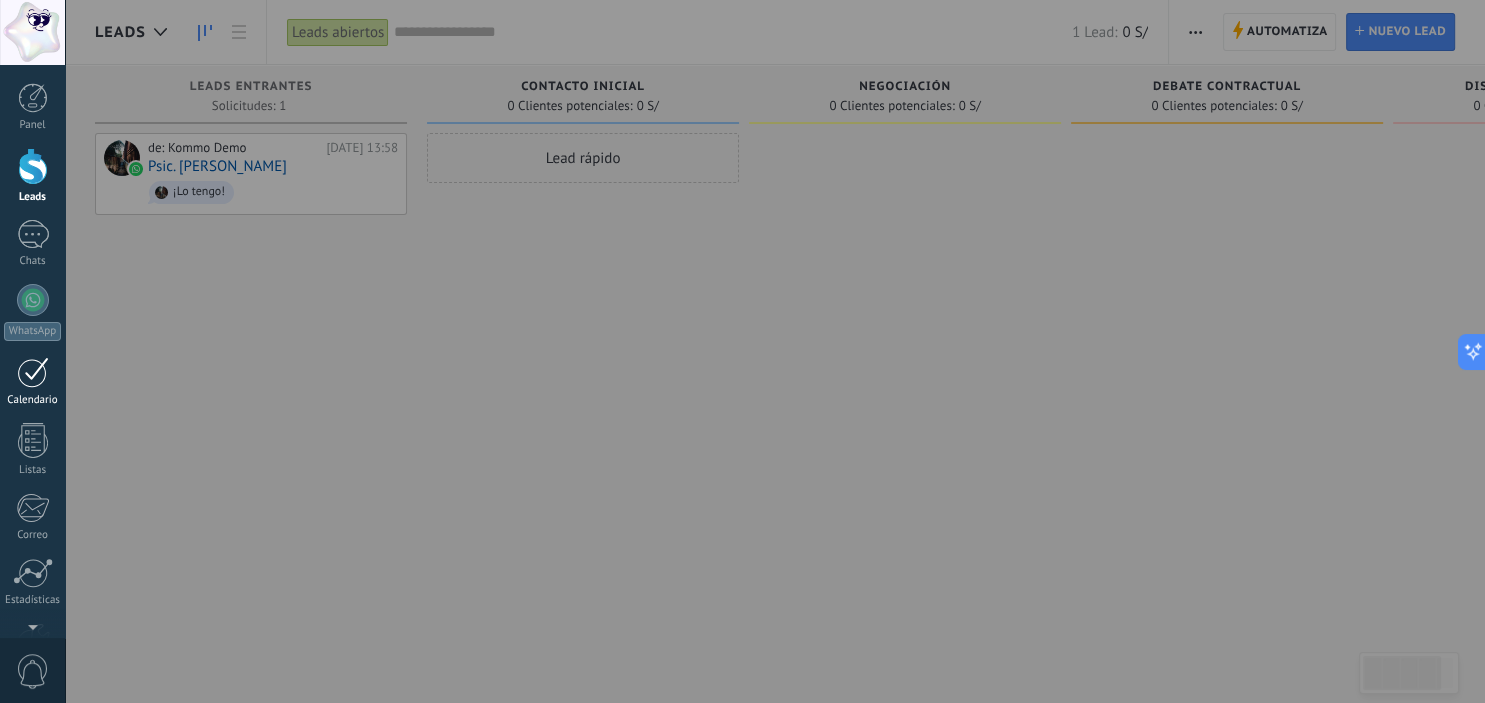 click at bounding box center (33, 372) 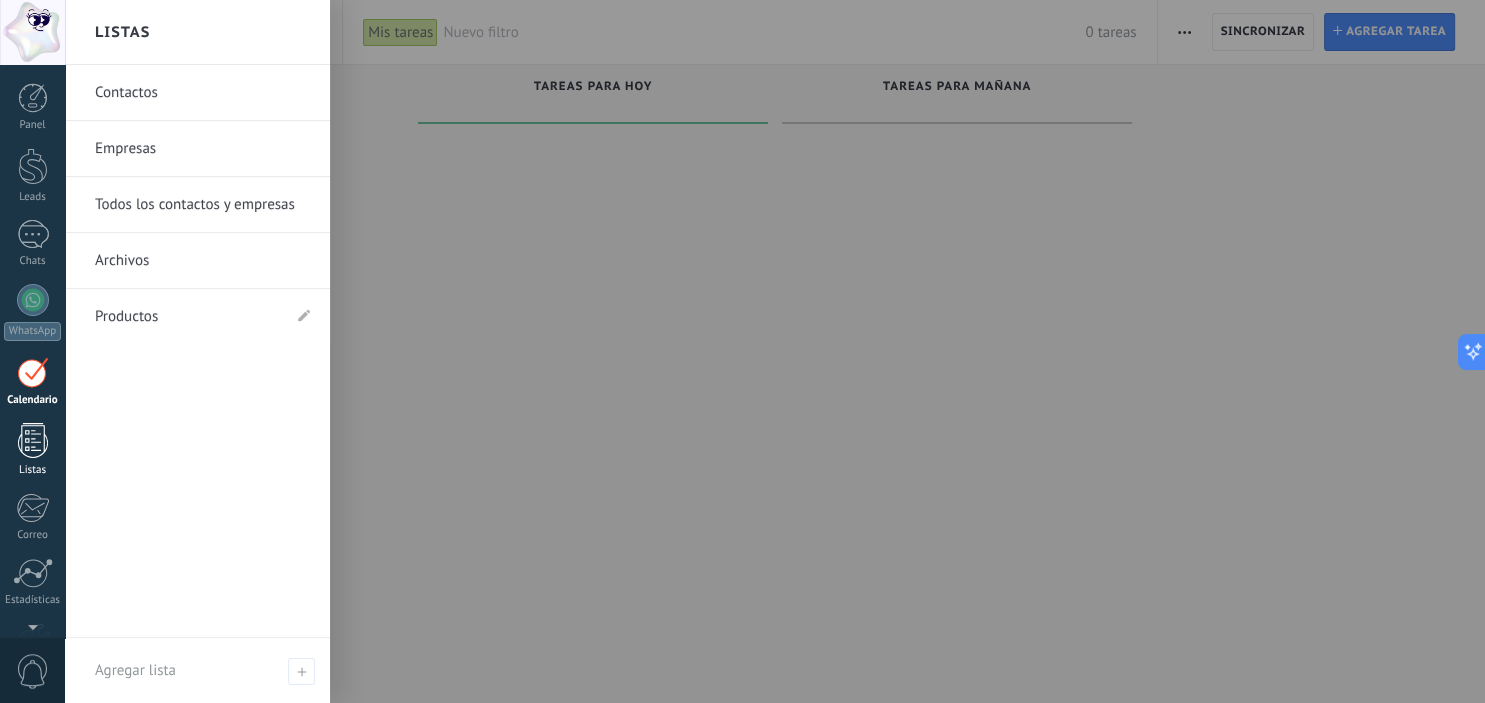 click at bounding box center (33, 440) 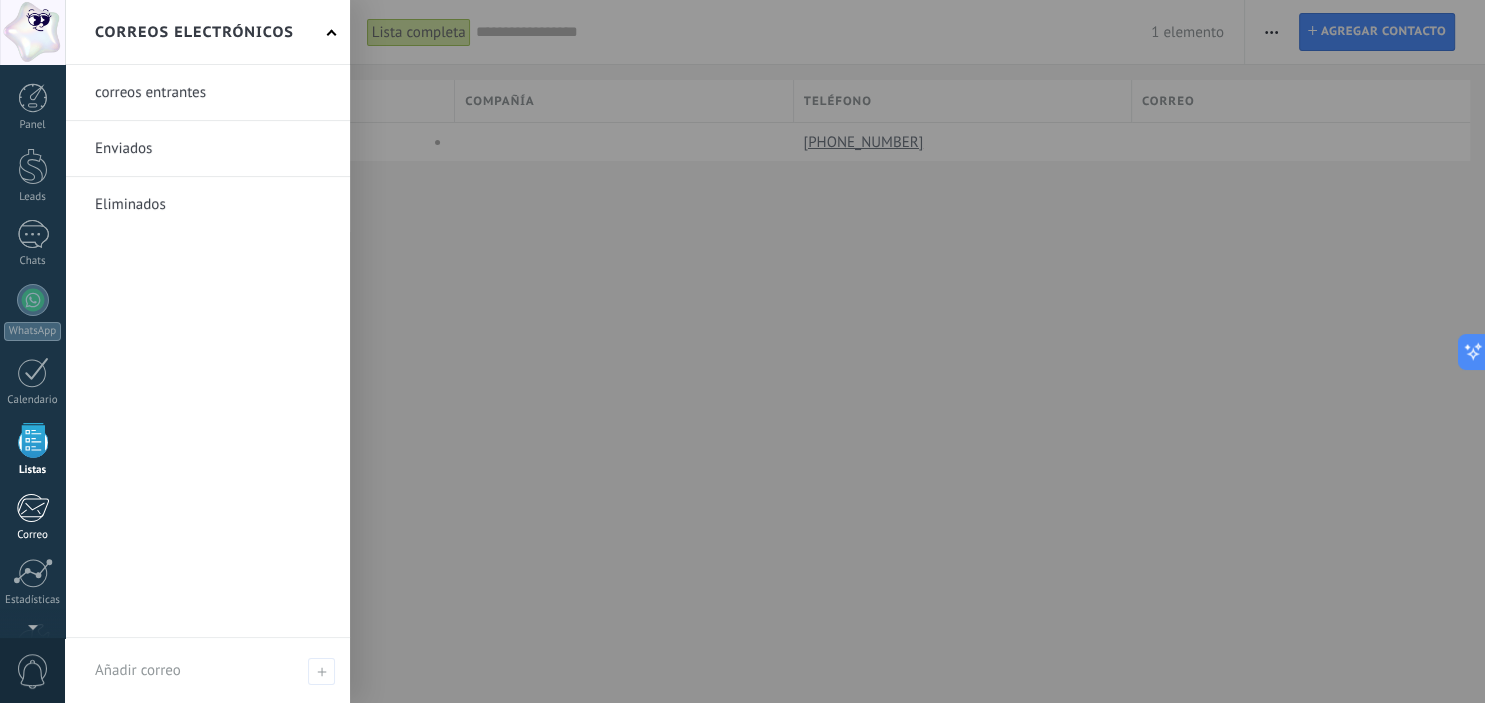 click at bounding box center (32, 508) 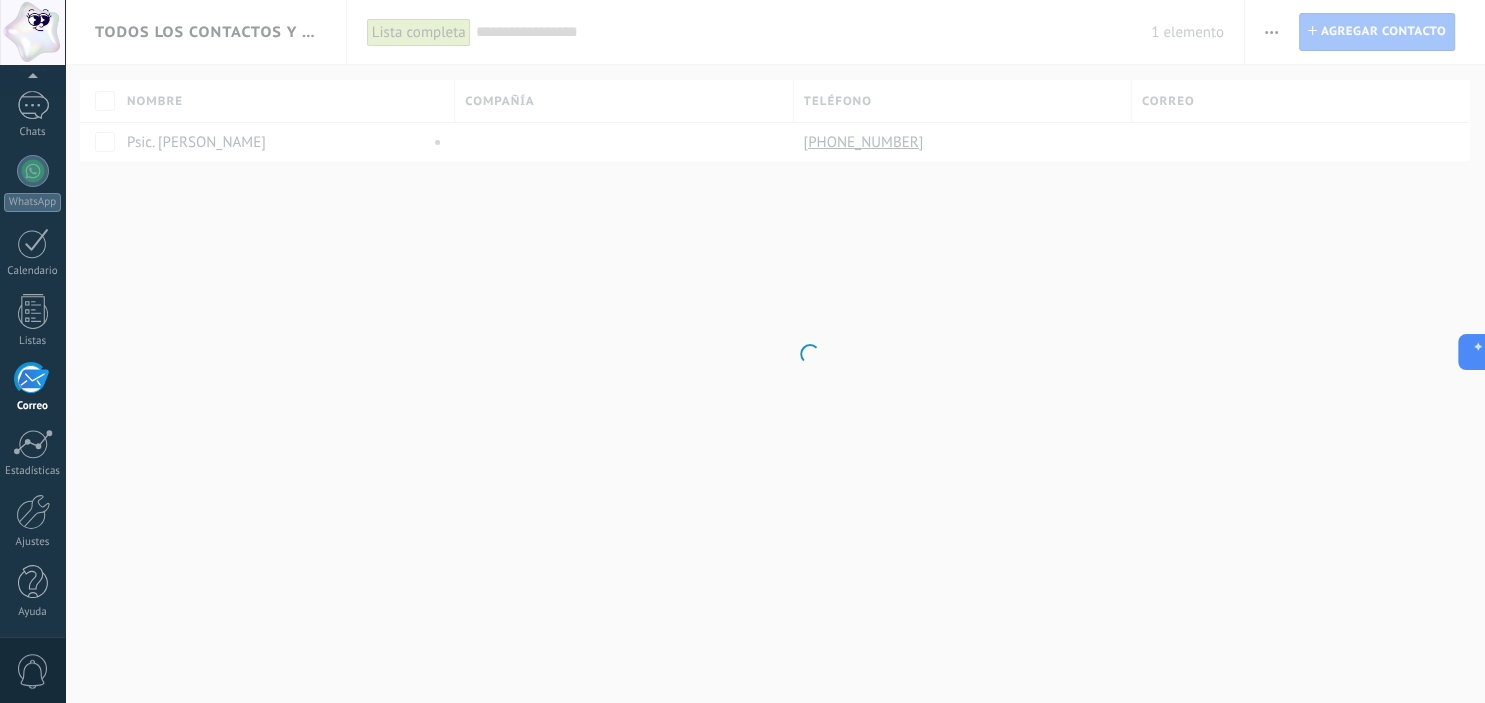 scroll, scrollTop: 129, scrollLeft: 0, axis: vertical 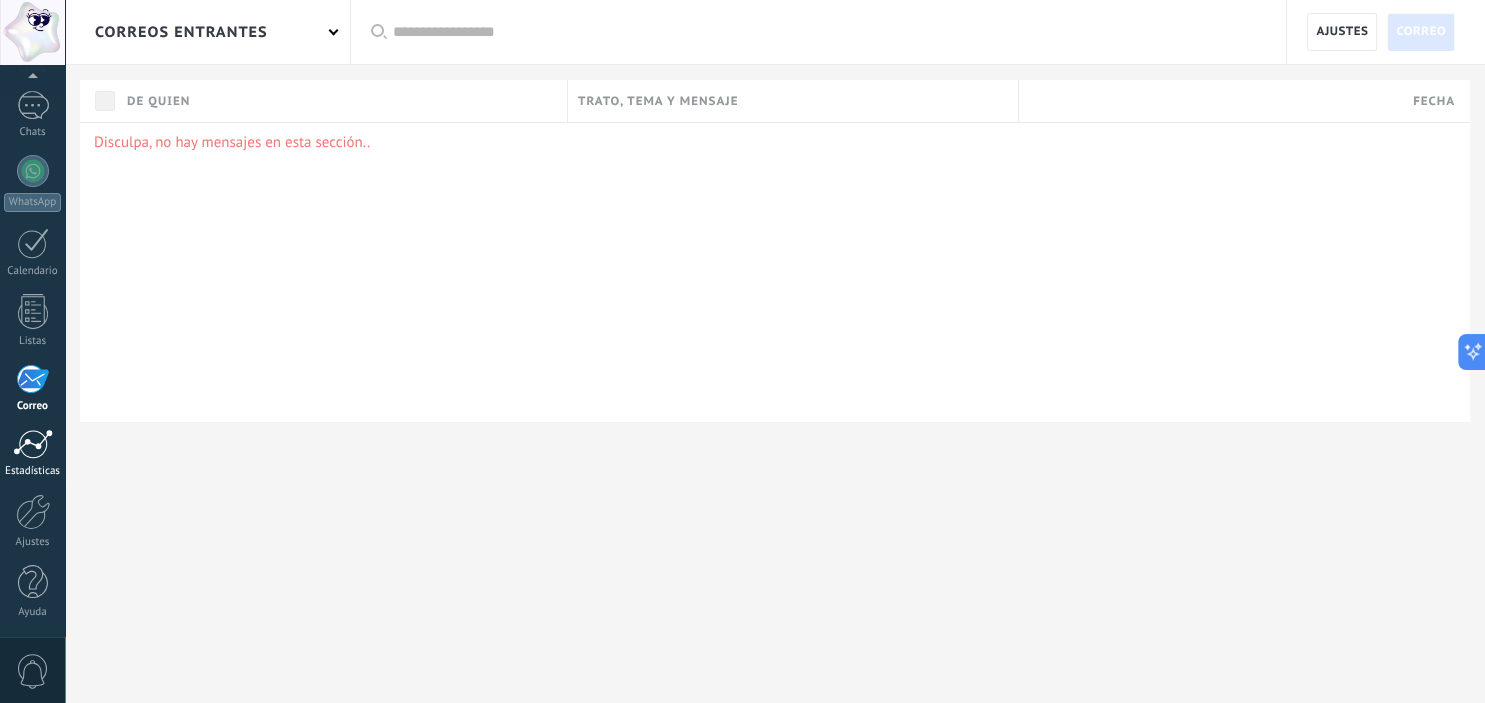 click on "Estadísticas" at bounding box center (33, 471) 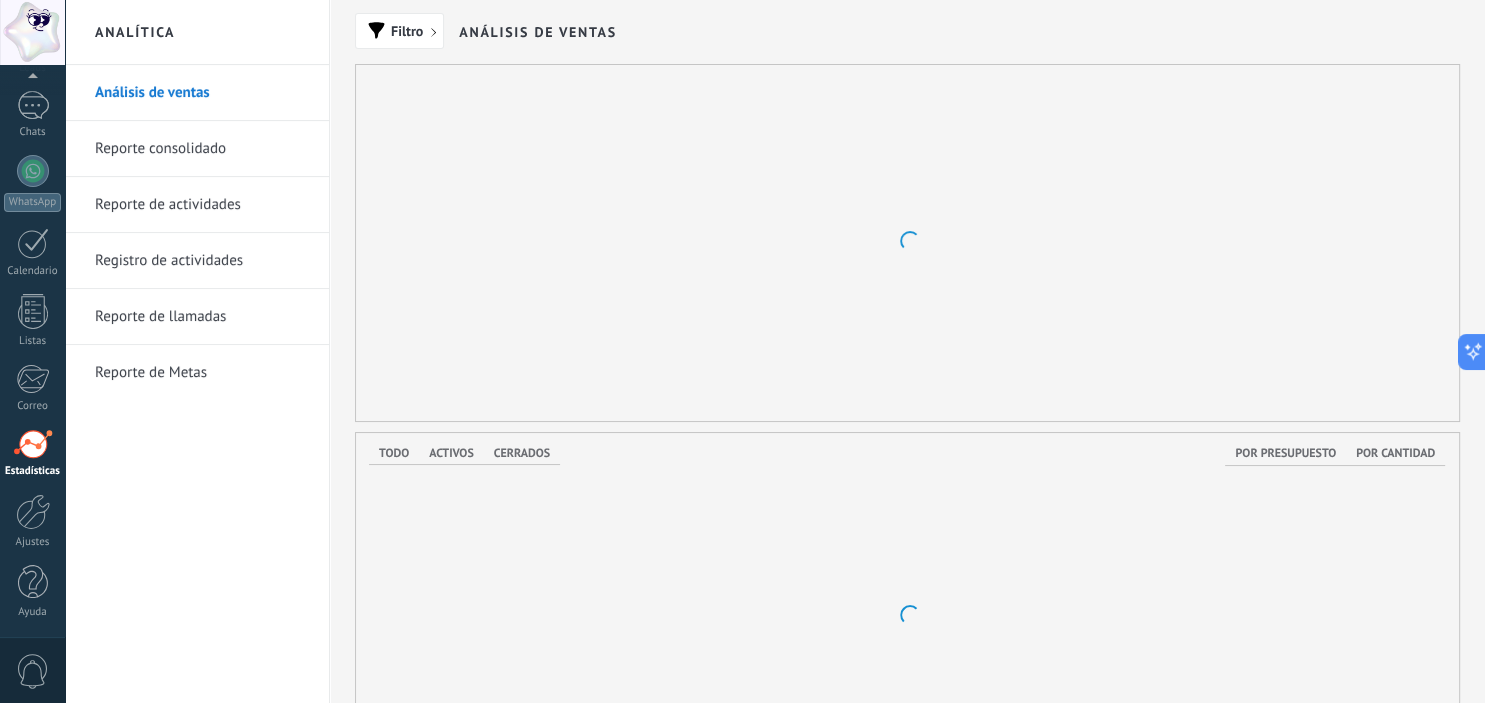 scroll, scrollTop: 129, scrollLeft: 0, axis: vertical 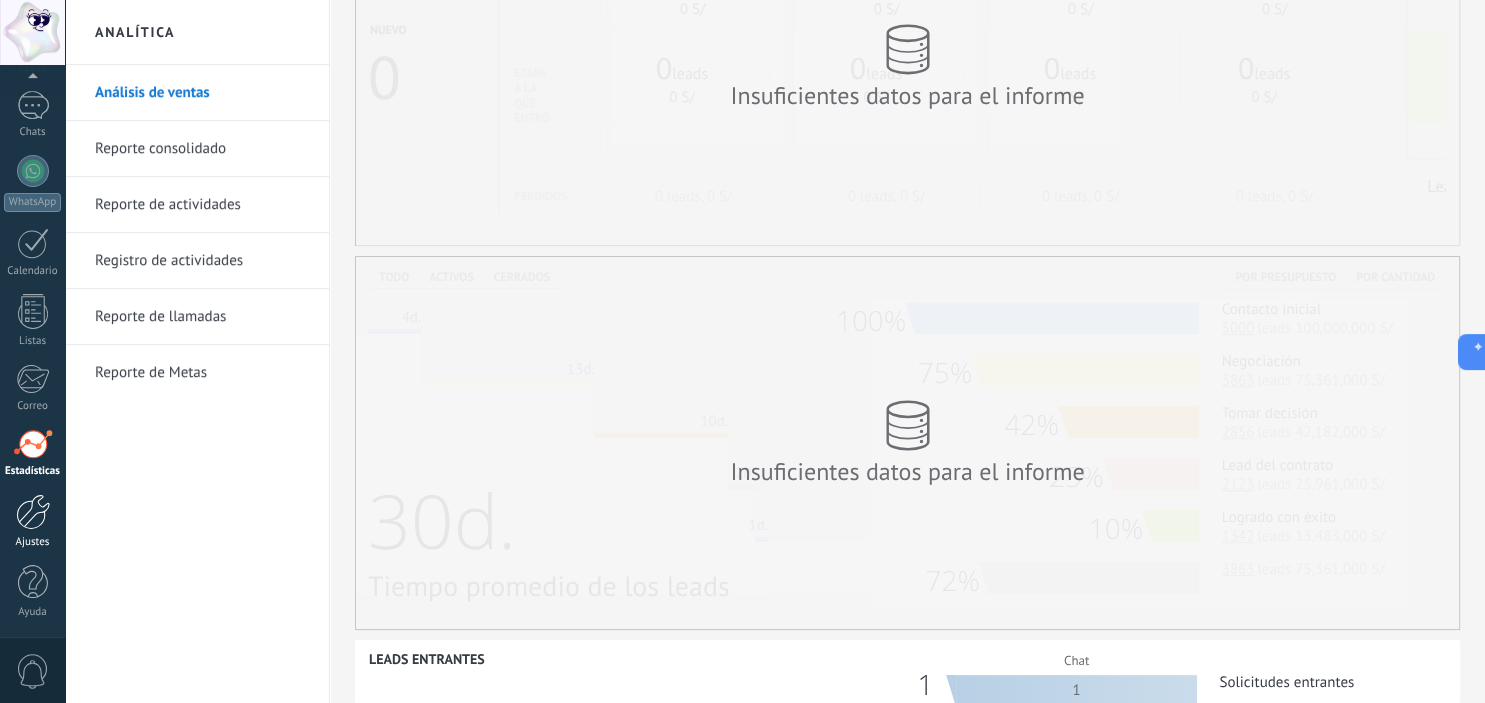 click on "Ajustes" at bounding box center [33, 542] 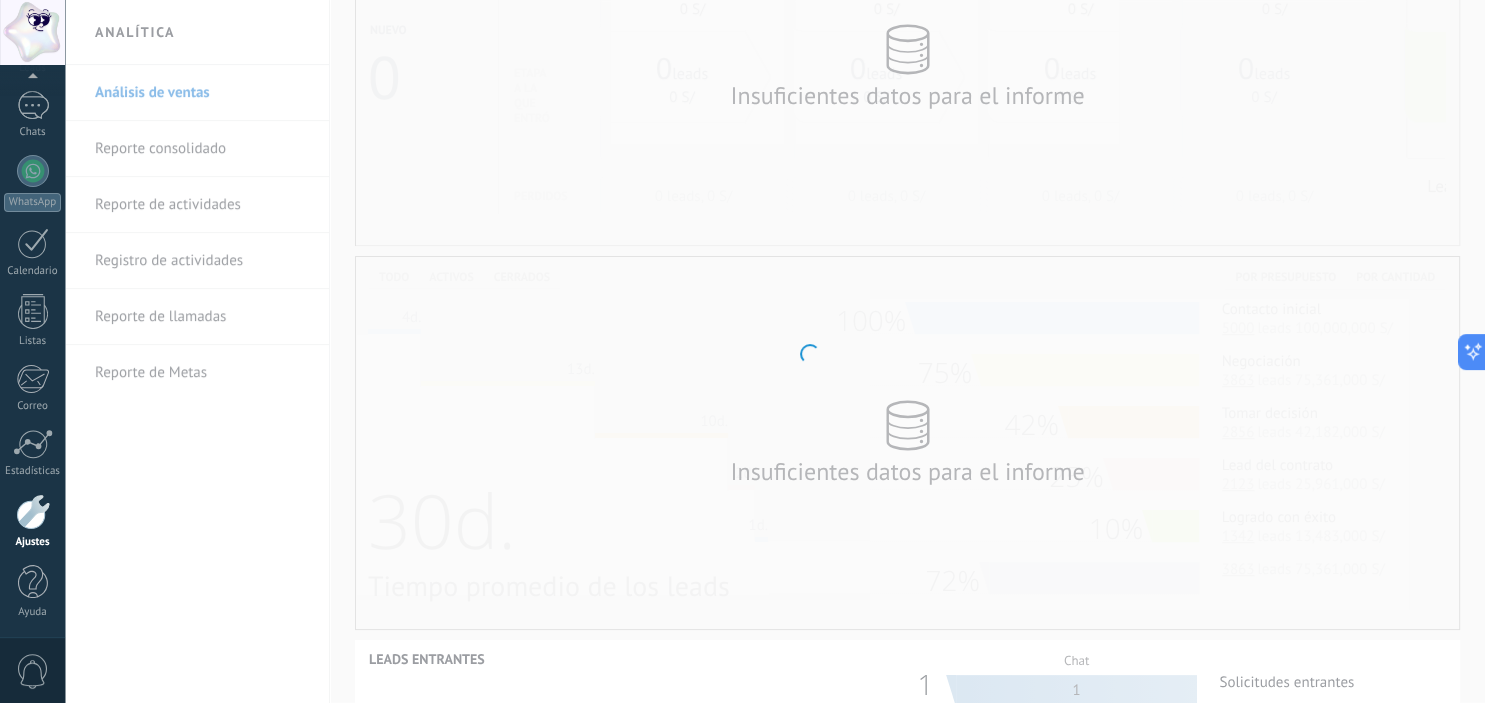 scroll, scrollTop: 129, scrollLeft: 0, axis: vertical 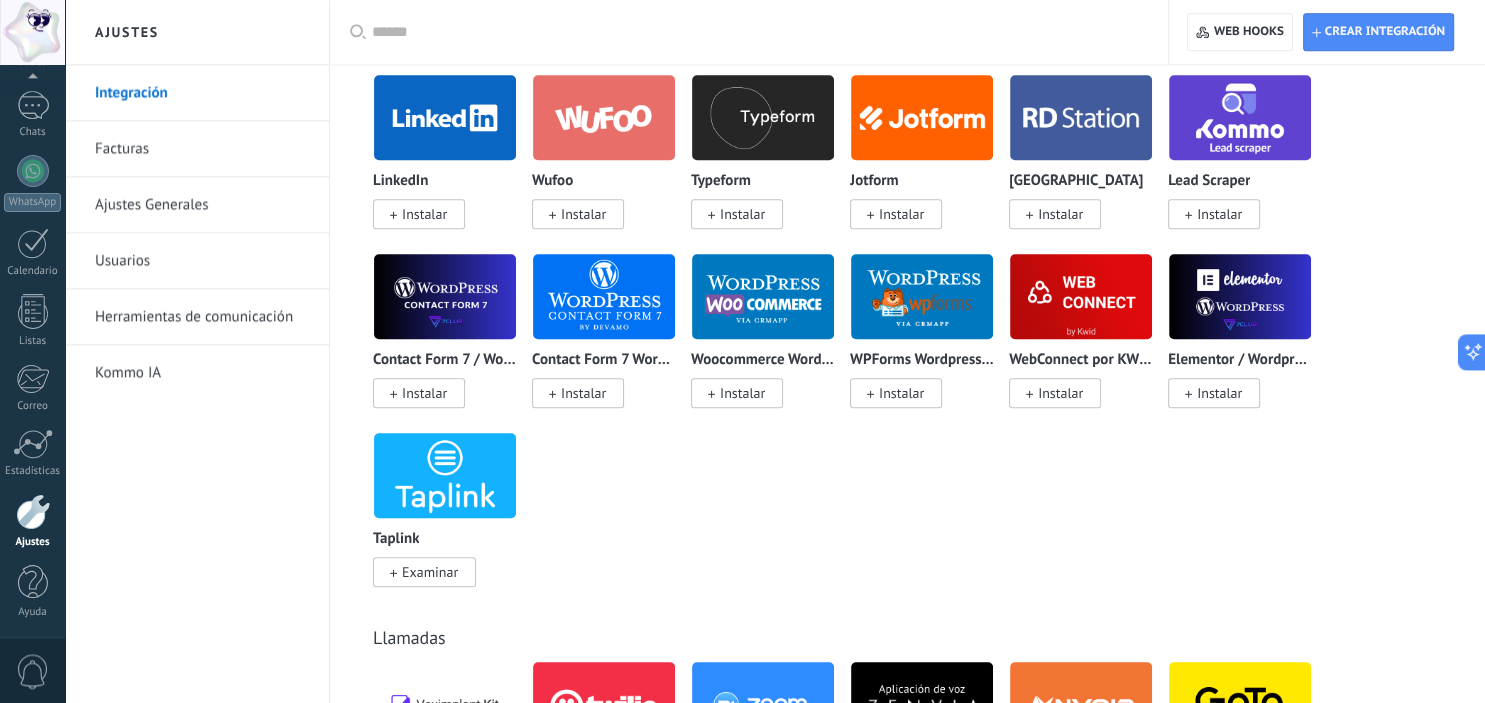 click on "Facturas" at bounding box center (202, 149) 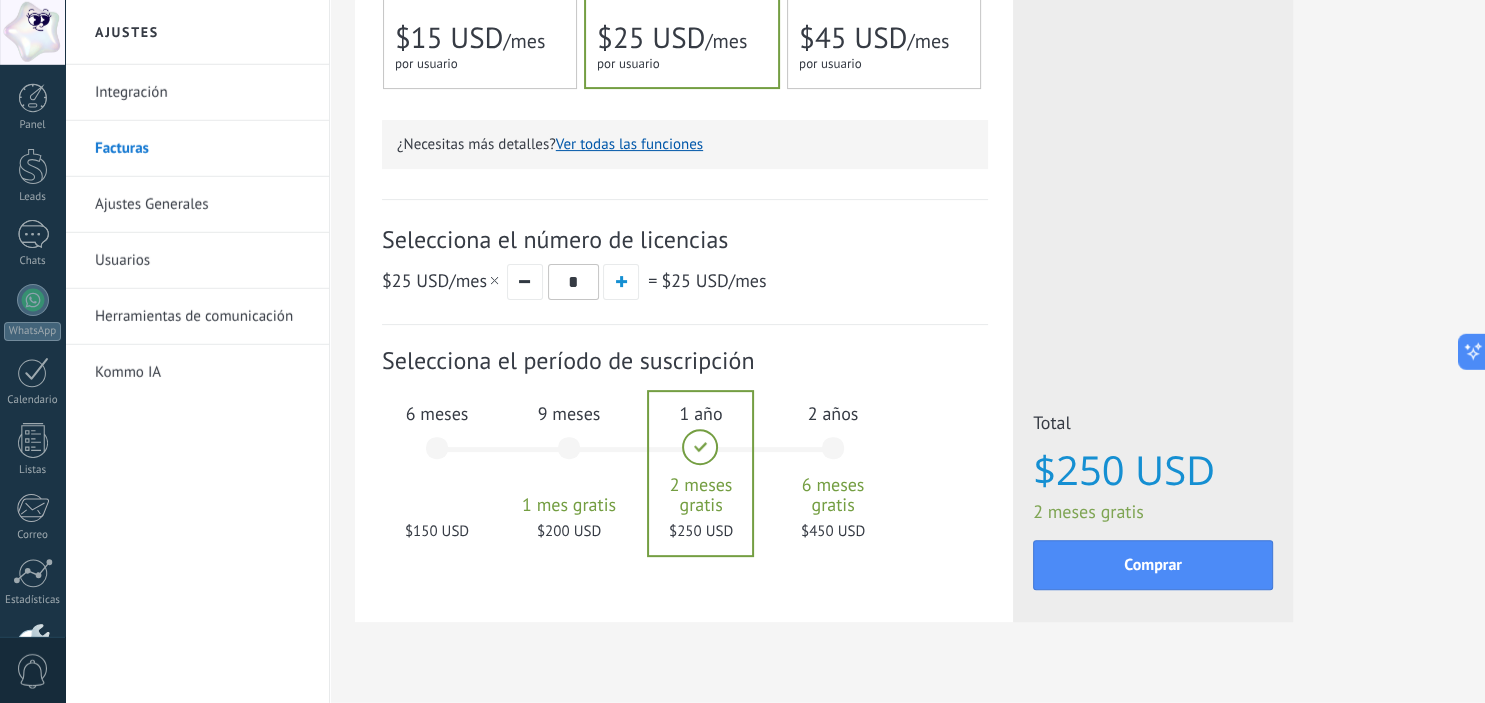 scroll, scrollTop: 545, scrollLeft: 0, axis: vertical 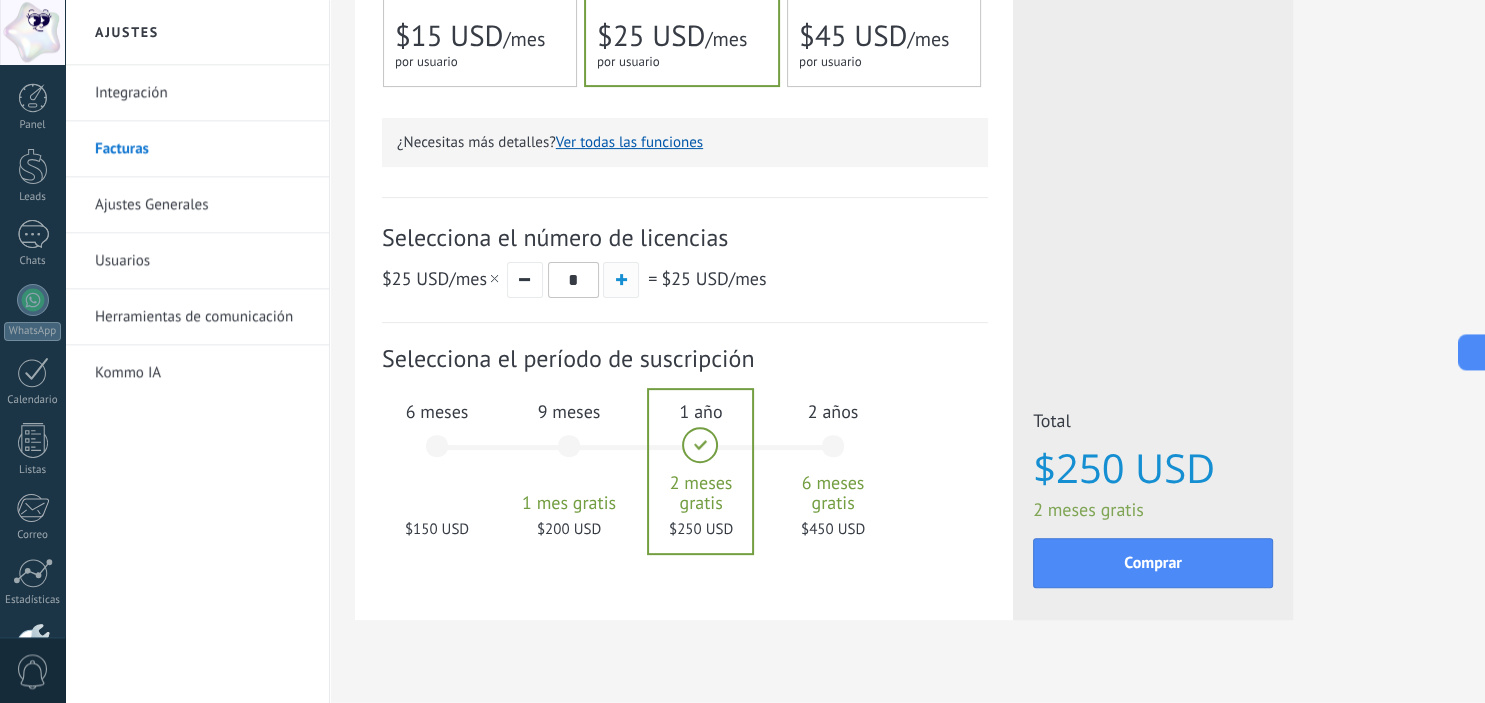 click at bounding box center [621, 280] 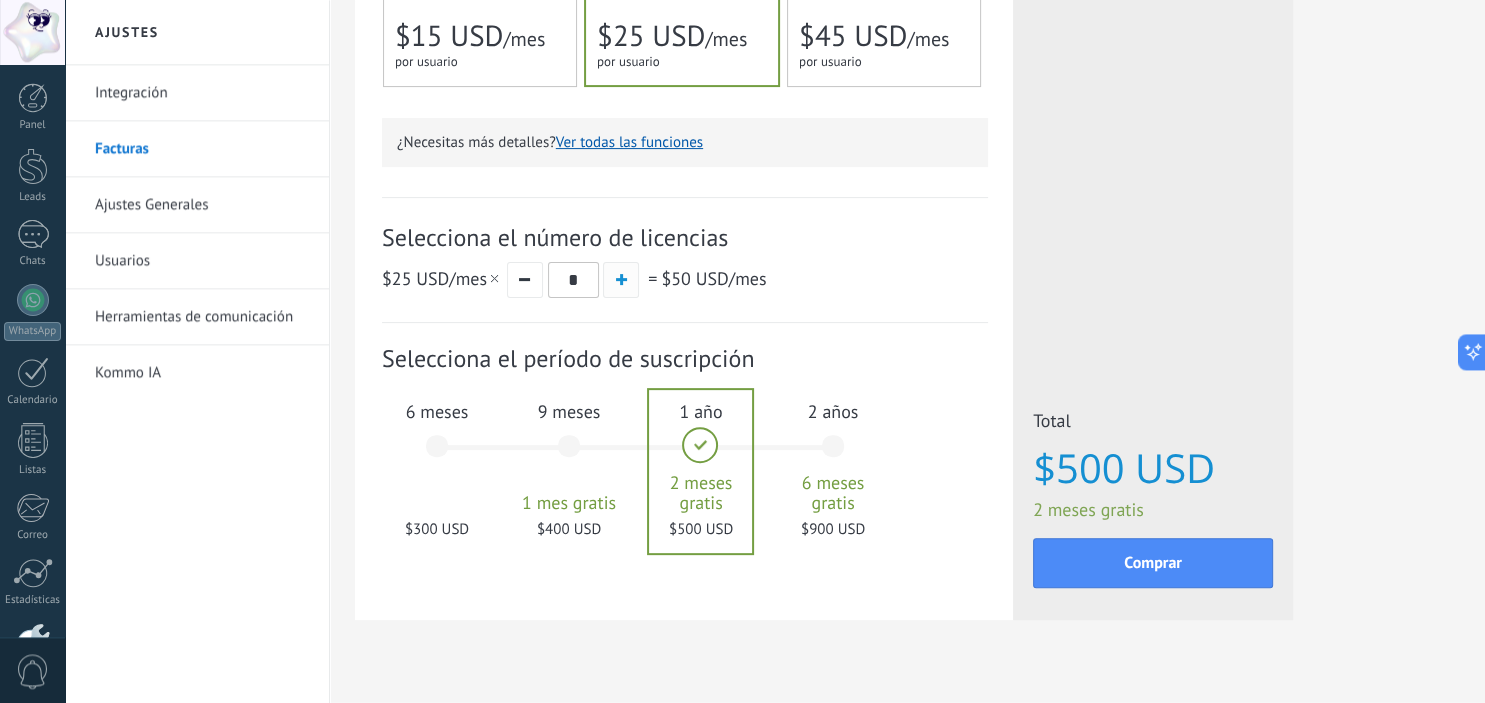 click at bounding box center [621, 279] 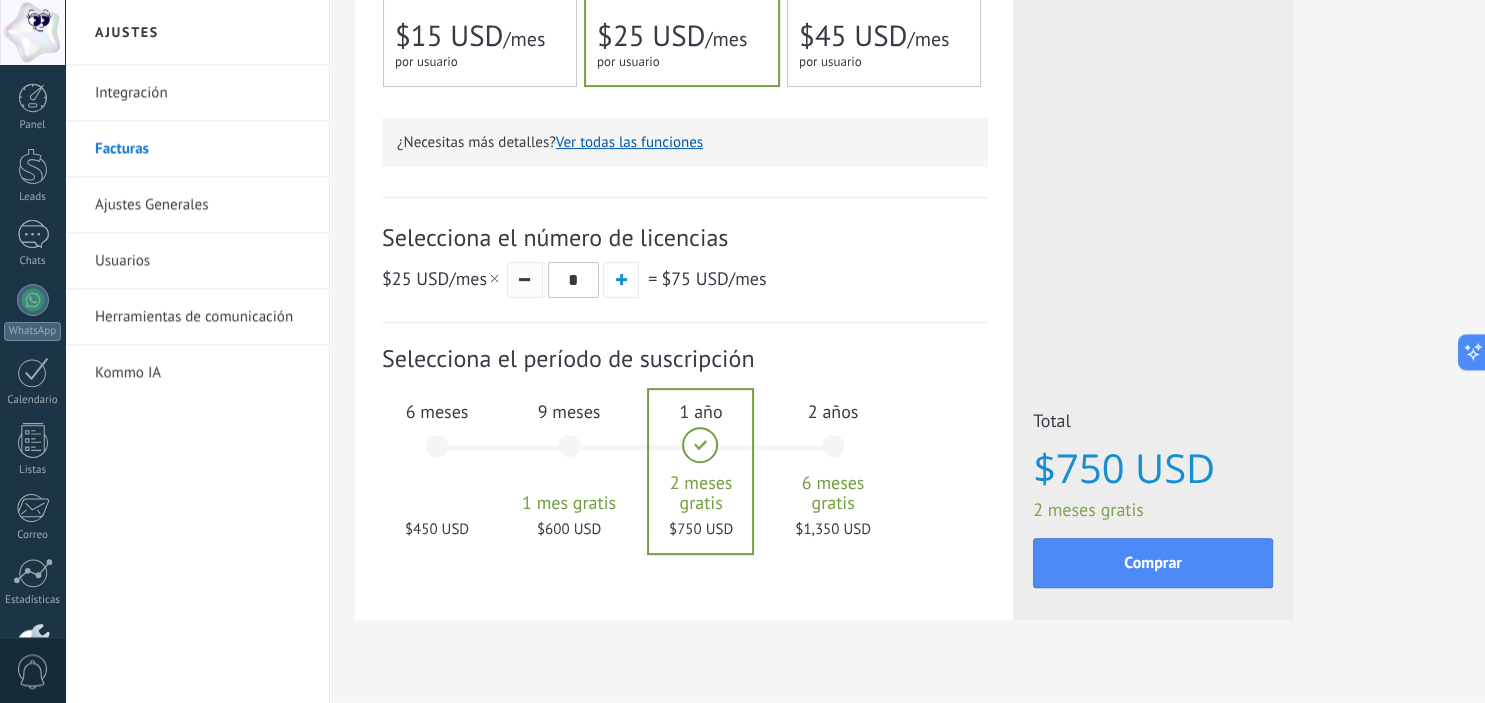 click at bounding box center [525, 280] 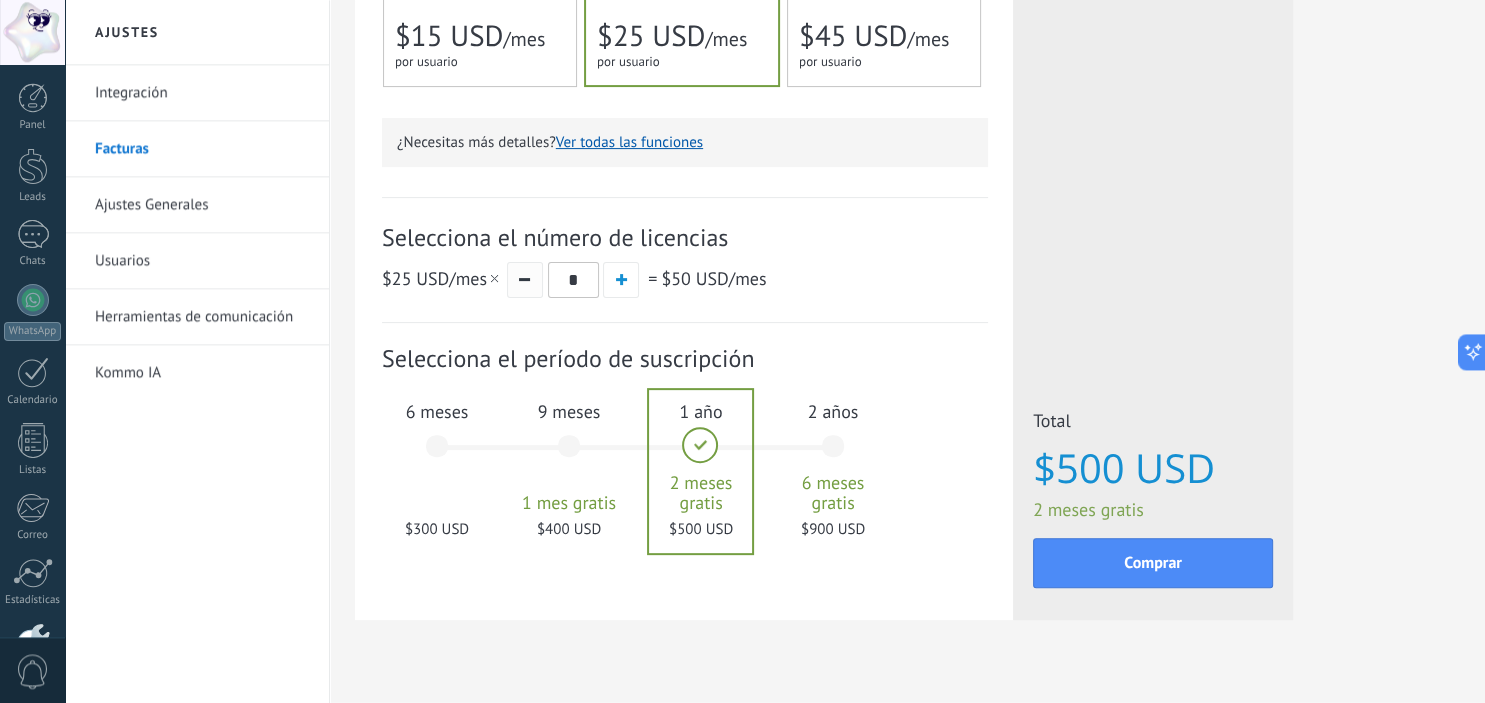 click at bounding box center (525, 280) 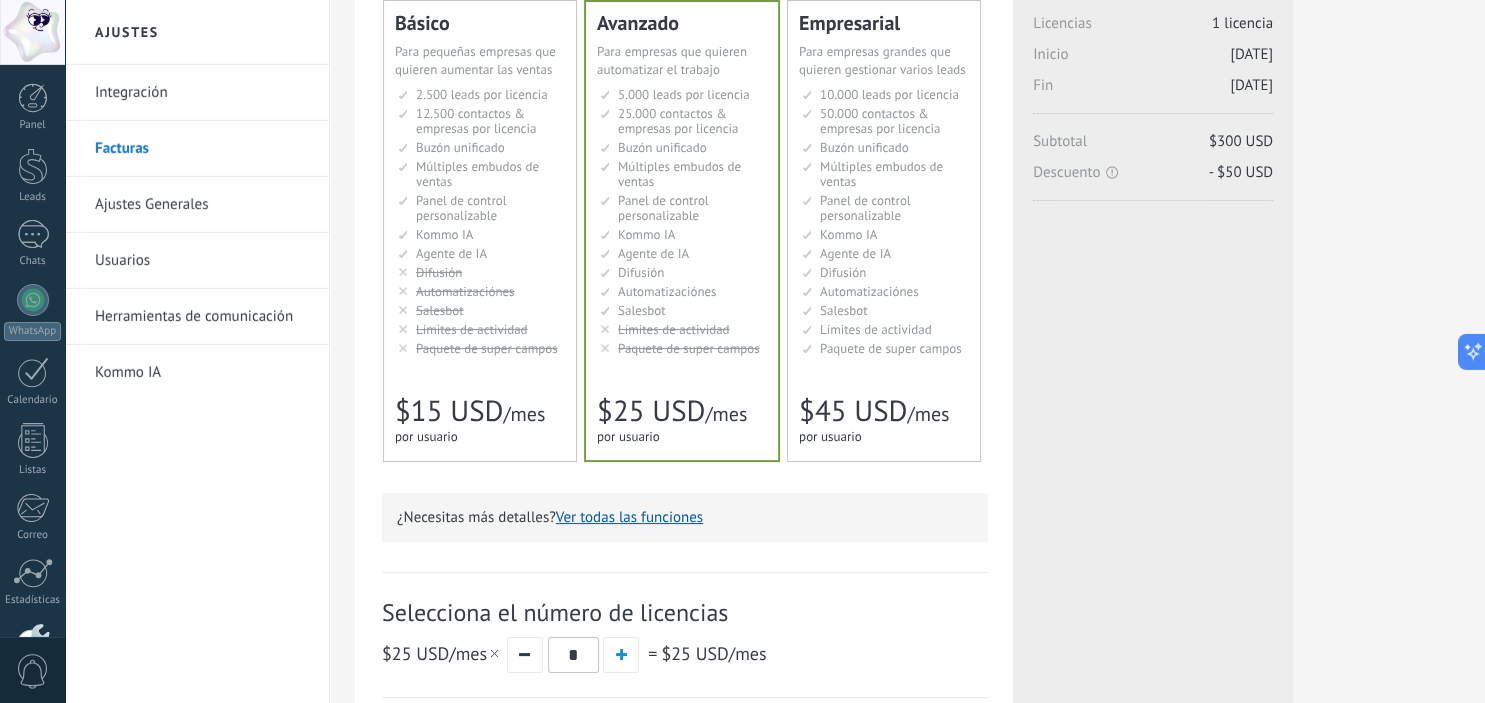 scroll, scrollTop: 0, scrollLeft: 0, axis: both 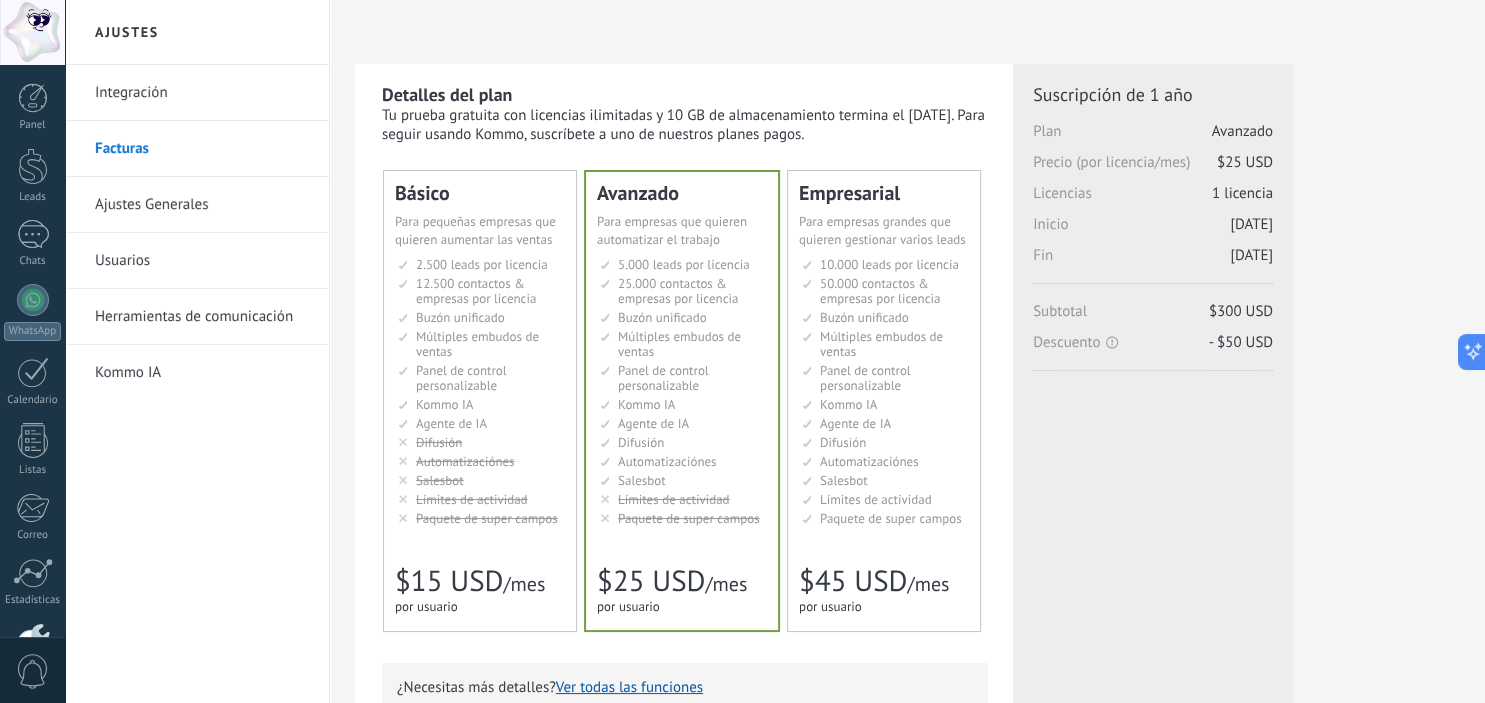 click on "Tu prueba gratuita con licencias ilimitadas y 10 GB de almacenamiento termina el 19.07.2025. Para seguir usando Kommo, suscríbete a uno de nuestros planes pagos." at bounding box center (685, 125) 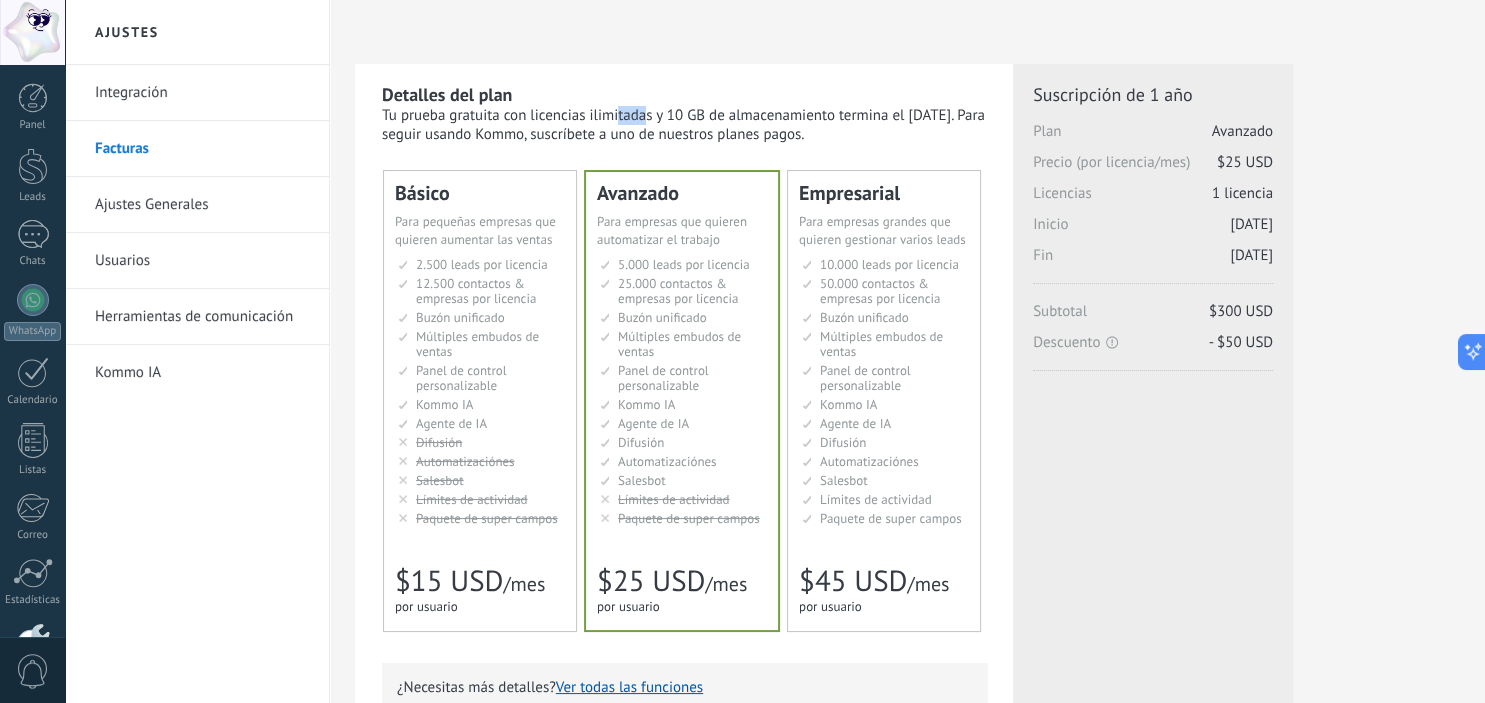 click on "Tu prueba gratuita con licencias ilimitadas y 10 GB de almacenamiento termina el 19.07.2025. Para seguir usando Kommo, suscríbete a uno de nuestros planes pagos." at bounding box center (685, 125) 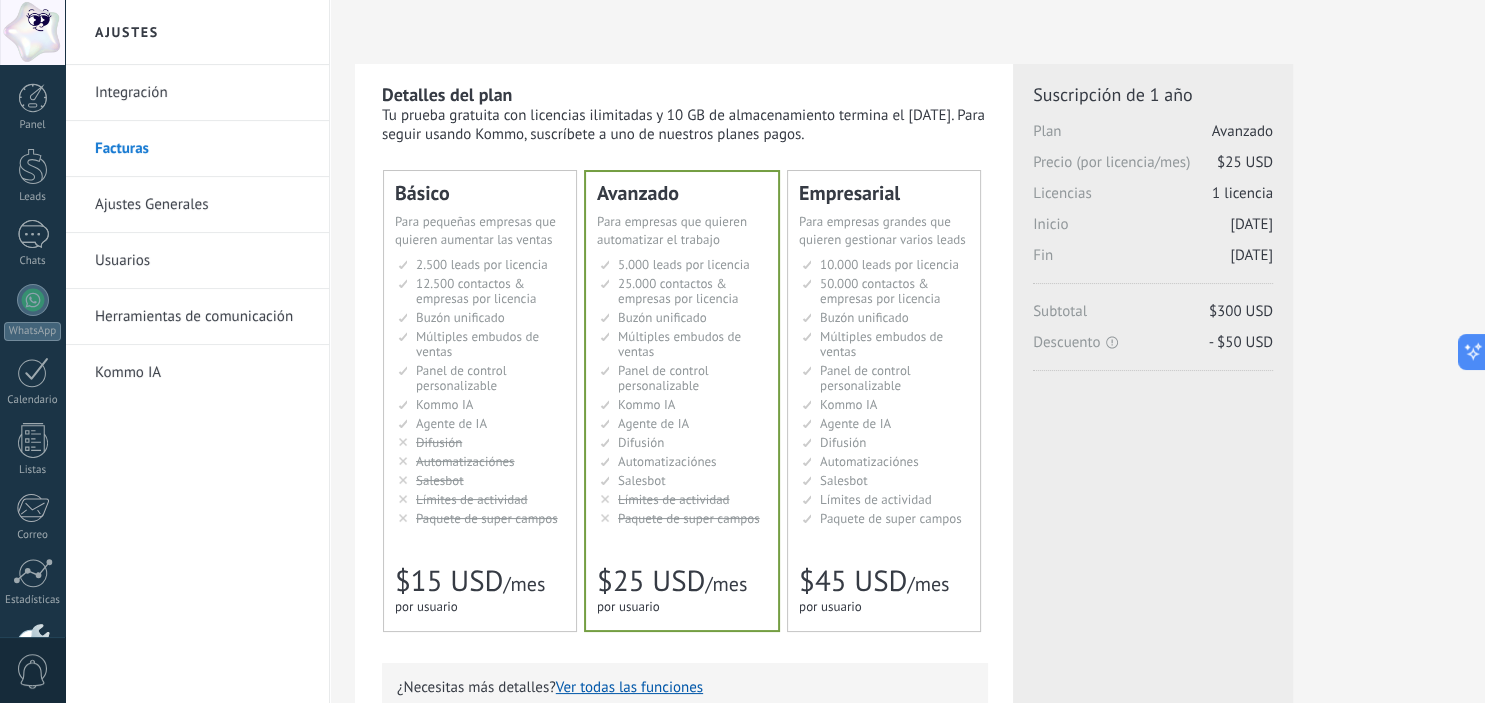 click on "Tu prueba gratuita con licencias ilimitadas y 10 GB de almacenamiento termina el 19.07.2025. Para seguir usando Kommo, suscríbete a uno de nuestros planes pagos." at bounding box center (685, 125) 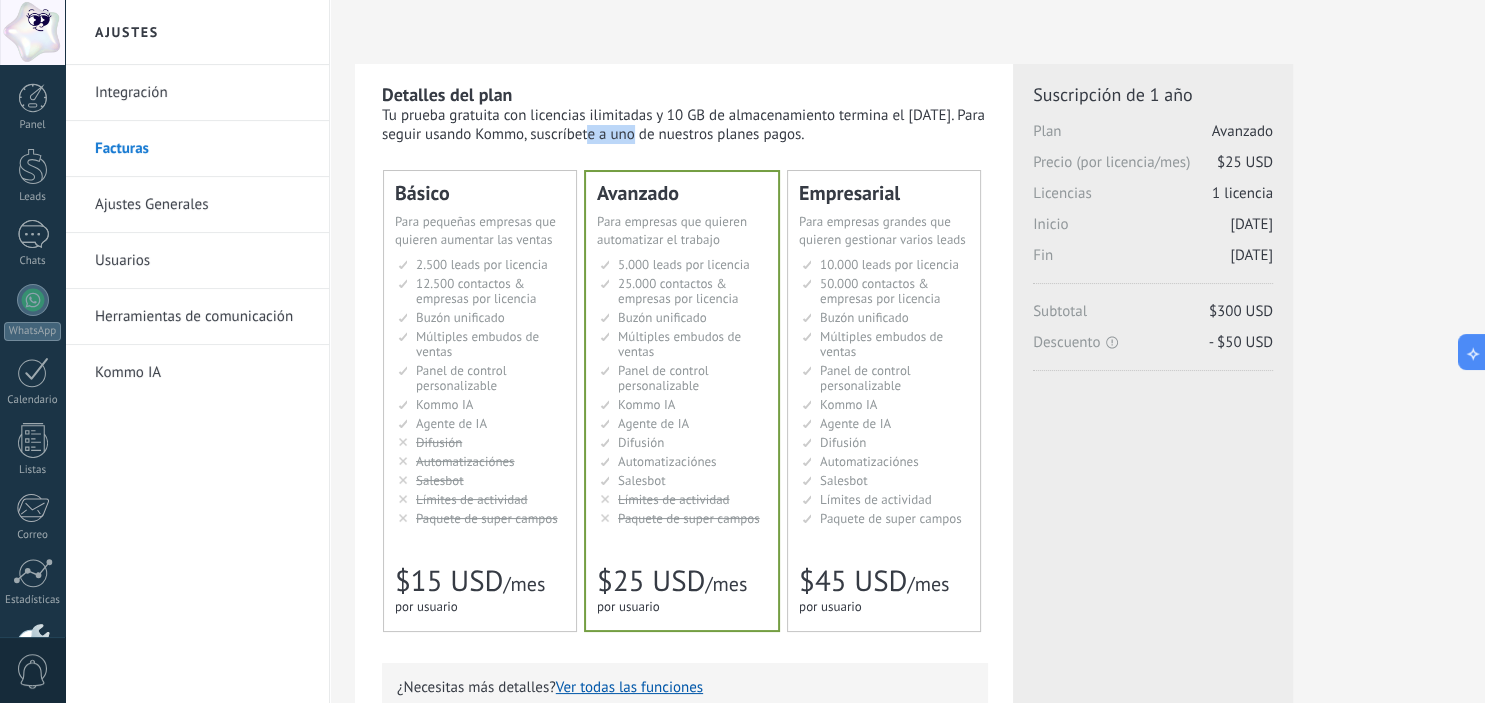 click on "Tu prueba gratuita con licencias ilimitadas y 10 GB de almacenamiento termina el 19.07.2025. Para seguir usando Kommo, suscríbete a uno de nuestros planes pagos." at bounding box center (685, 125) 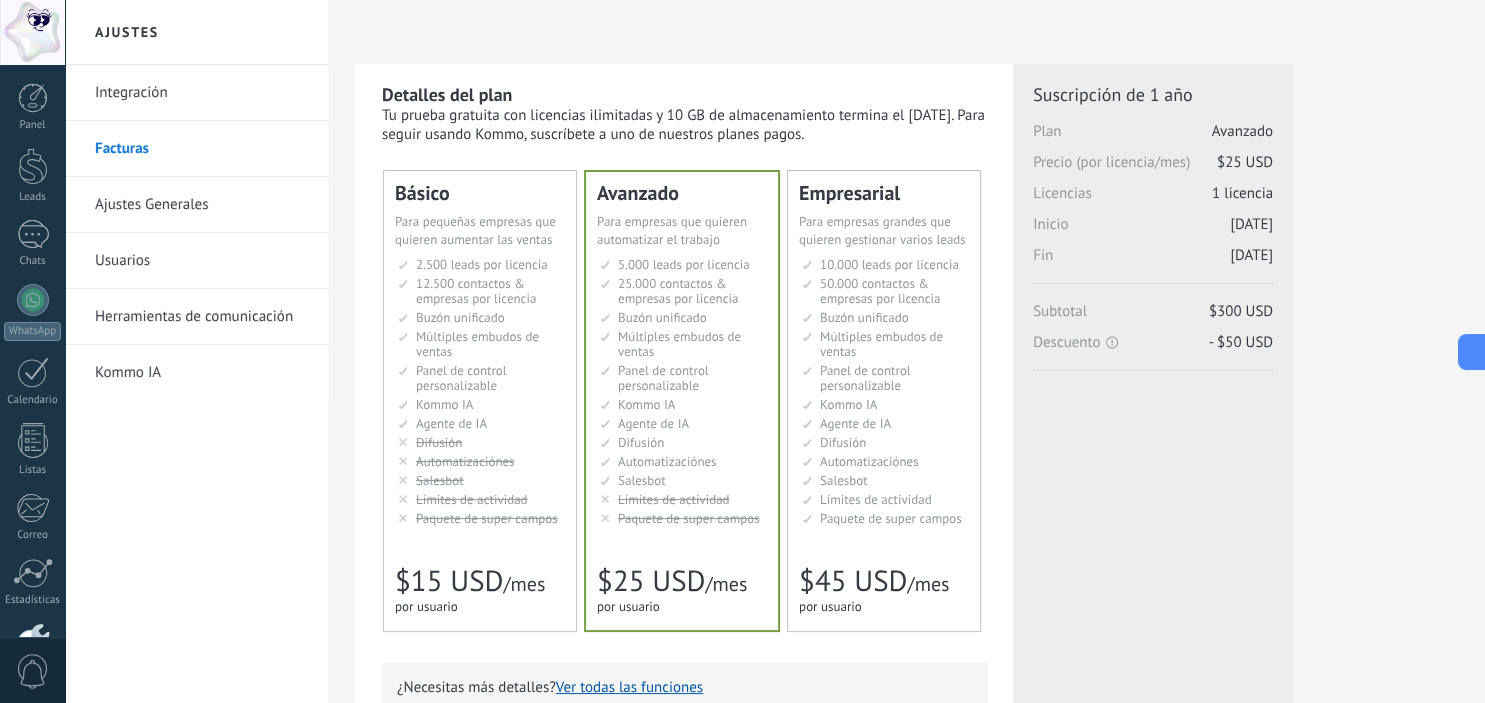 click on "Tu prueba gratuita con licencias ilimitadas y 10 GB de almacenamiento termina el 19.07.2025. Para seguir usando Kommo, suscríbete a uno de nuestros planes pagos." at bounding box center [685, 125] 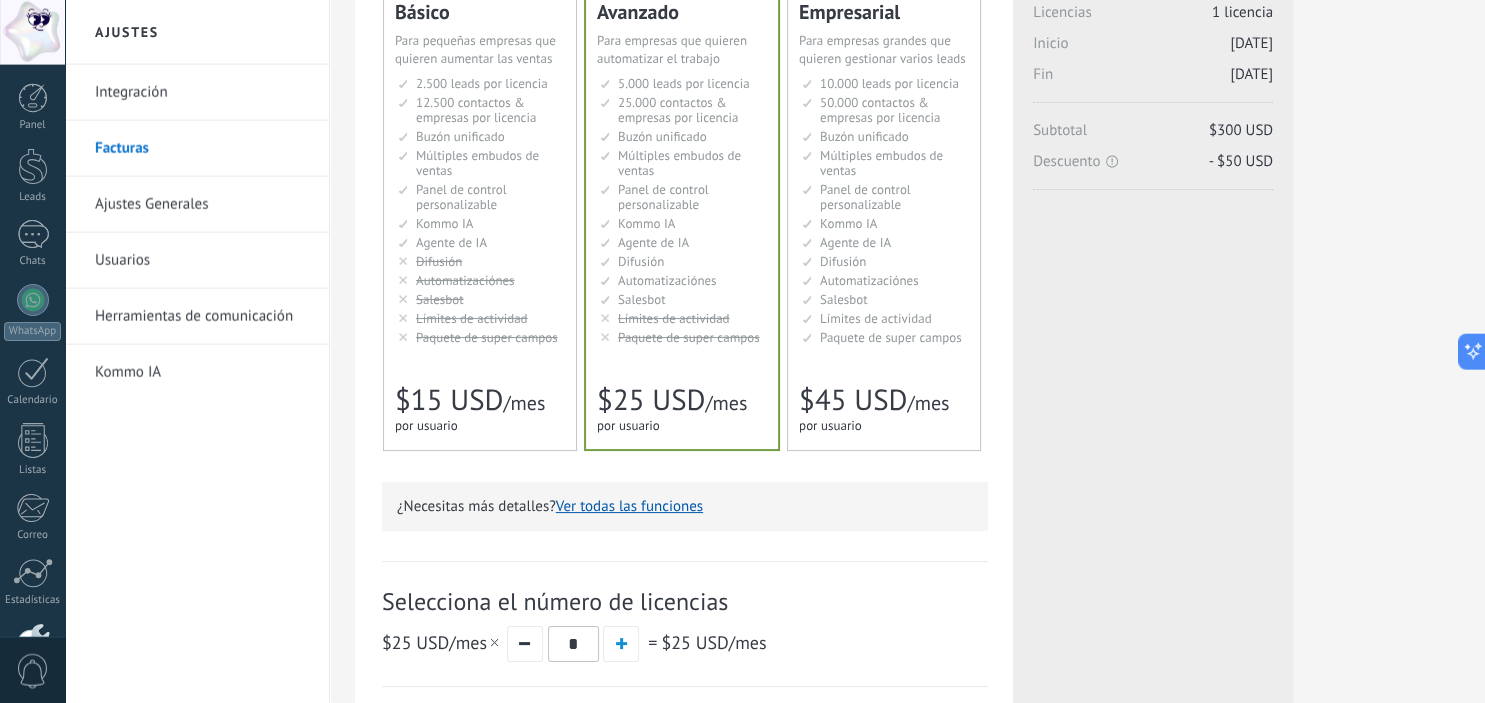 scroll, scrollTop: 174, scrollLeft: 0, axis: vertical 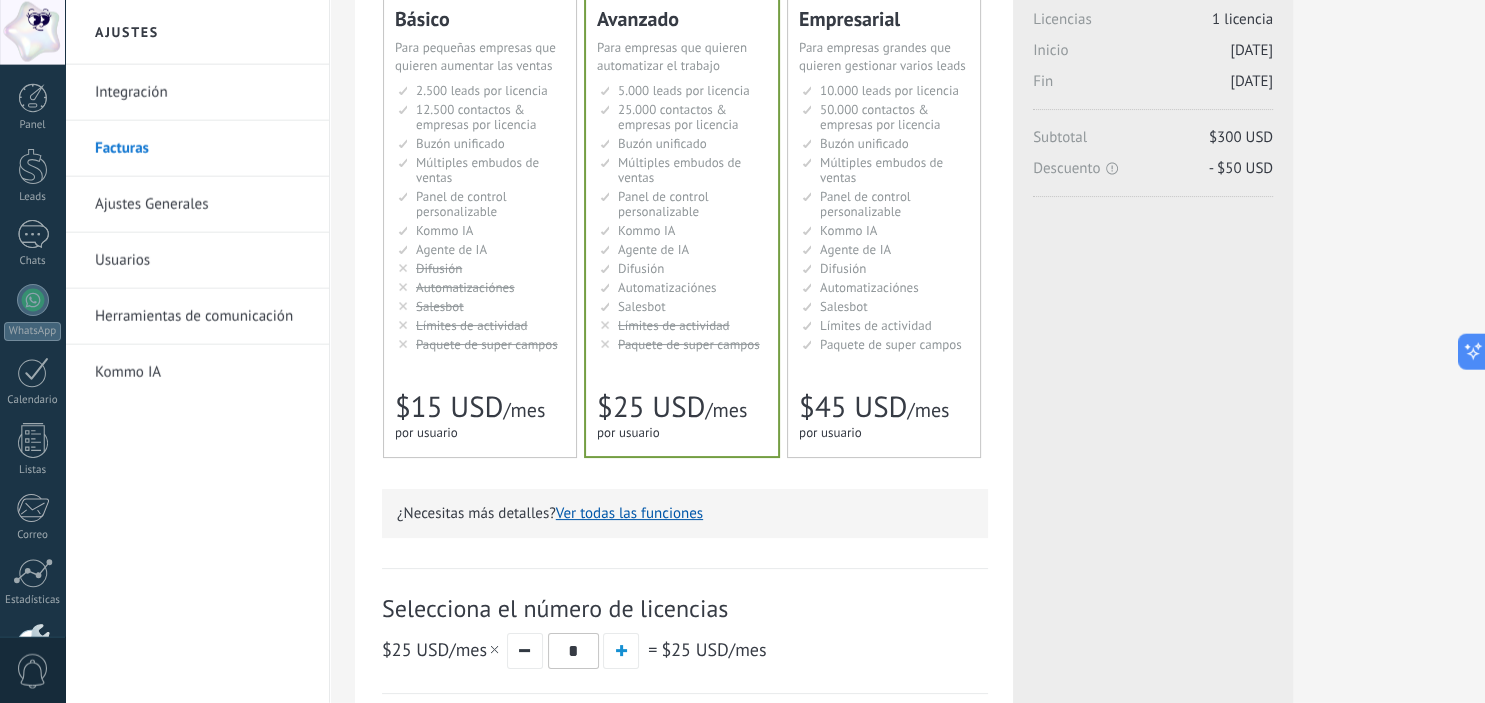 click on "2.500 сделок на место
2.500 leads per seat
2.500 leads por licencia
添加线索和联系人
2.500 leads por licença
2.500 lead per slot
Lisans başına 2.500 müşteri
12.500 контактов & компаний на место
12.500 contacts & companies per seat
12.500 contactos & empresas por licencia
定制销售阶段并与销售渠道合作
12.500 contatos & empresas por licença
12.500 kontak & perusahaan per slot
Lisans başına 12.500 kişi & şirket kaydı
Общий inbox
Unified inbox
Buzón unificado
Inbox unificado
Inbox terpadu
Birleşik gelen kutusu
Множество воронок" at bounding box center (481, 217) 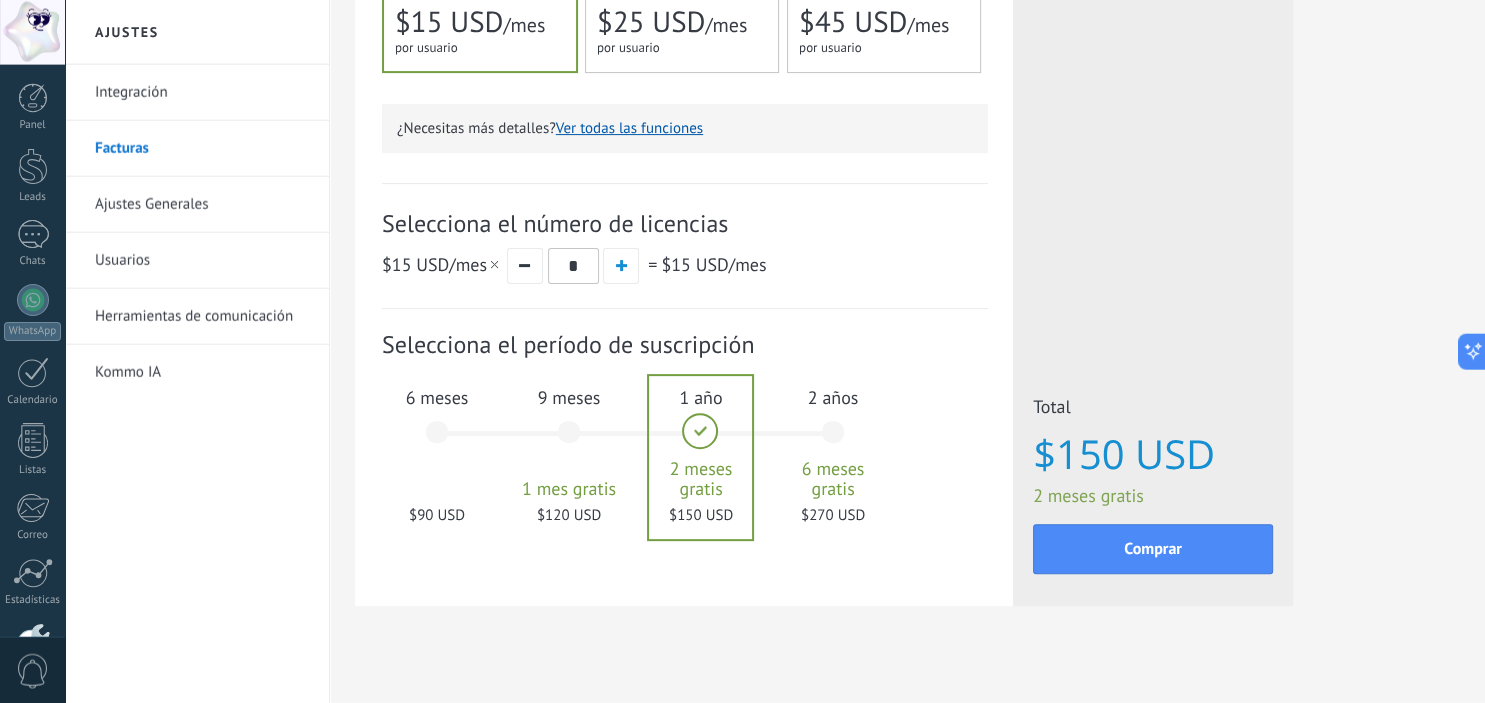 scroll, scrollTop: 579, scrollLeft: 0, axis: vertical 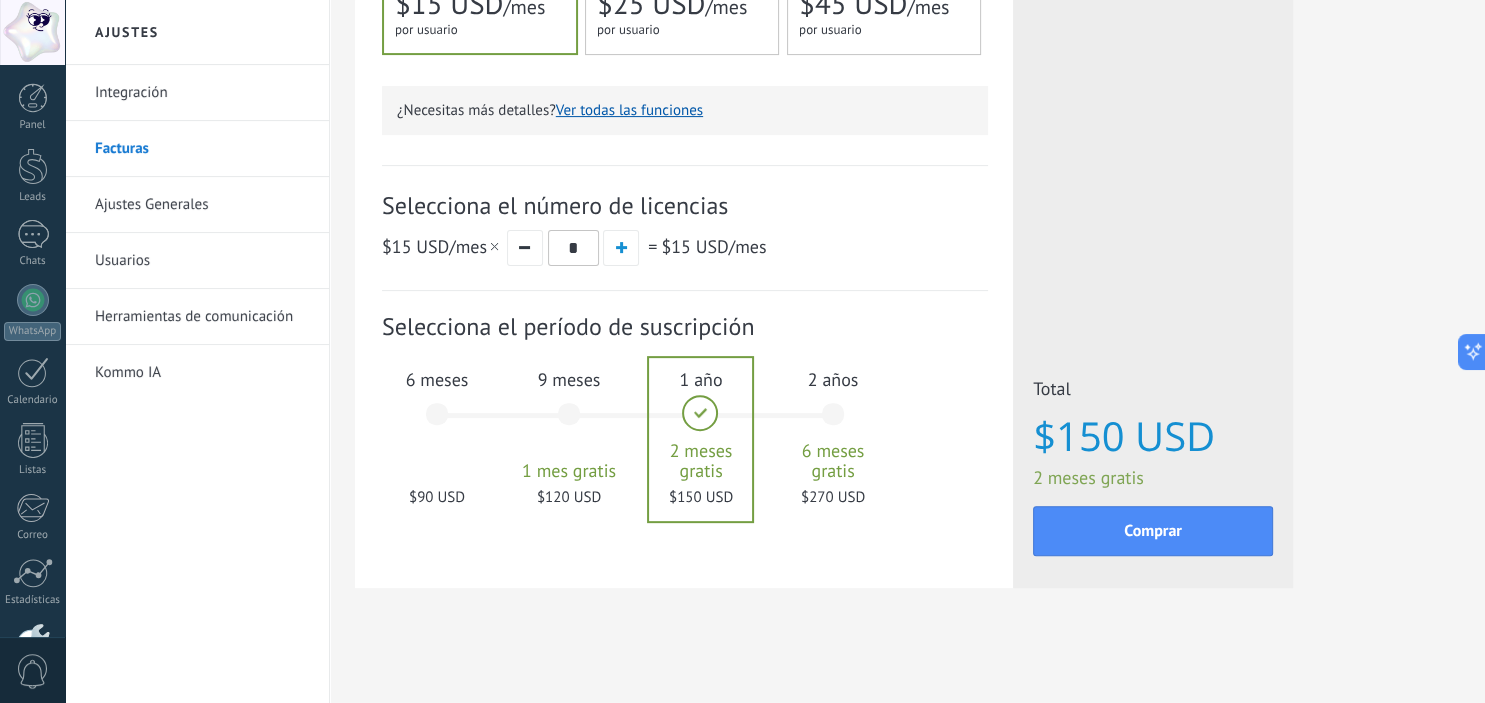 click on "6 meses
$90 USD" at bounding box center [437, 423] 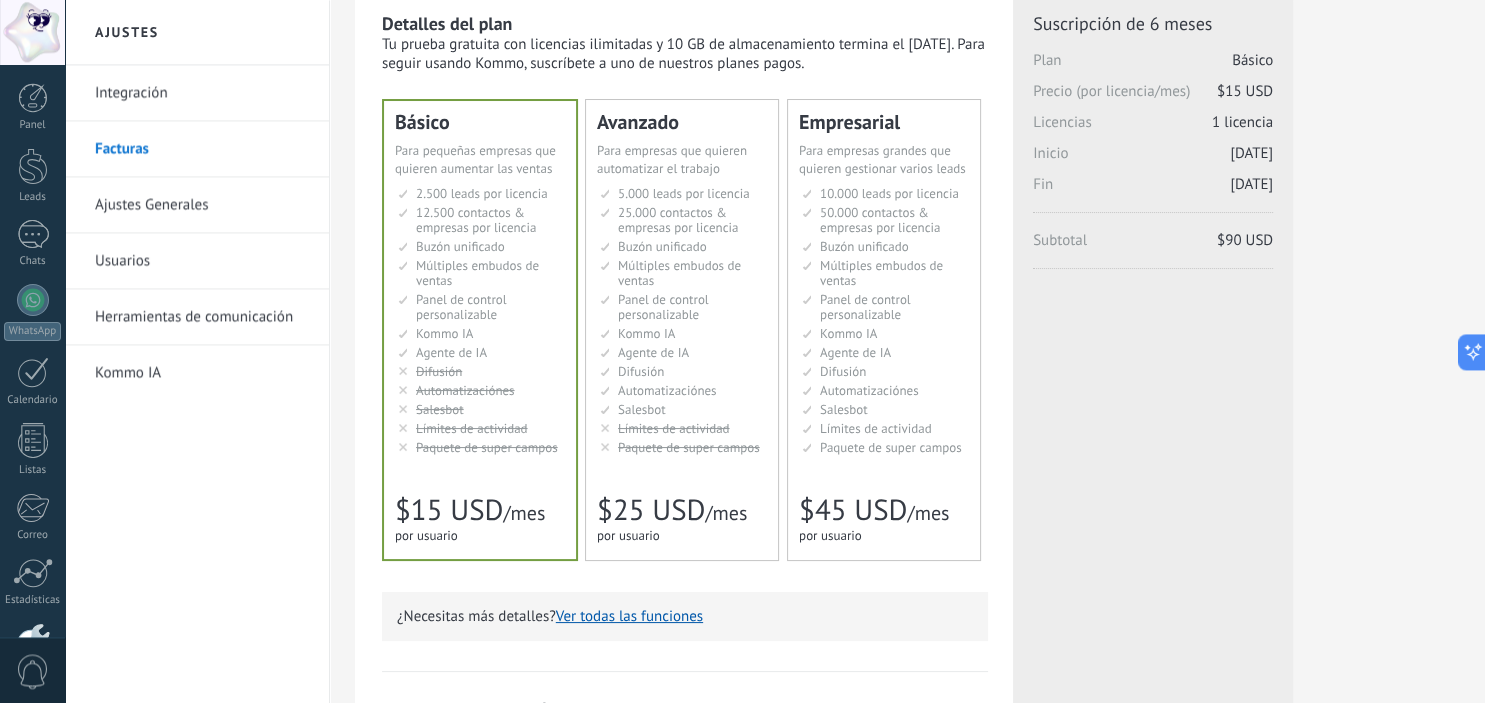 scroll, scrollTop: 32, scrollLeft: 0, axis: vertical 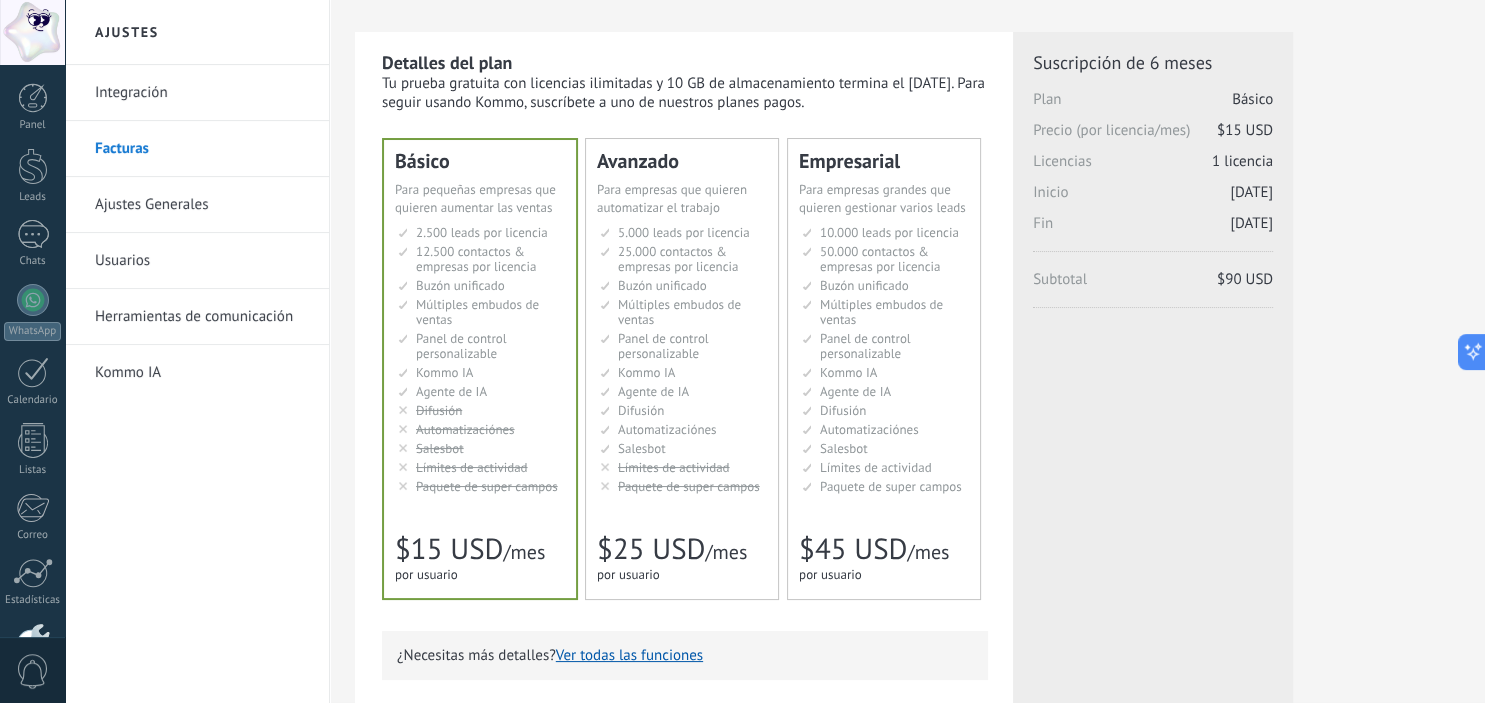 click on "Límites de actividad" at bounding box center (674, 467) 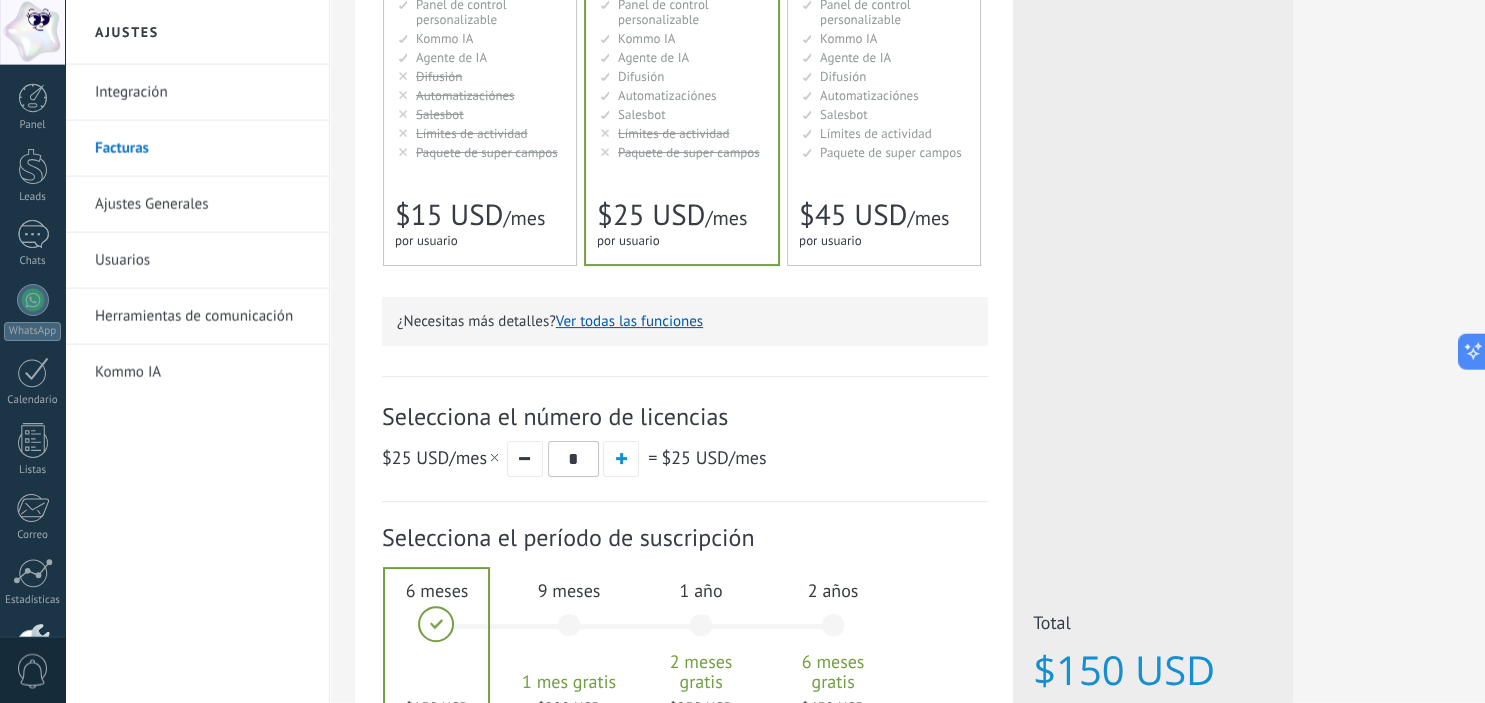 scroll, scrollTop: 0, scrollLeft: 0, axis: both 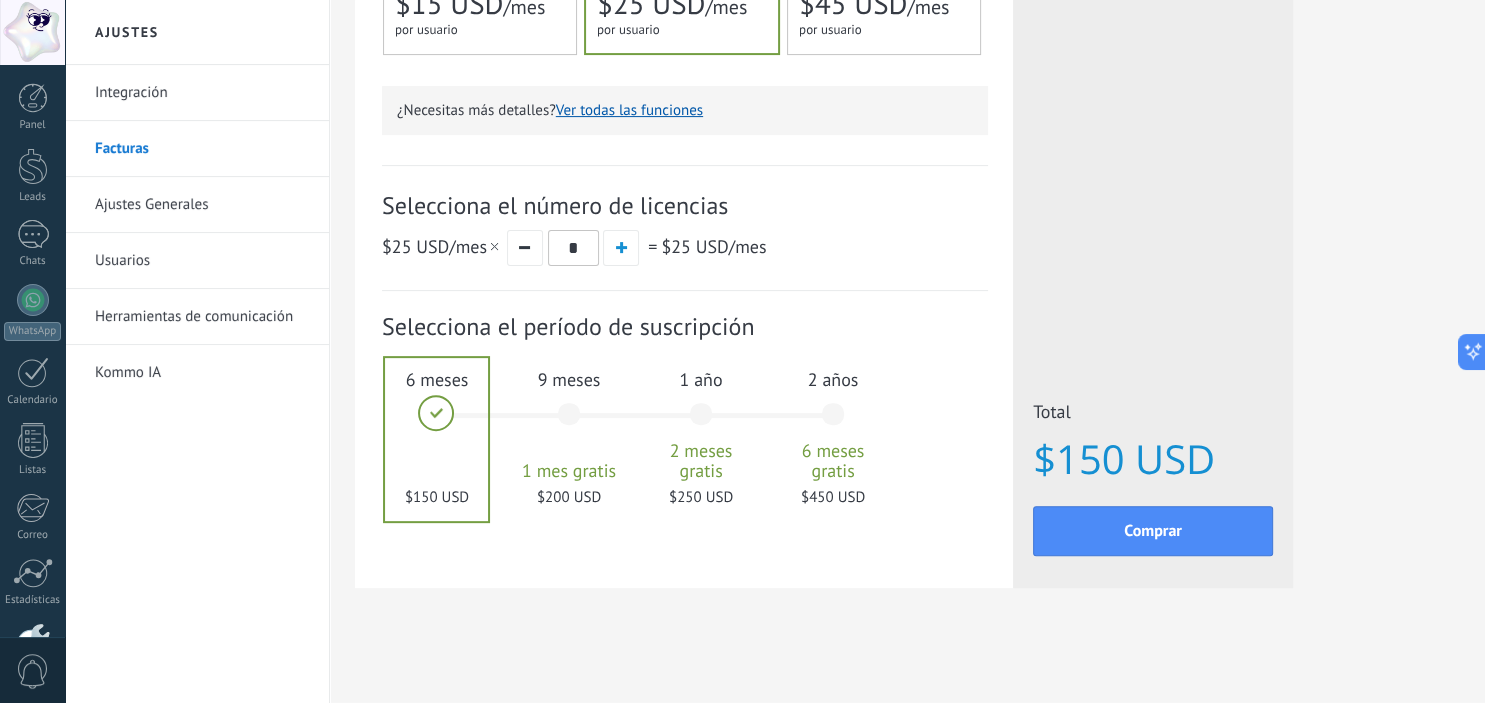 click on "$150 USD" at bounding box center (1153, 459) 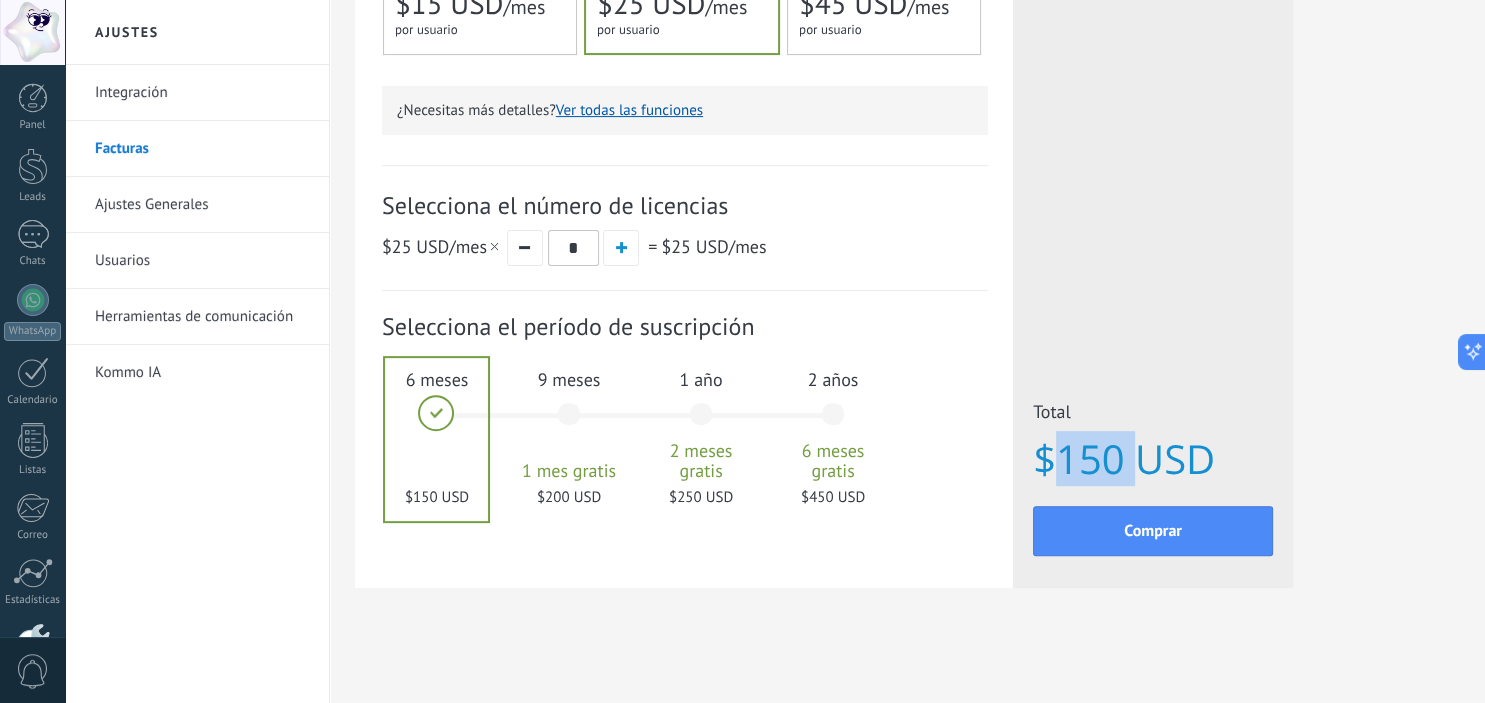 click on "$150 USD" at bounding box center [1153, 459] 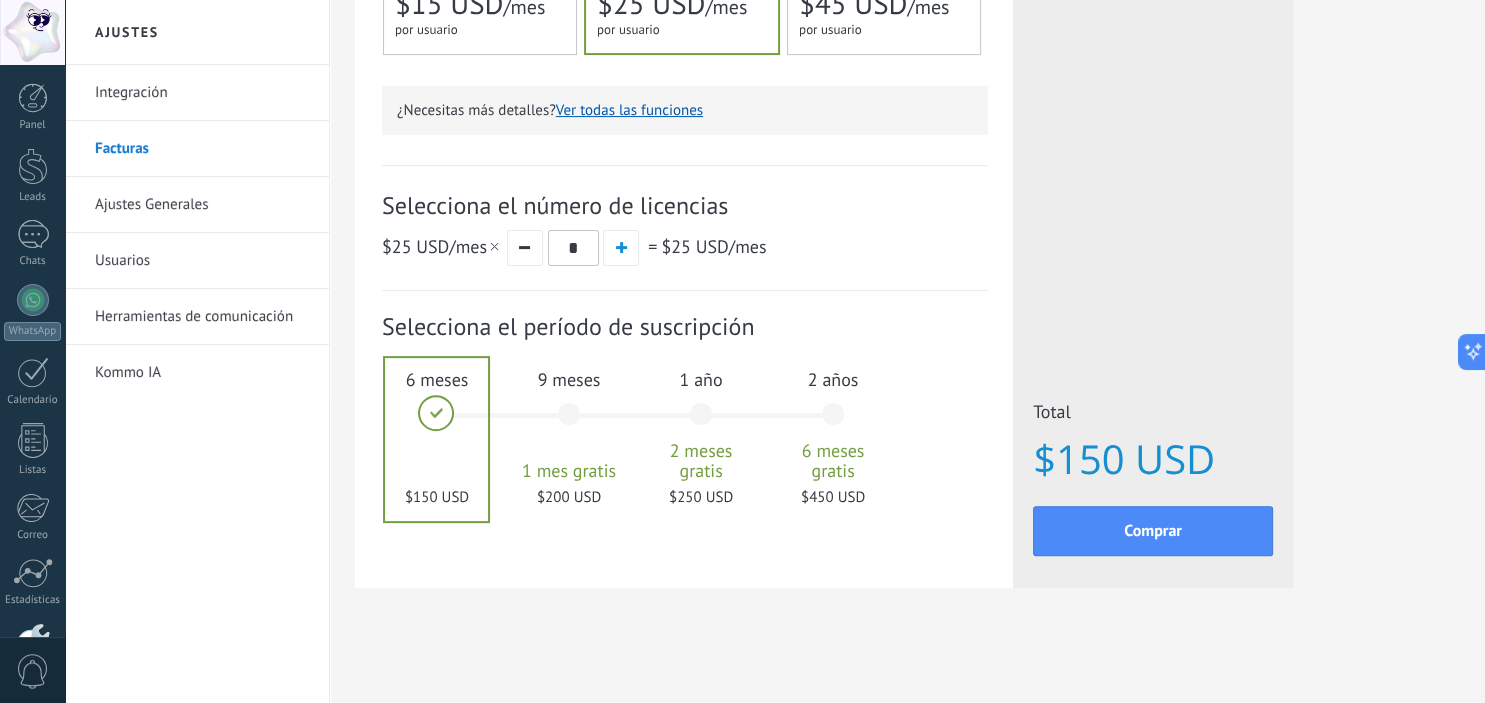 click on "$150 USD" at bounding box center (1153, 459) 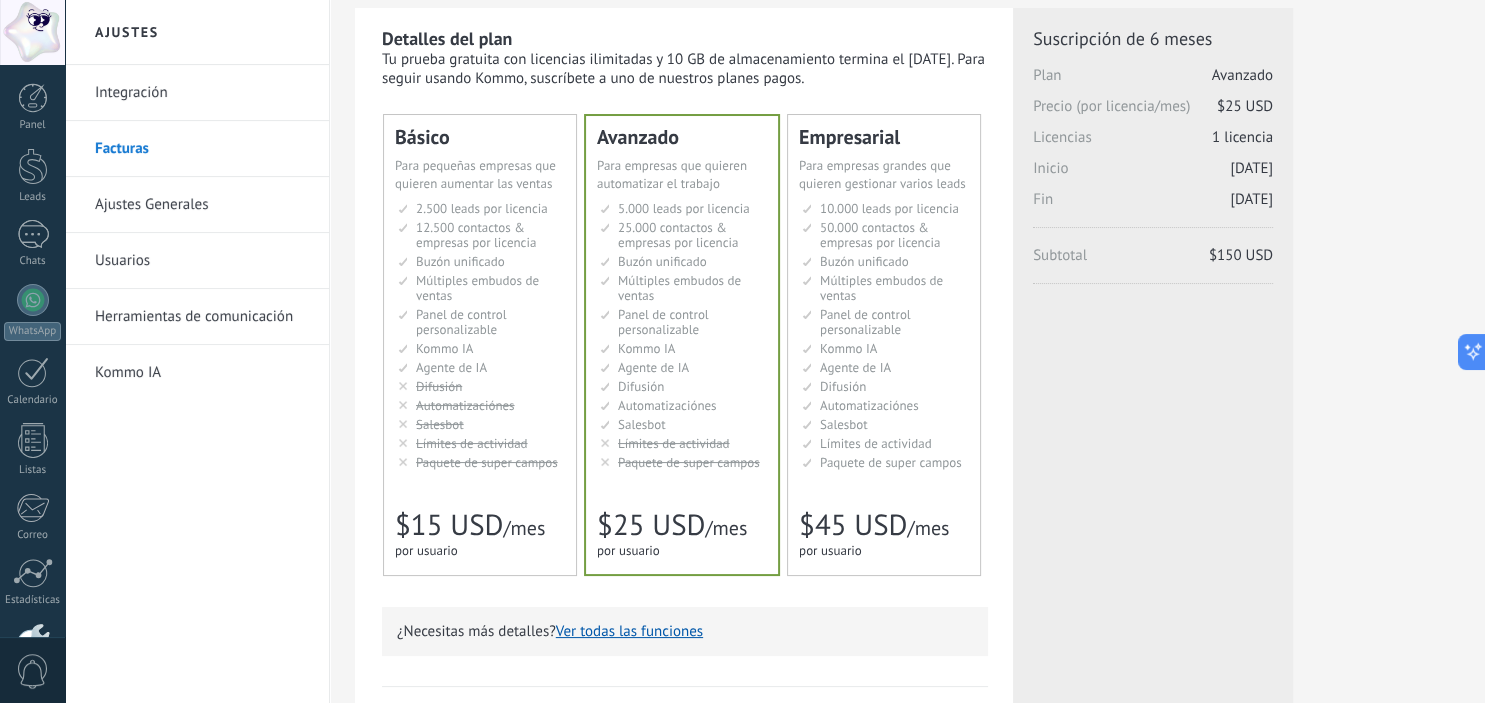 scroll, scrollTop: 0, scrollLeft: 0, axis: both 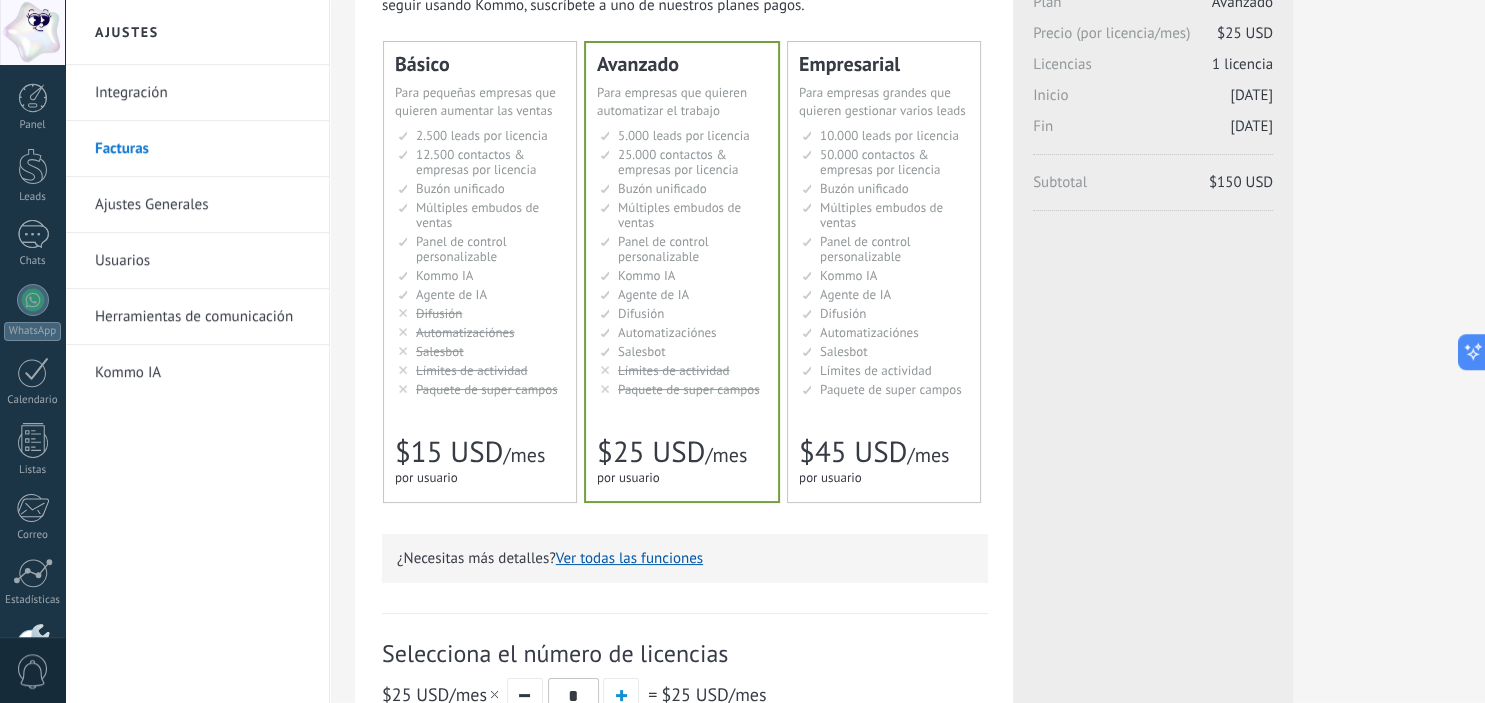 click on "Agente de IA" at bounding box center [451, 294] 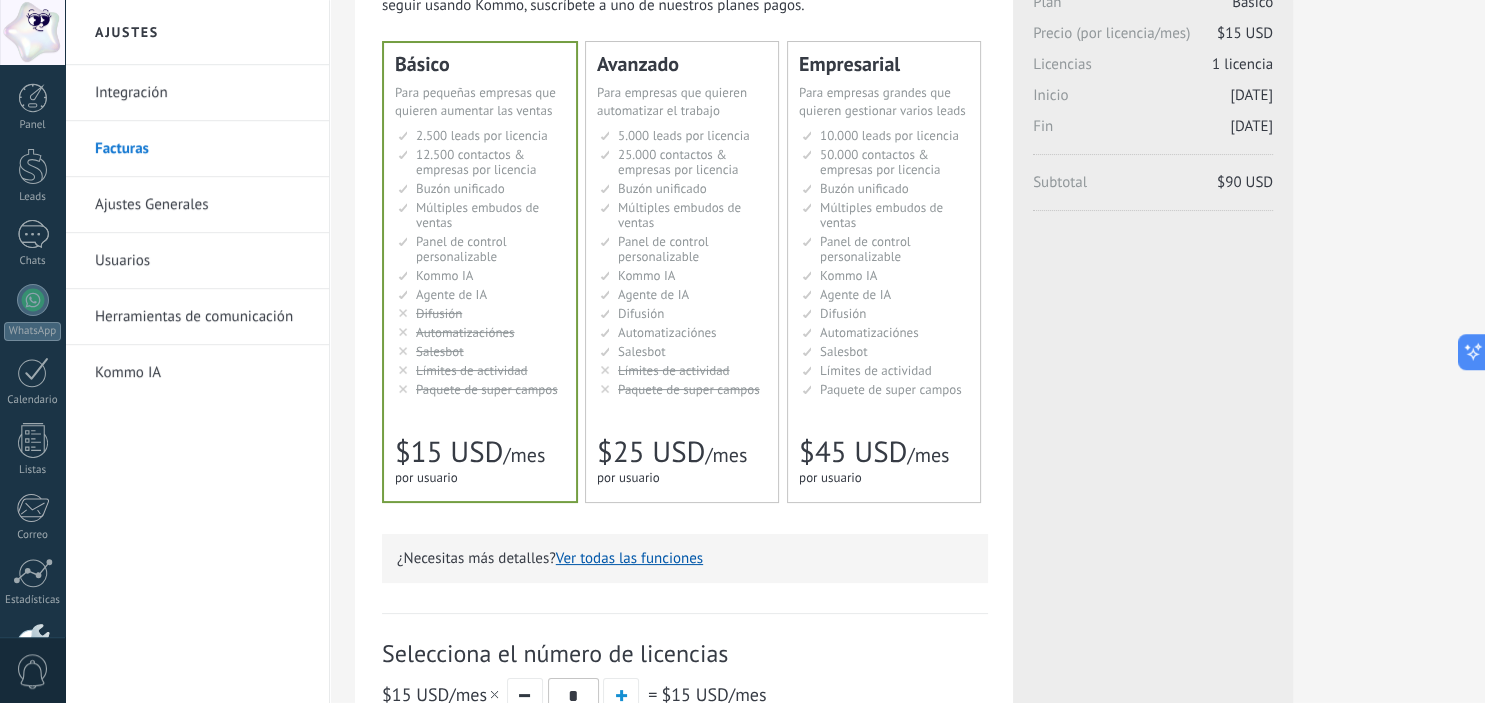 click on "Integración" at bounding box center [202, 93] 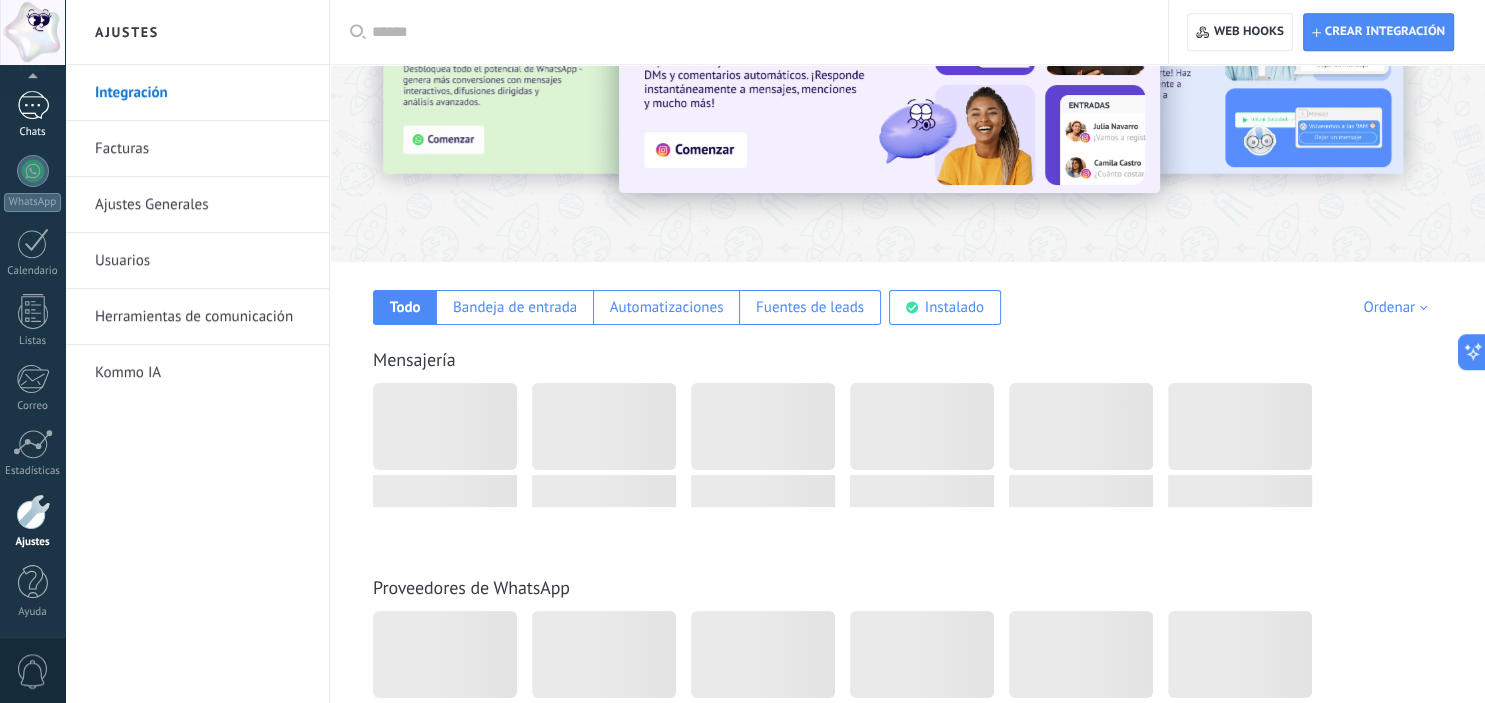 scroll, scrollTop: 129, scrollLeft: 0, axis: vertical 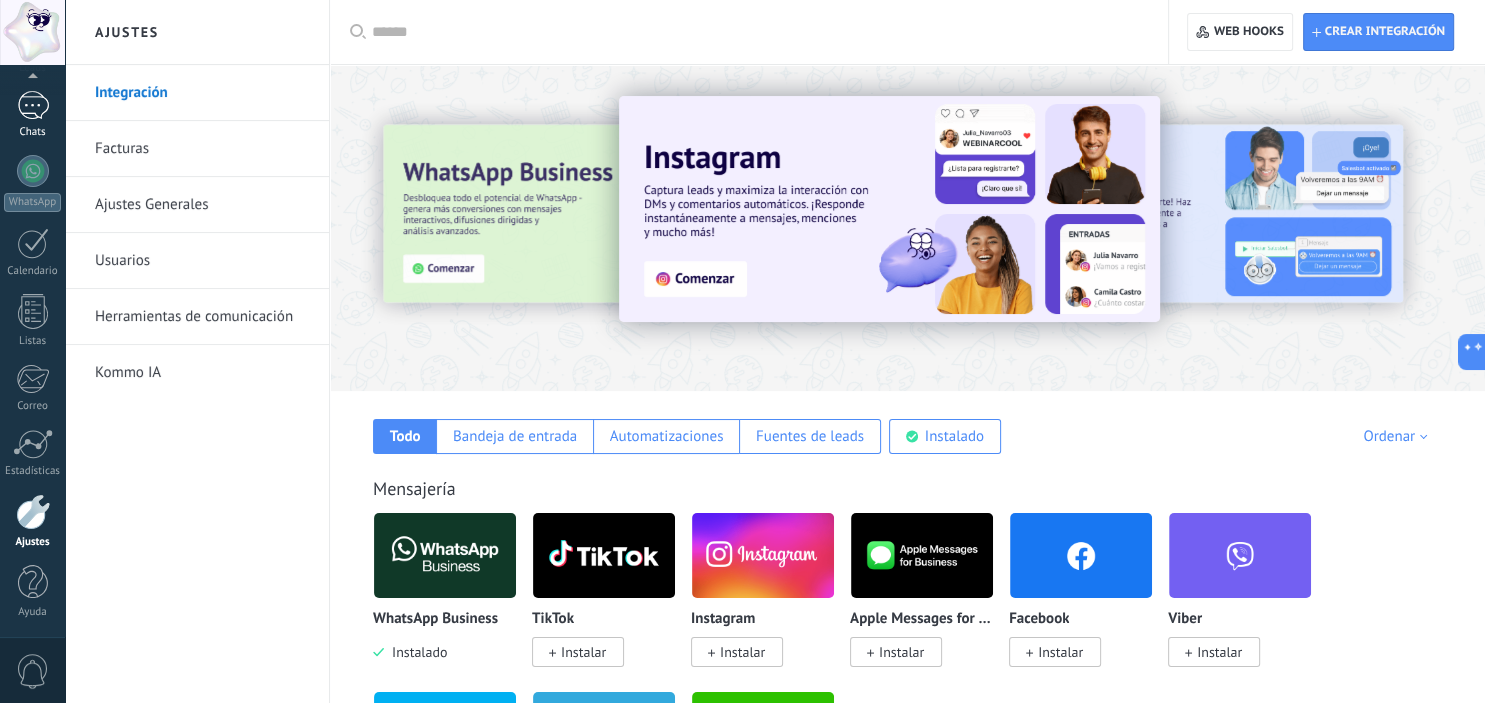 click on "Chats" at bounding box center [33, 132] 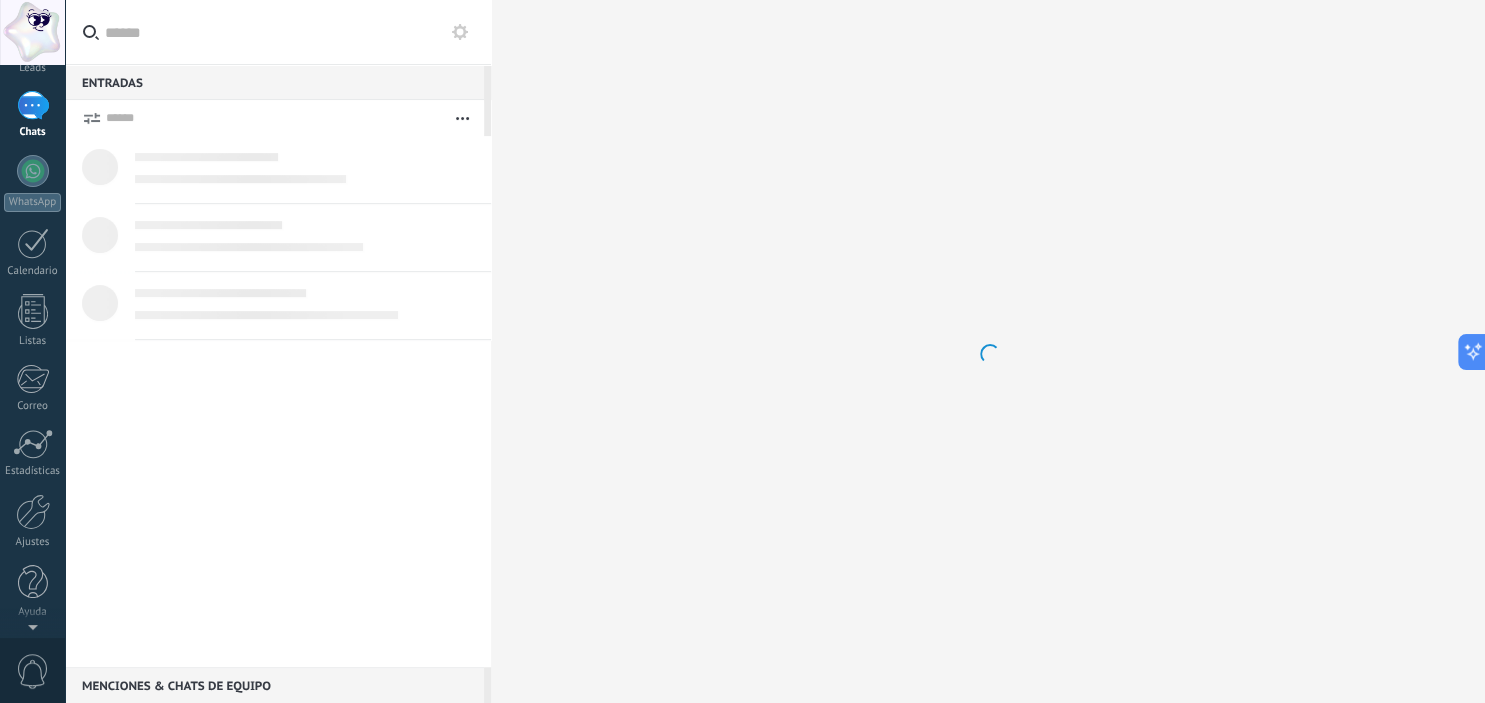 scroll, scrollTop: 0, scrollLeft: 0, axis: both 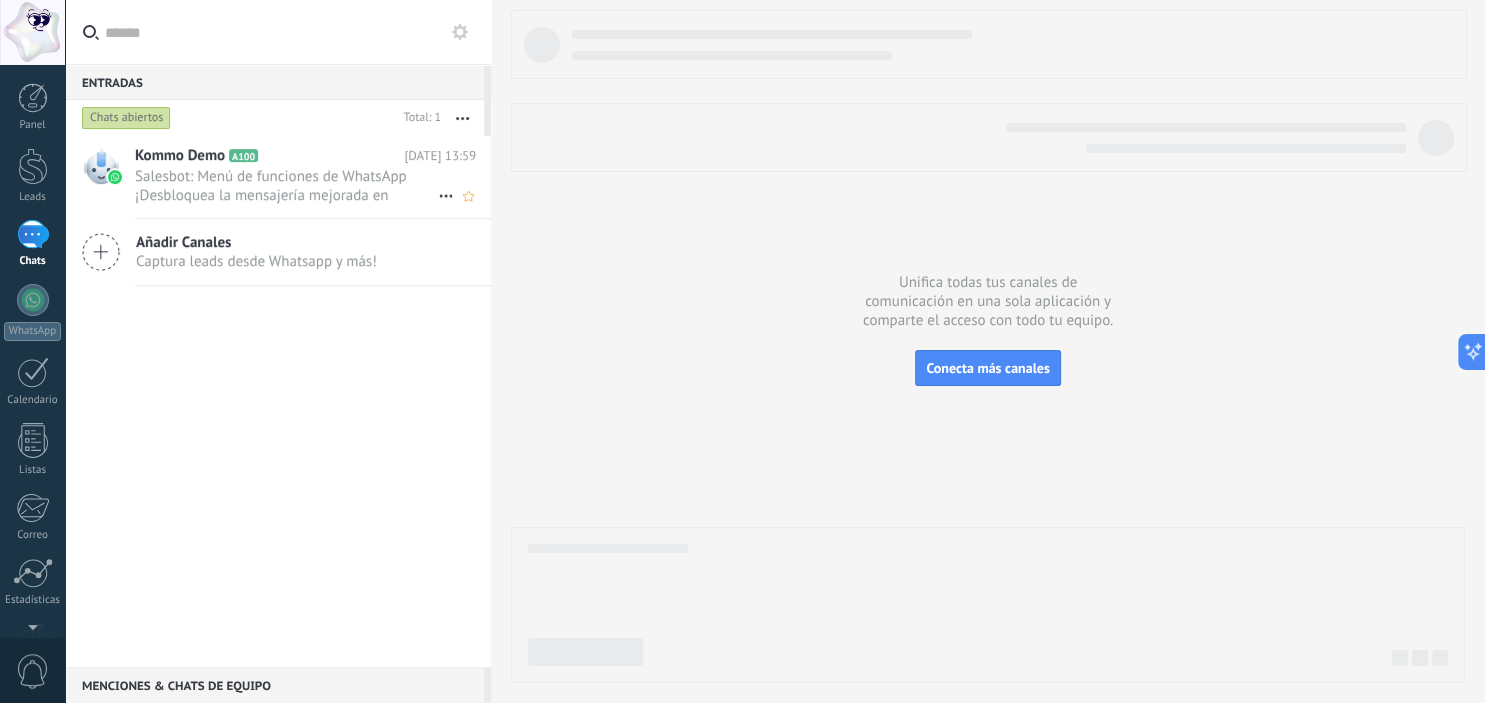 click on "Salesbot: Menú de funciones de WhatsApp
¡Desbloquea la mensajería mejorada en WhatsApp! Haz clic en «Más información» pa..." at bounding box center (286, 186) 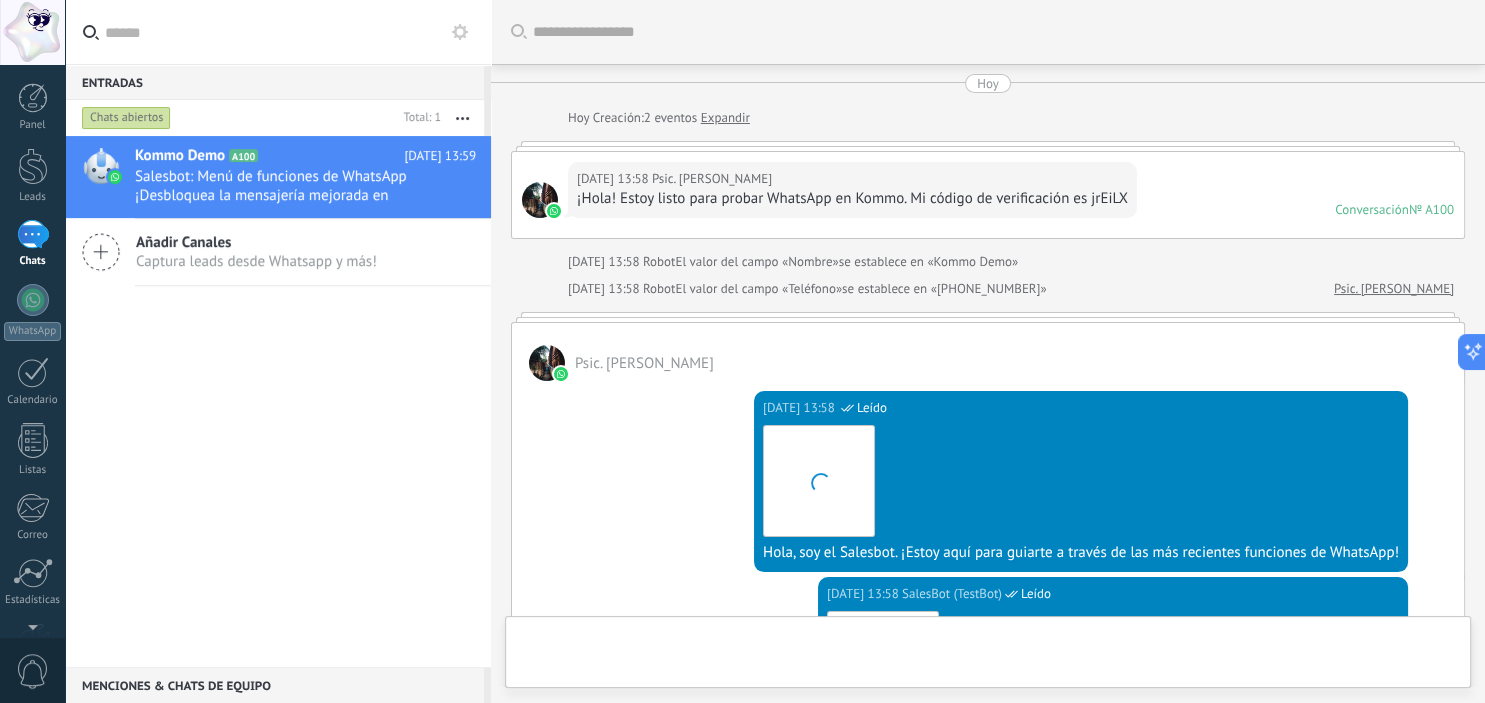 scroll, scrollTop: 892, scrollLeft: 0, axis: vertical 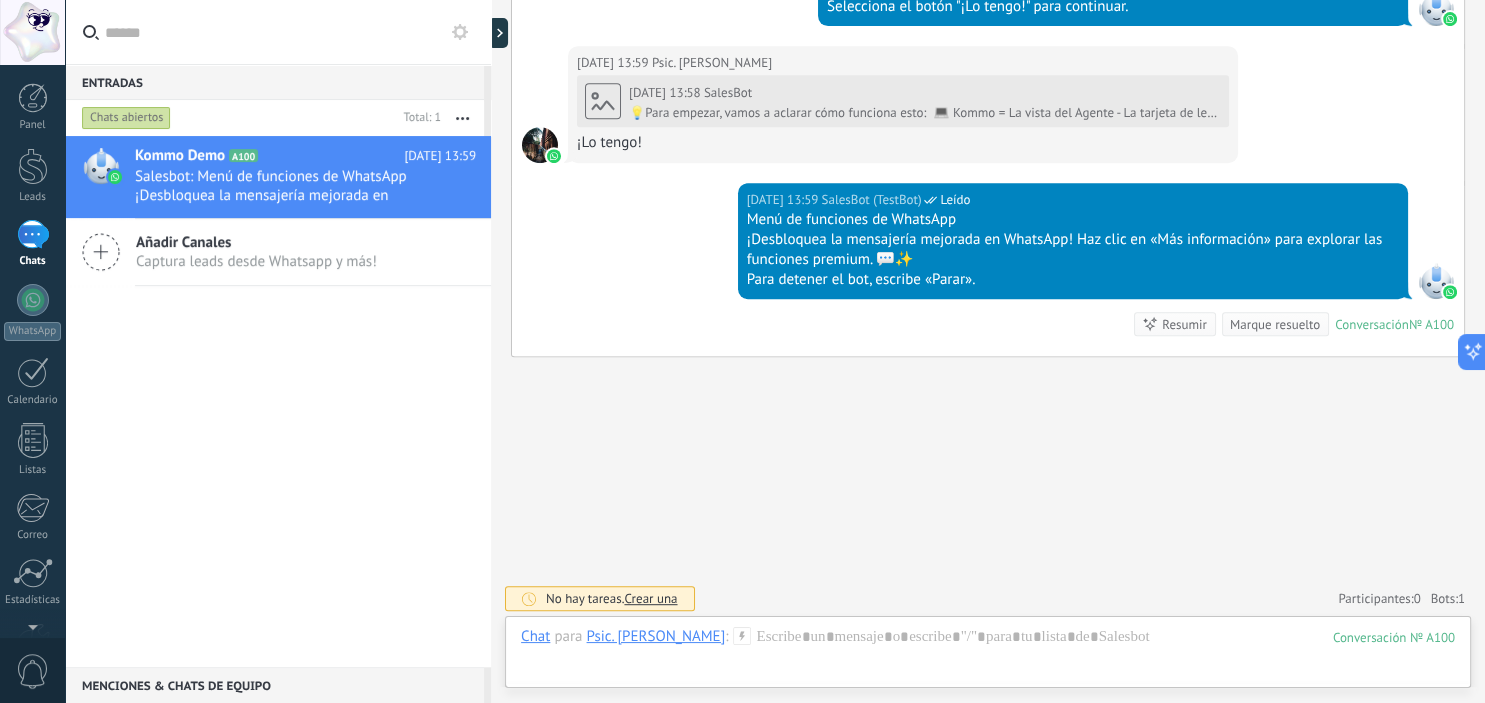 click on "¡Desbloquea la mensajería mejorada en WhatsApp! Haz clic en «Más información» para explorar las funciones premium. 💬✨" at bounding box center (1073, 250) 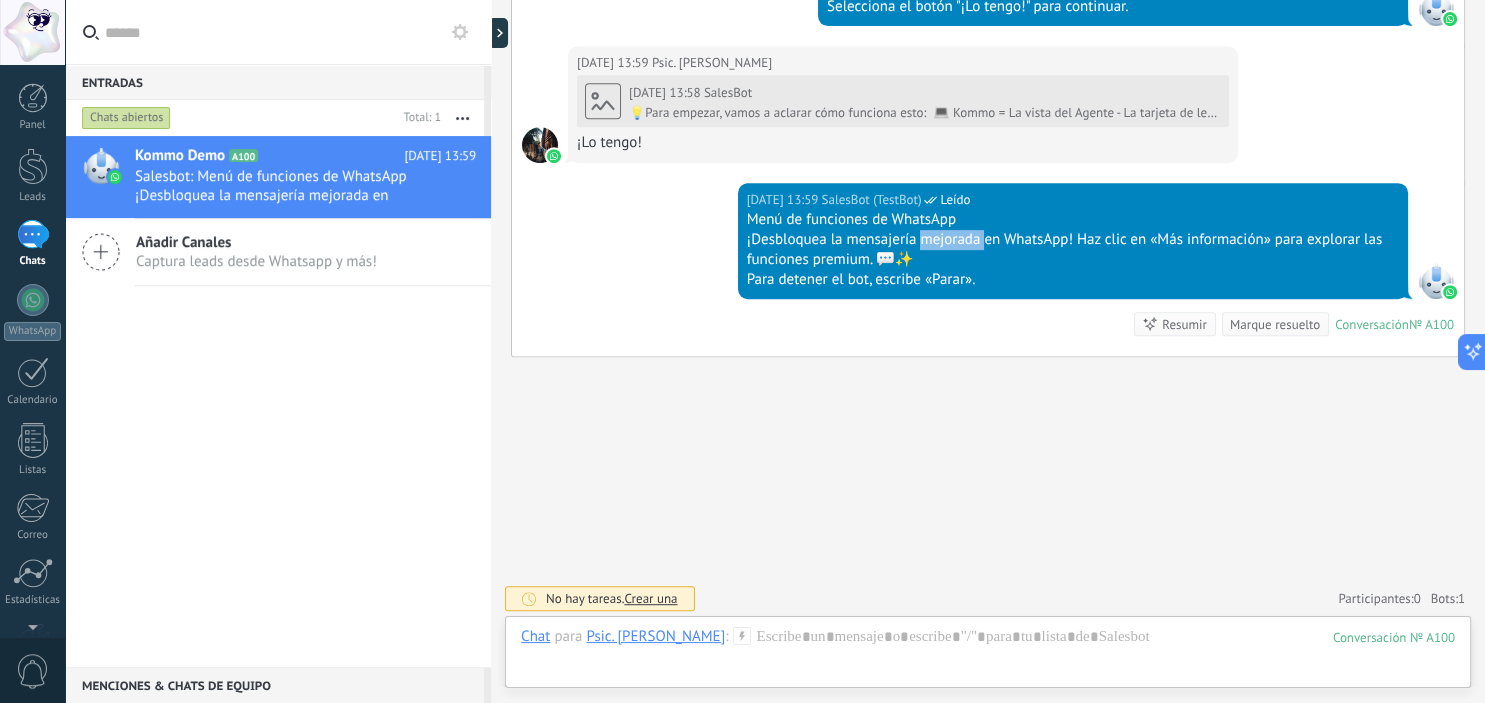 click on "¡Desbloquea la mensajería mejorada en WhatsApp! Haz clic en «Más información» para explorar las funciones premium. 💬✨" at bounding box center (1073, 250) 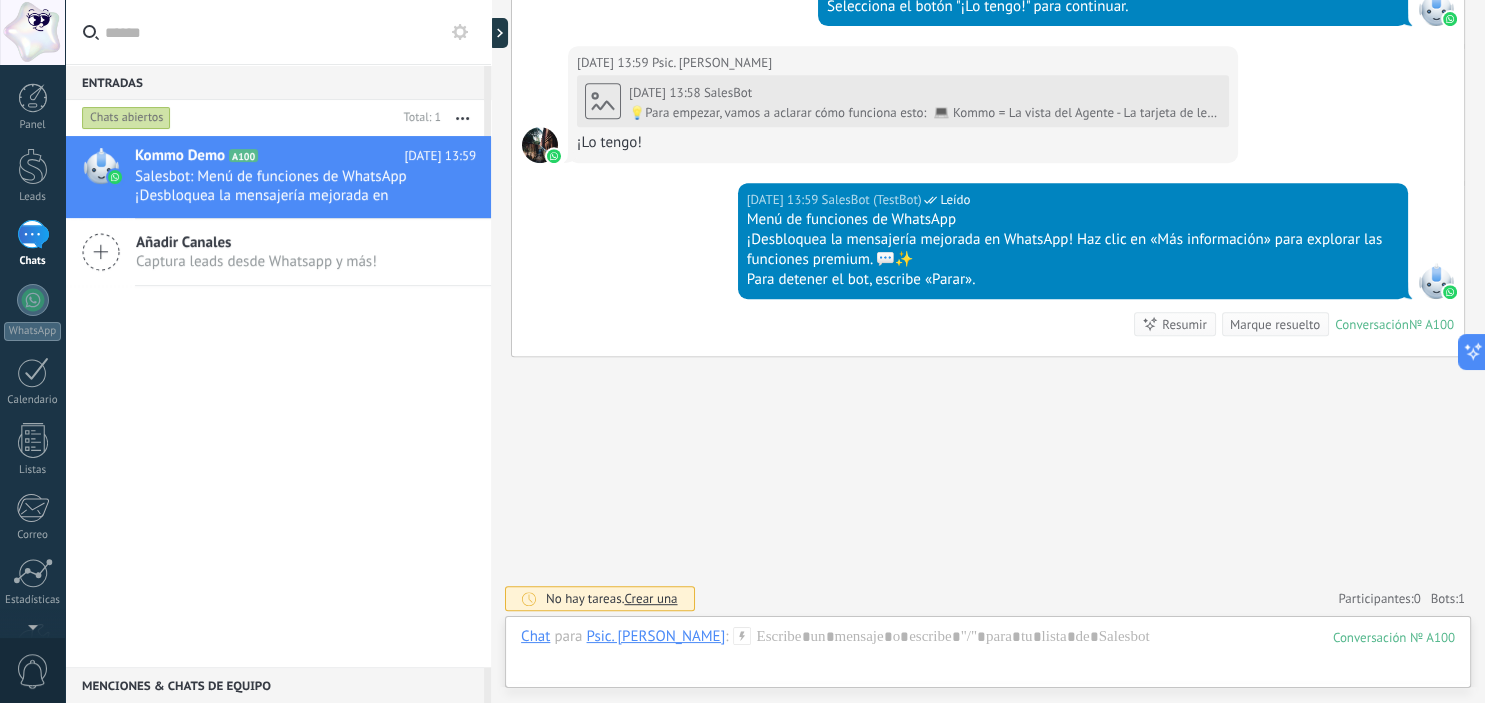 click on "¡Desbloquea la mensajería mejorada en WhatsApp! Haz clic en «Más información» para explorar las funciones premium. 💬✨" at bounding box center [1073, 250] 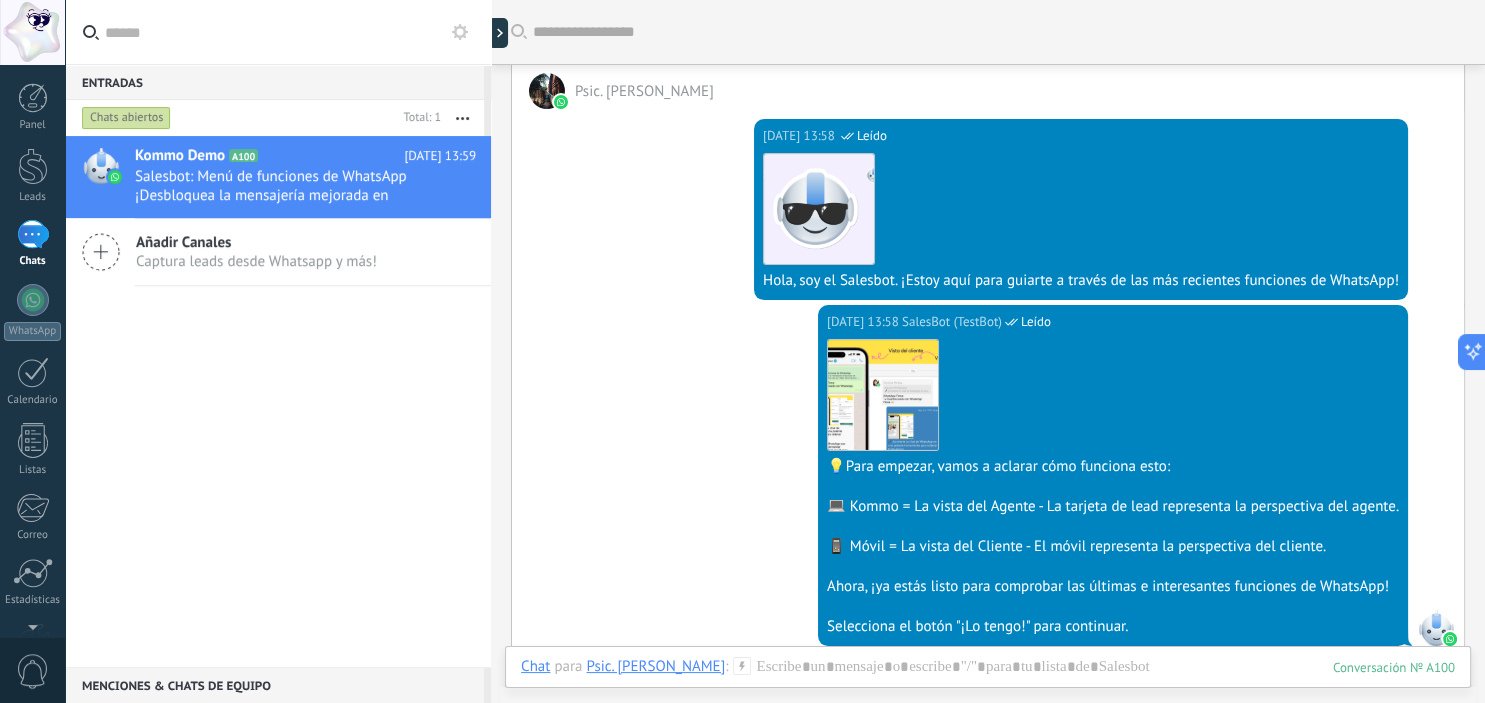 scroll, scrollTop: 0, scrollLeft: 0, axis: both 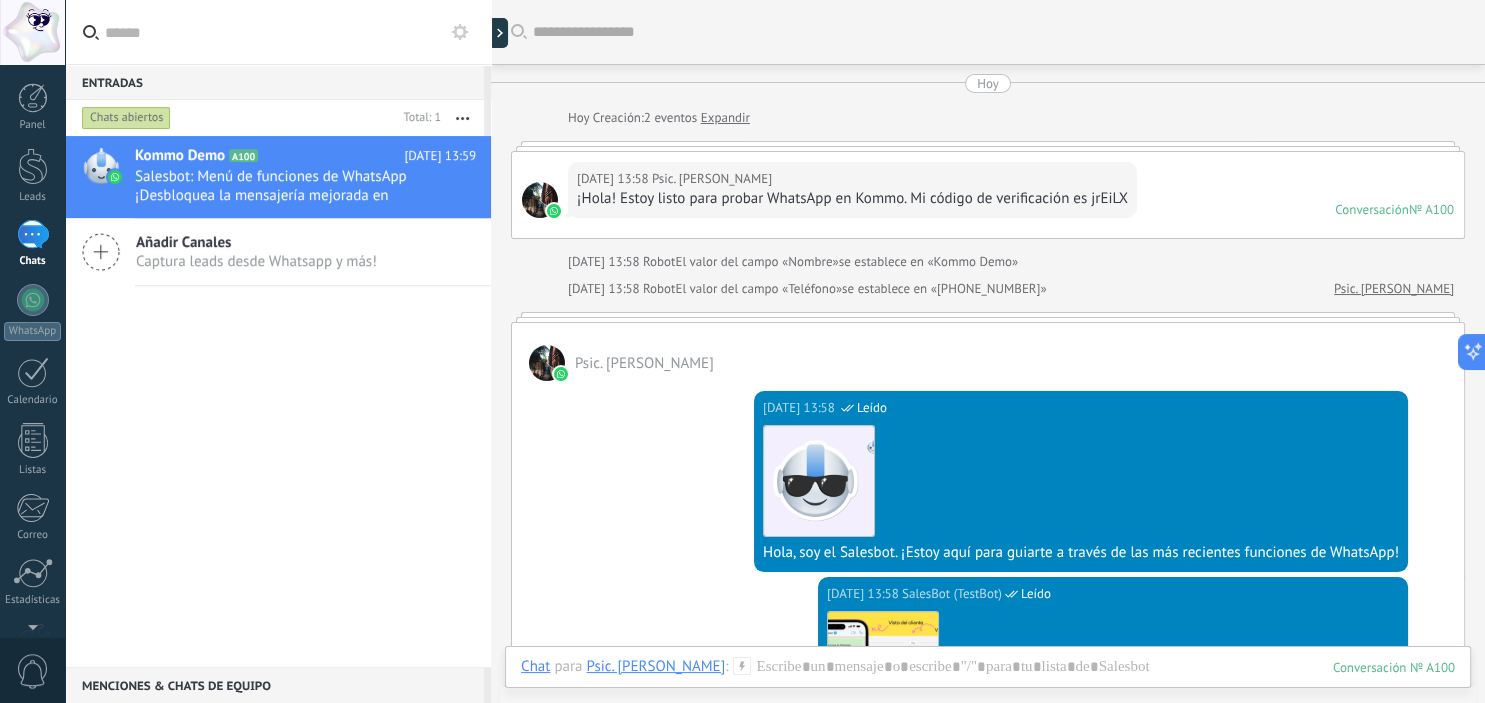 click on "Psic. [PERSON_NAME]" at bounding box center [644, 363] 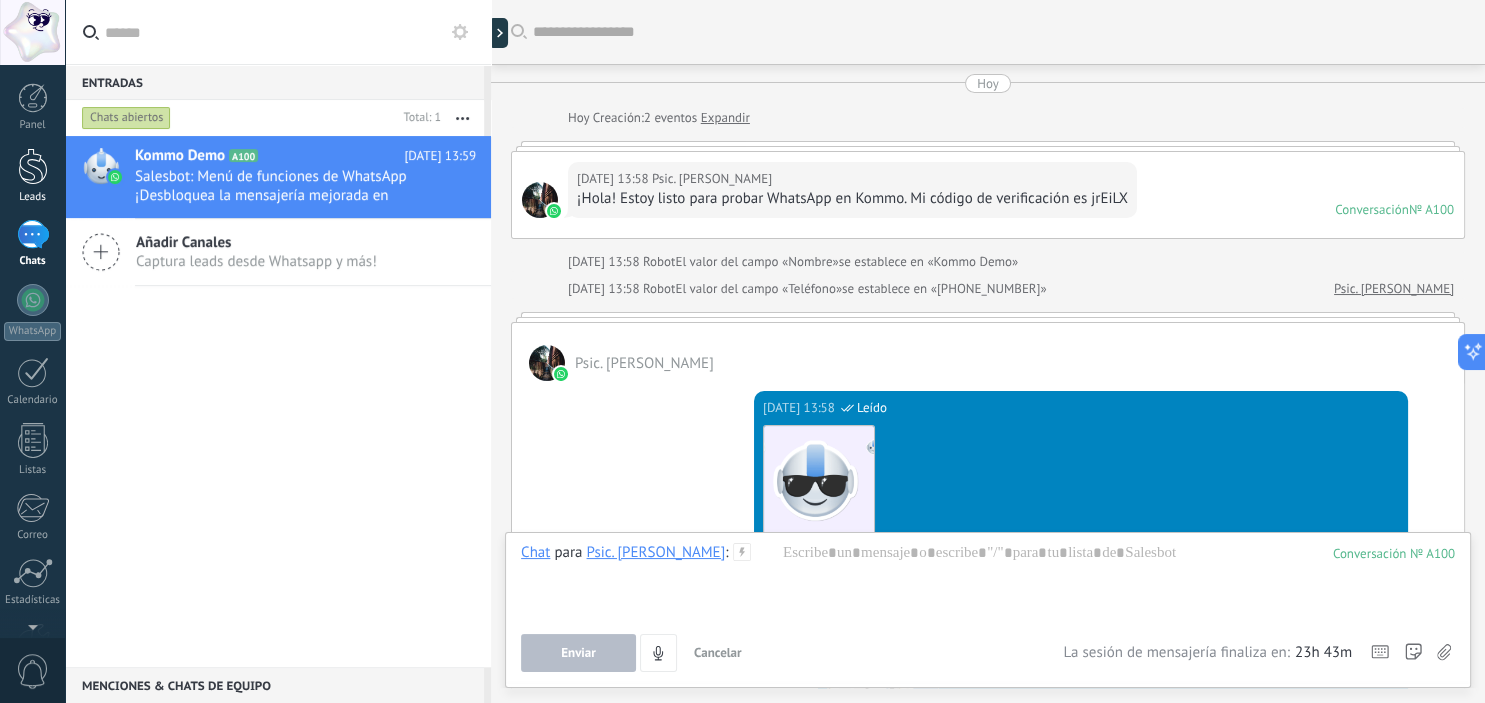 click on "Leads" at bounding box center [33, 197] 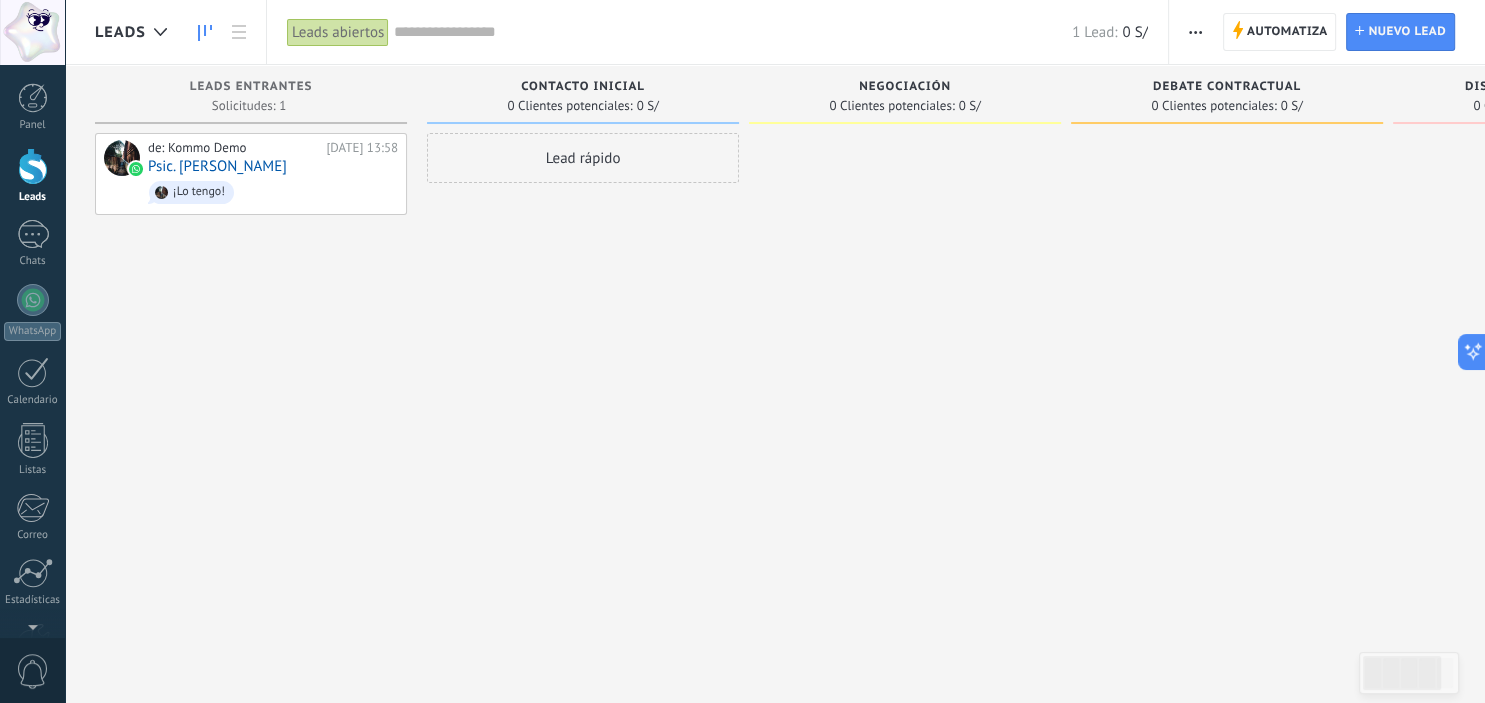 click on "de: Kommo Demo Hoy 13:58 Psic. Carolina Mondoñedo ¡Lo tengo!" at bounding box center [251, 354] 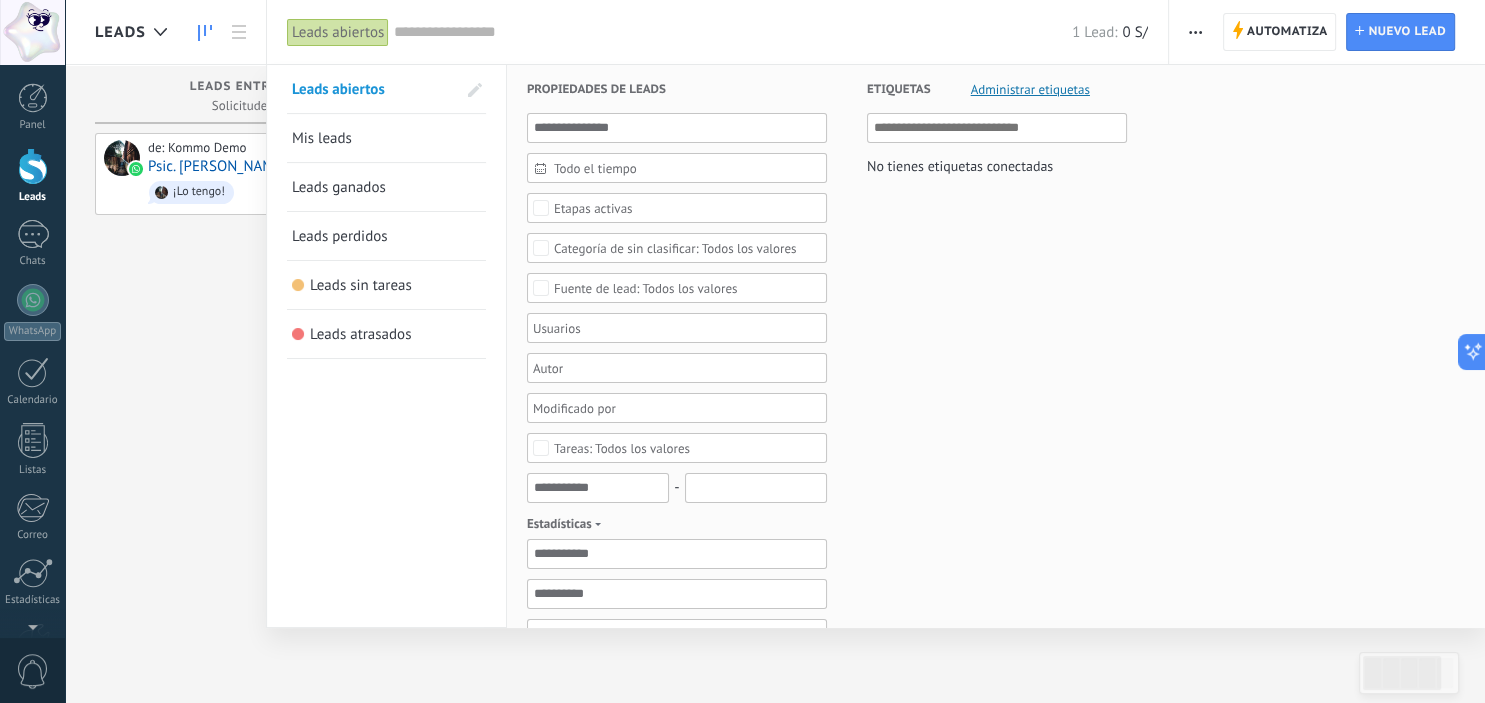 click at bounding box center (742, 351) 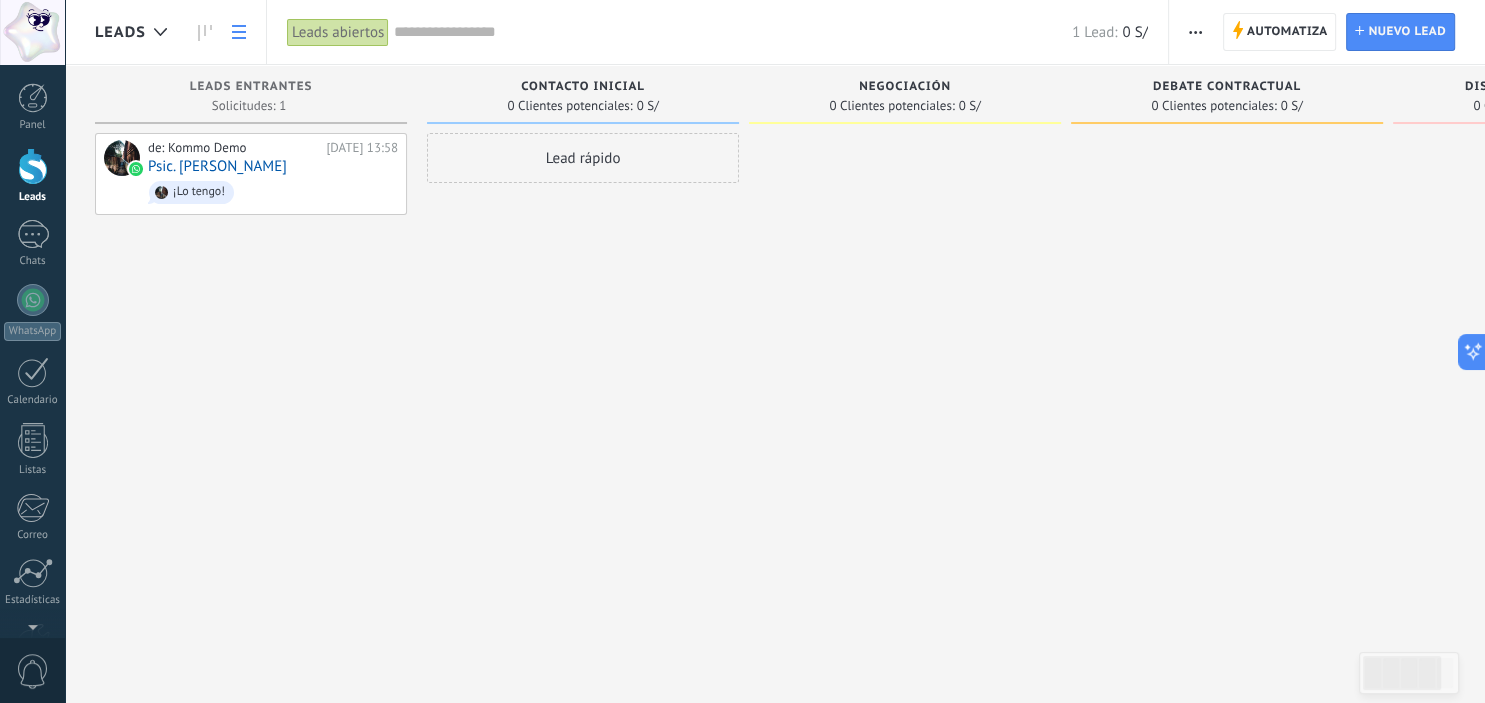 click at bounding box center [239, 32] 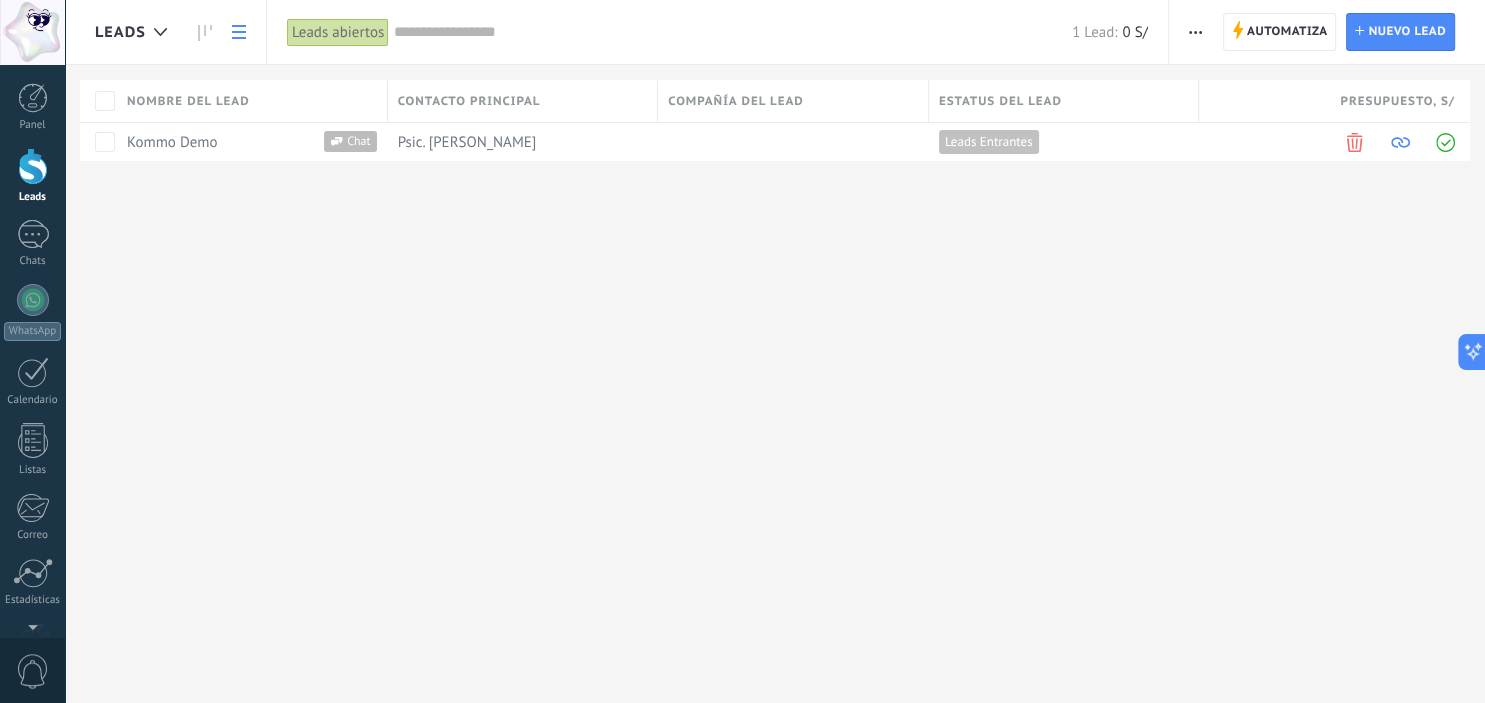 click at bounding box center [733, 32] 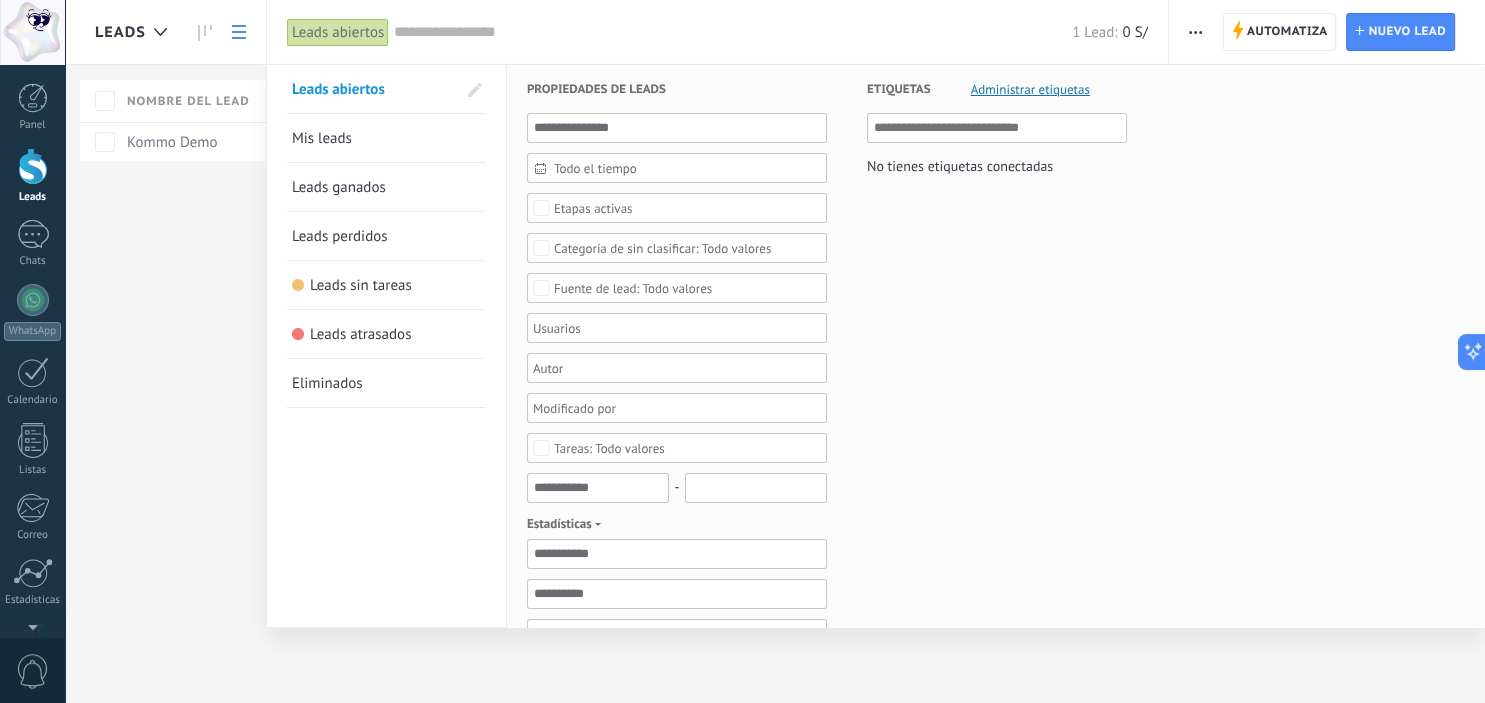 click at bounding box center [742, 351] 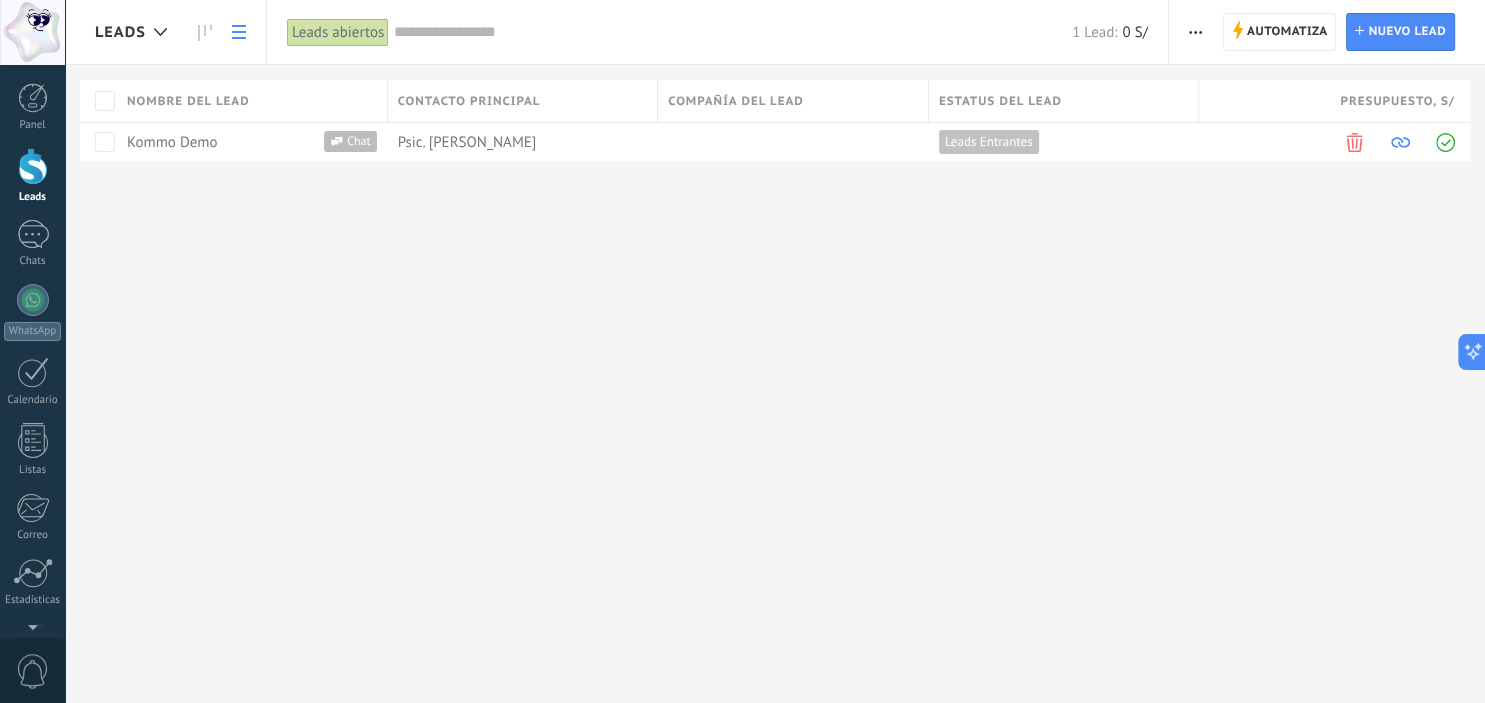click on "Leads Automatiza Nueva difusión Editar embudo Imprimir Ajustes de la lista Importar Exportar Buscar duplicados Automatiza Automatiza Lead Nuevo lead Leads abiertos Aplicar 1 Lead:  0 S/ Leads abiertos Mis leads Leads ganados Leads perdidos Leads sin tareas Leads atrasados Eliminados Guardar Propiedades de leads Todo el tiempo Todo el tiempo Hoy Ayer Últimos  ** 30  dias Esta semana La última semana Este mes El mes pasado Este trimestre Este año   Ninguno Leads Entrantes Contacto inicial Negociación Debate contractual Discusión de contrato Logrado con éxito Venta Perdido Etapas activas Seleccionar todo Presupuesto insuficiente No hay necesidad para el producto No satisfecho con las condiciones Comprado del competidor Razón no definida Razones de pérdidas Seleccionar todo Tel. Correo Formulario Chat Todo valores Seleccionar todo Kommo Demo Todo valores Seleccionar todo Hoy Mañana Esta semana Este mes Este trimestre No hay tareas atrasadas Todo valores - Estadísticas Seleccionar campo utm_content Leer" at bounding box center (775, 351) 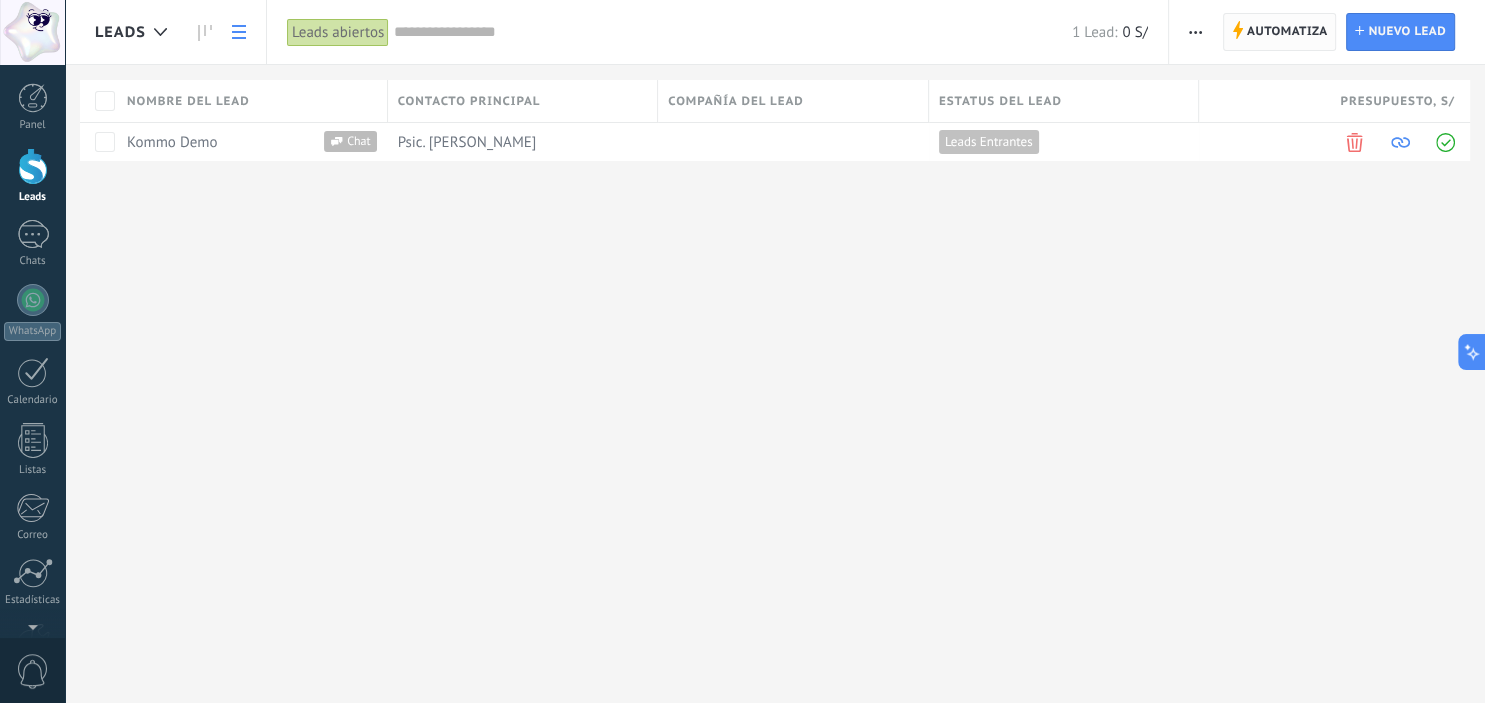 click on "Automatiza" at bounding box center [1287, 32] 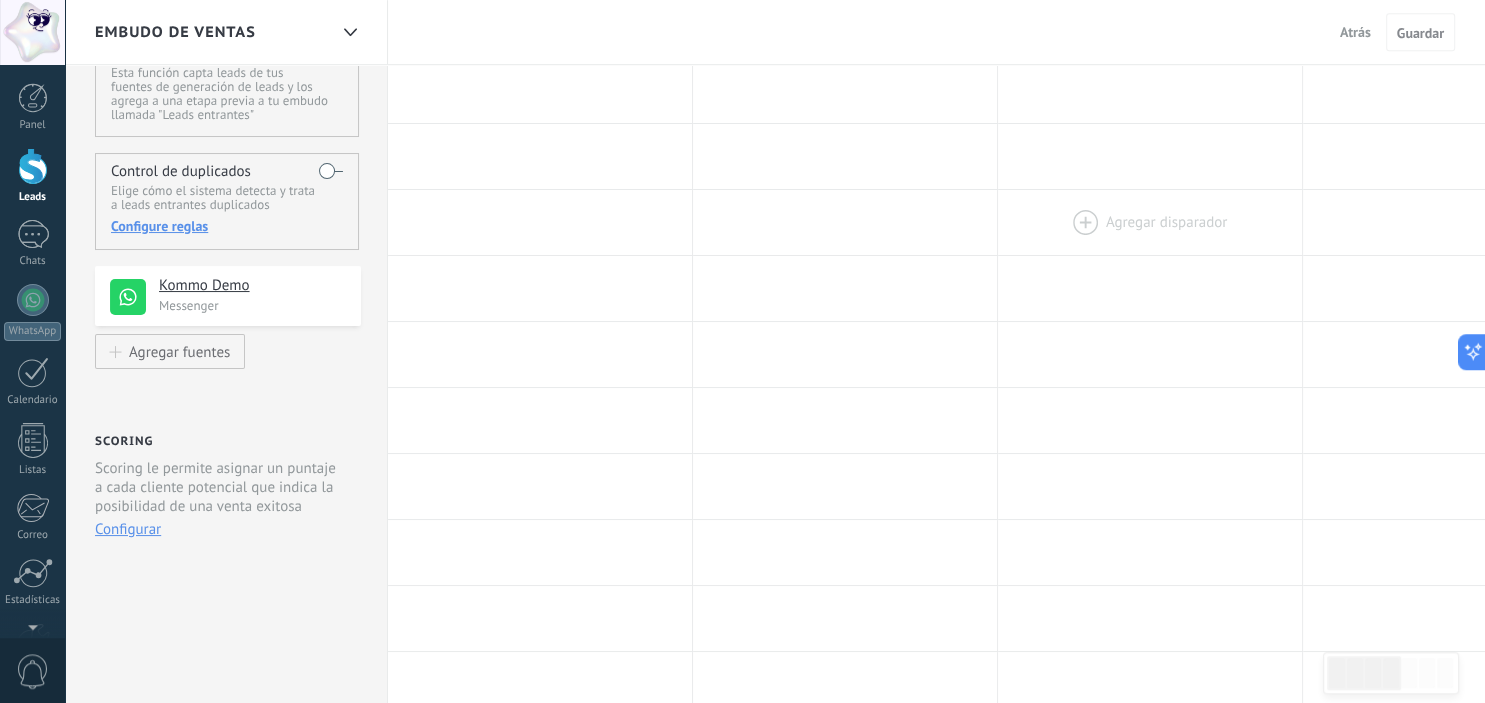 scroll, scrollTop: 87, scrollLeft: 0, axis: vertical 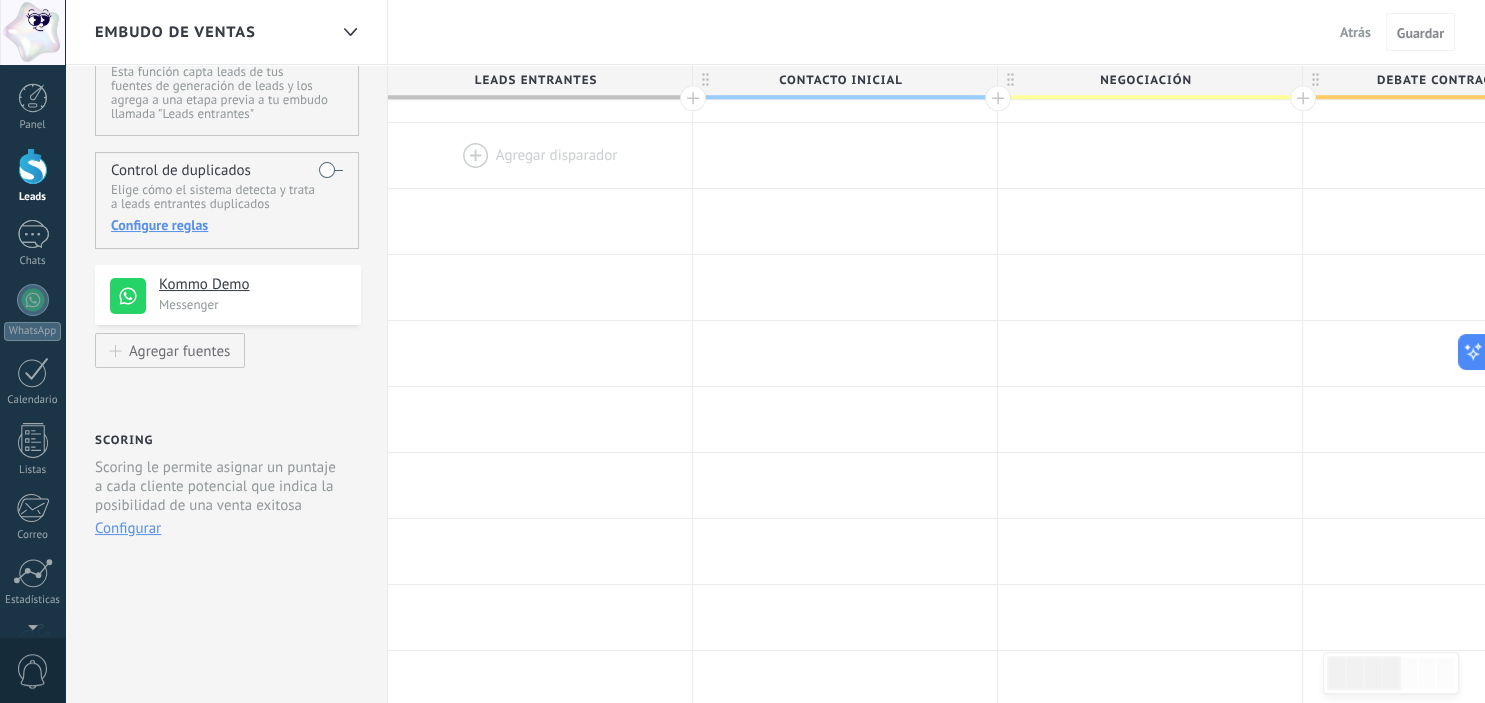 click at bounding box center (540, 155) 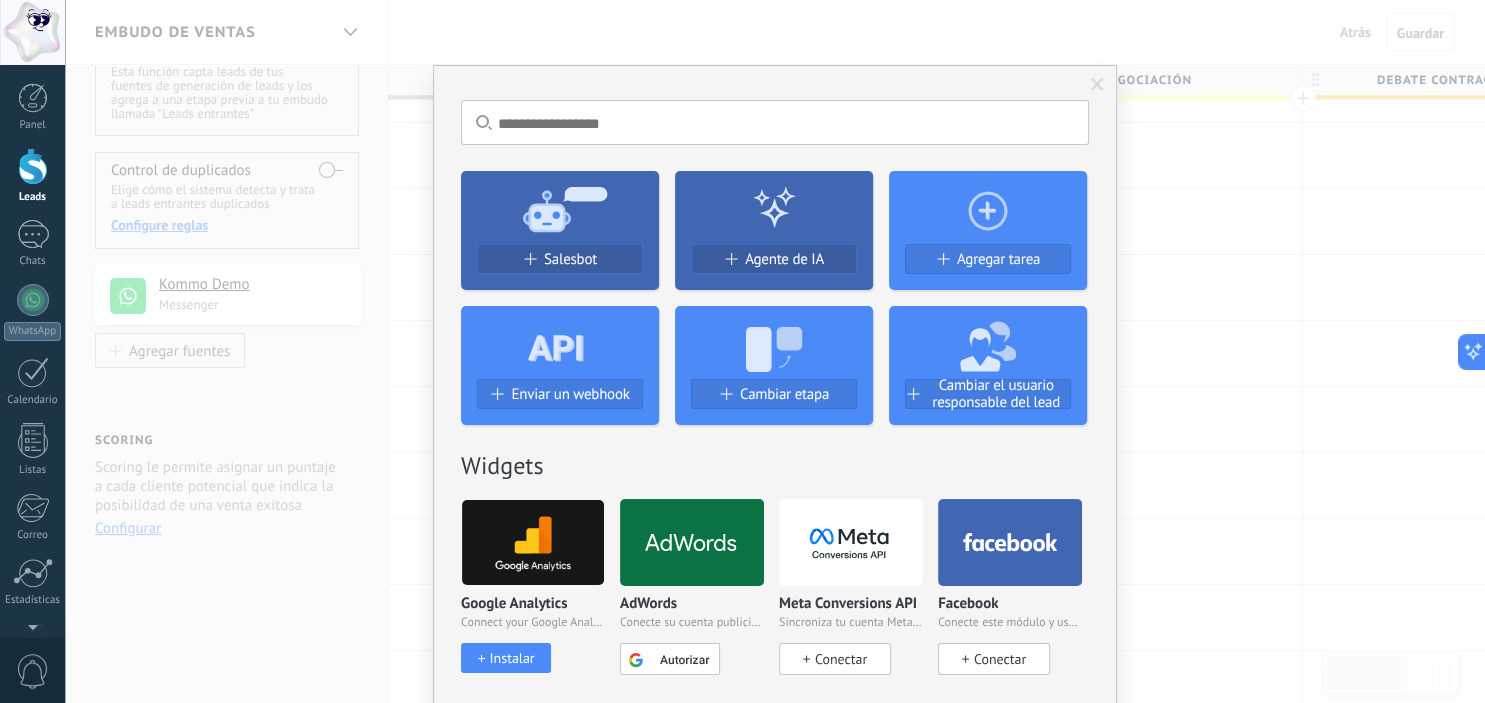click on "No hay resultados Salesbot Agente de IA Agregar tarea Enviar un webhook Cambiar etapa Cambiar el usuario responsable del lead Widgets Google Analytics Connect your Google Analytics account and create custom Google Analytics Instalar AdWords Conecte su cuenta publicitaria y configure la publicidad en Google Autorizar Meta Conversions API Sincroniza tu cuenta Meta para mejorar tus anuncios Conectar Facebook Conecte este módulo y use la publicidad en Facebook Conectar Creditor por CatCode Control de pagos parciales en un lead Instalar Chatter - WA+ChatGPT via Komanda F5 Integración de WhatsApp, Telegram, Avito & VK Instalar Documentos de Google por AMOGURU Documentos de Google por AMOGURU Instalar Distribución Inteligente por AMOGURU Distribución inteligente de leads de amoGURU Instalar Bloque de cambio de estado de AMOGURU Mover leads solo a etapas configuradas. Instalar Whatsapp de YouMessages Integración de Whatsapp y creador de bots Instalar Calculadora de campo. Fórmulas Instalar Guru Service Instalar" at bounding box center [775, 351] 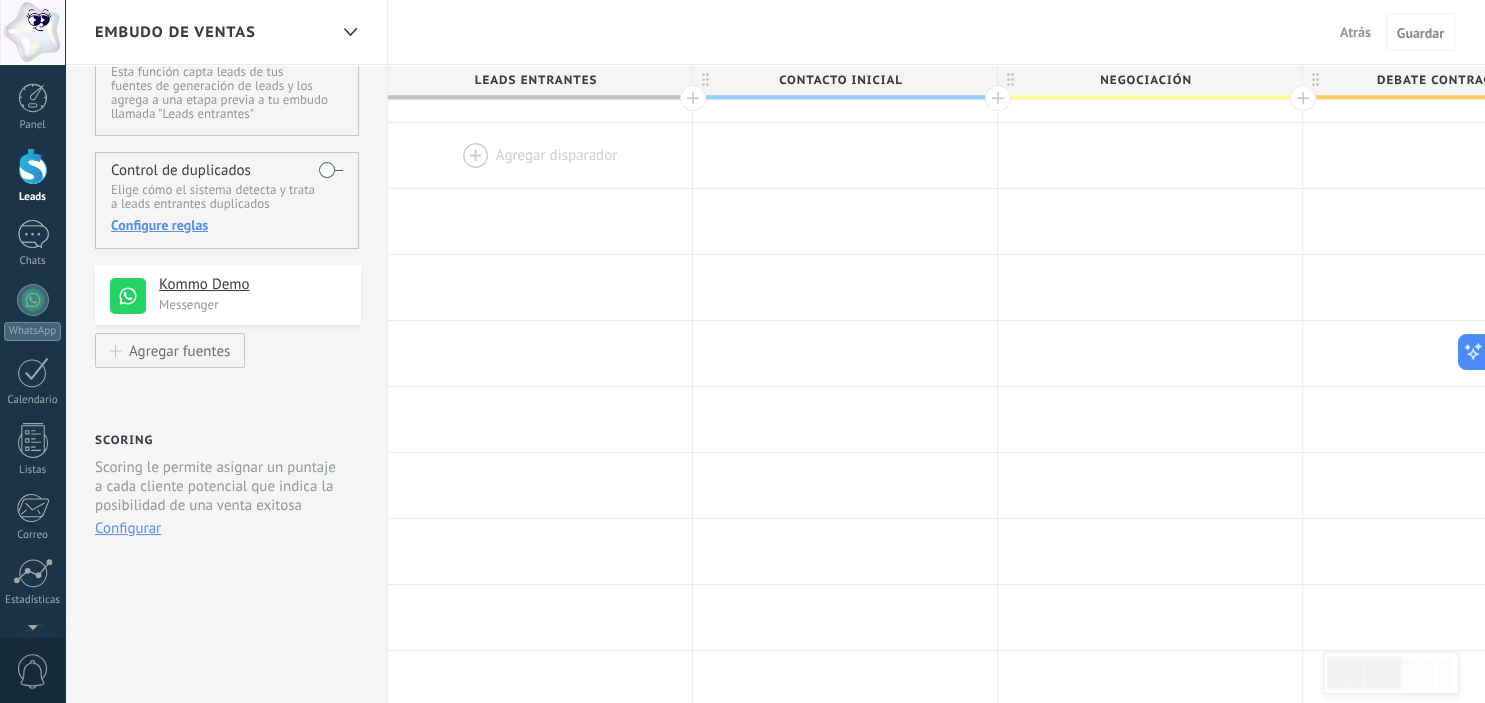 scroll, scrollTop: 0, scrollLeft: 0, axis: both 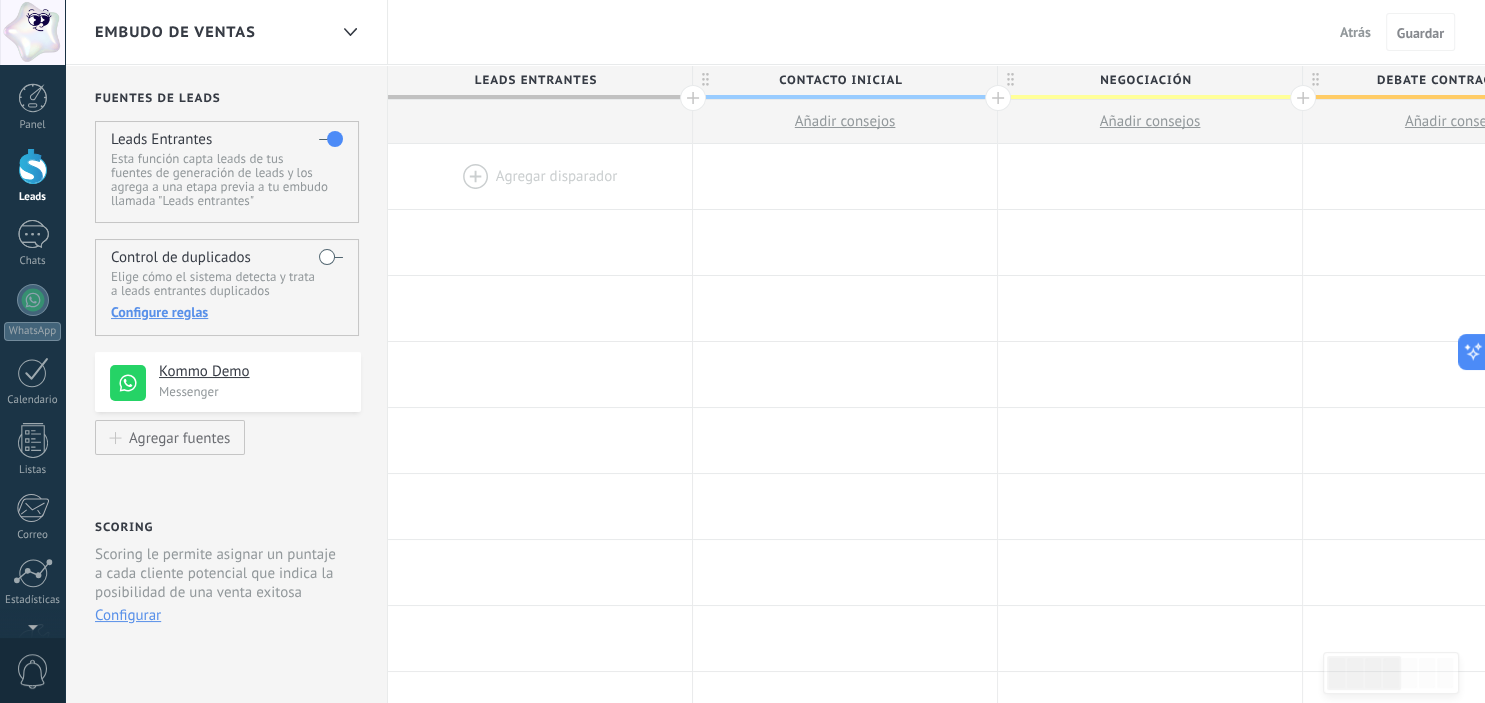 click at bounding box center (540, 176) 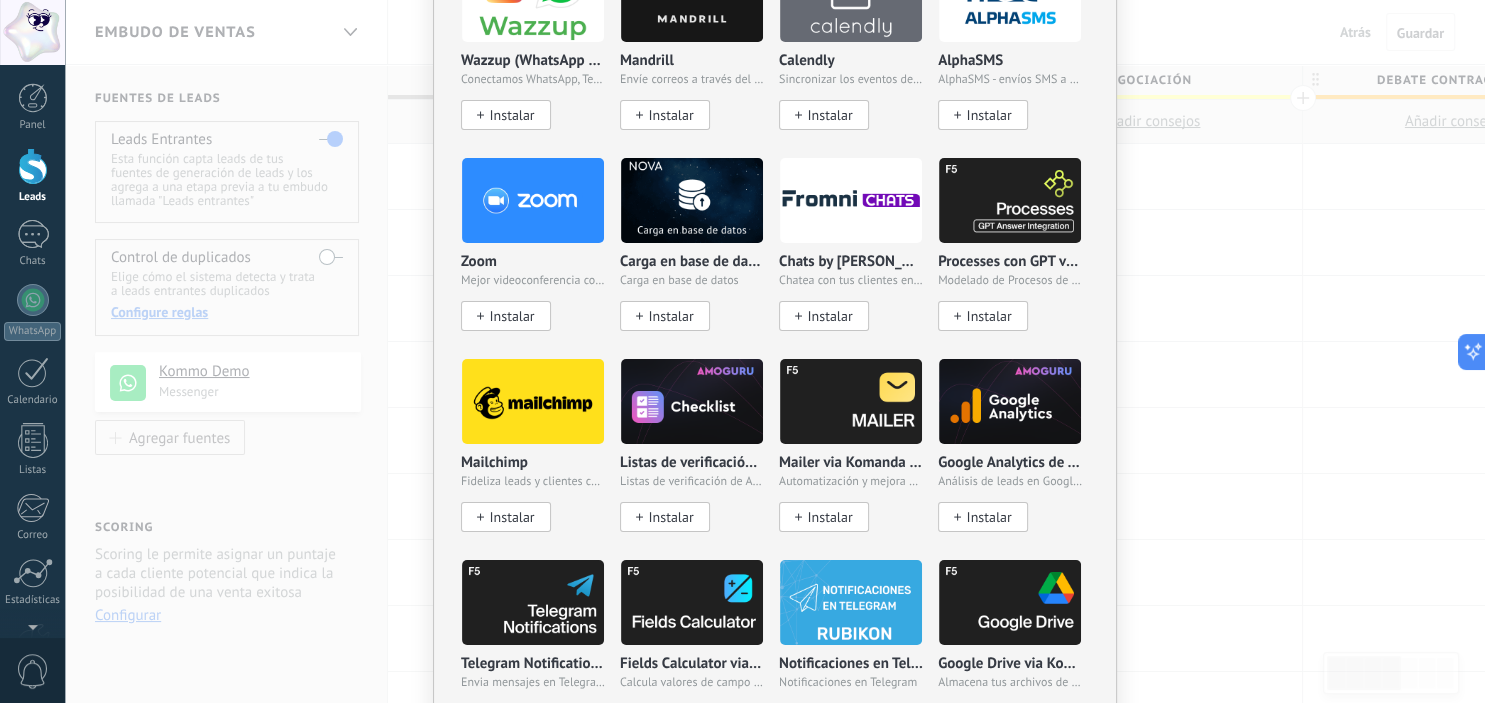 scroll, scrollTop: 1554, scrollLeft: 0, axis: vertical 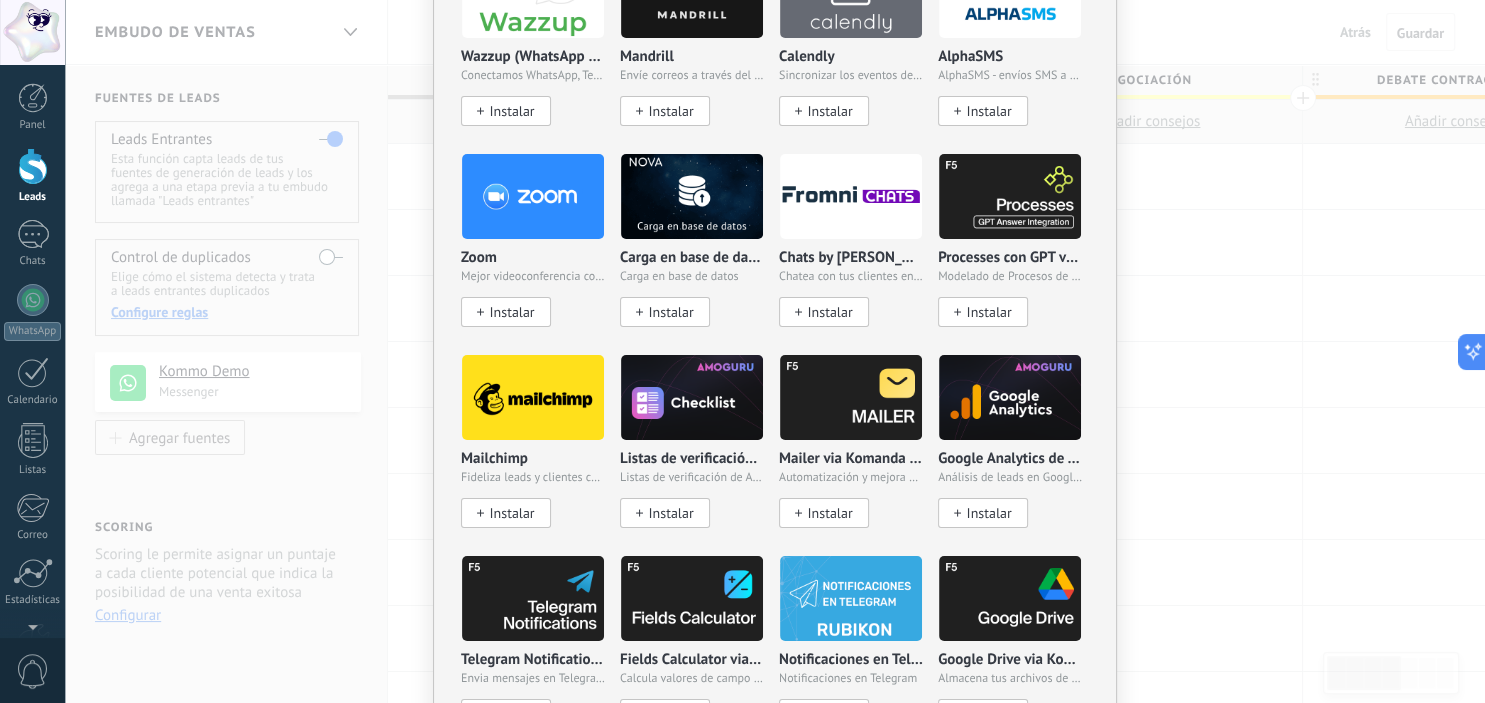 click on "No hay resultados Salesbot Agente de IA Agregar tarea Enviar un webhook Cambiar etapa Cambiar el usuario responsable del lead Widgets Google Analytics Connect your Google Analytics account and create custom Google Analytics Instalar AdWords Conecte su cuenta publicitaria y configure la publicidad en Google Autorizar Meta Conversions API Sincroniza tu cuenta Meta para mejorar tus anuncios Conectar Facebook Conecte este módulo y use la publicidad en Facebook Conectar Creditor por CatCode Control de pagos parciales en un lead Instalar Chatter - WA+ChatGPT via Komanda F5 Integración de WhatsApp, Telegram, Avito & VK Instalar Documentos de Google por AMOGURU Documentos de Google por AMOGURU Instalar Distribución Inteligente por AMOGURU Distribución inteligente de leads de amoGURU Instalar Bloque de cambio de estado de AMOGURU Mover leads solo a etapas configuradas. Instalar Whatsapp de YouMessages Integración de Whatsapp y creador de bots Instalar Calculadora de campo. Fórmulas Instalar Guru Service Instalar" at bounding box center [775, 351] 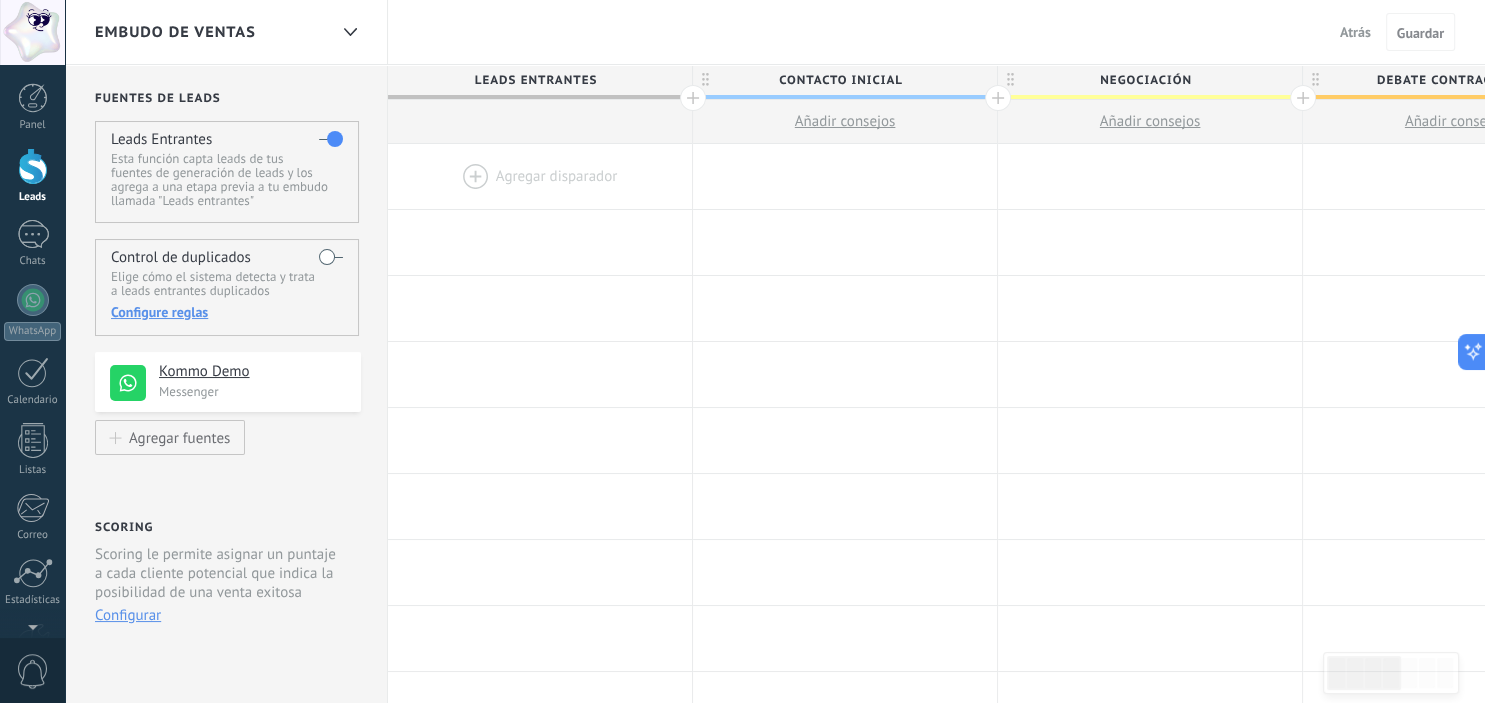 click on "Kommo Demo" at bounding box center (252, 372) 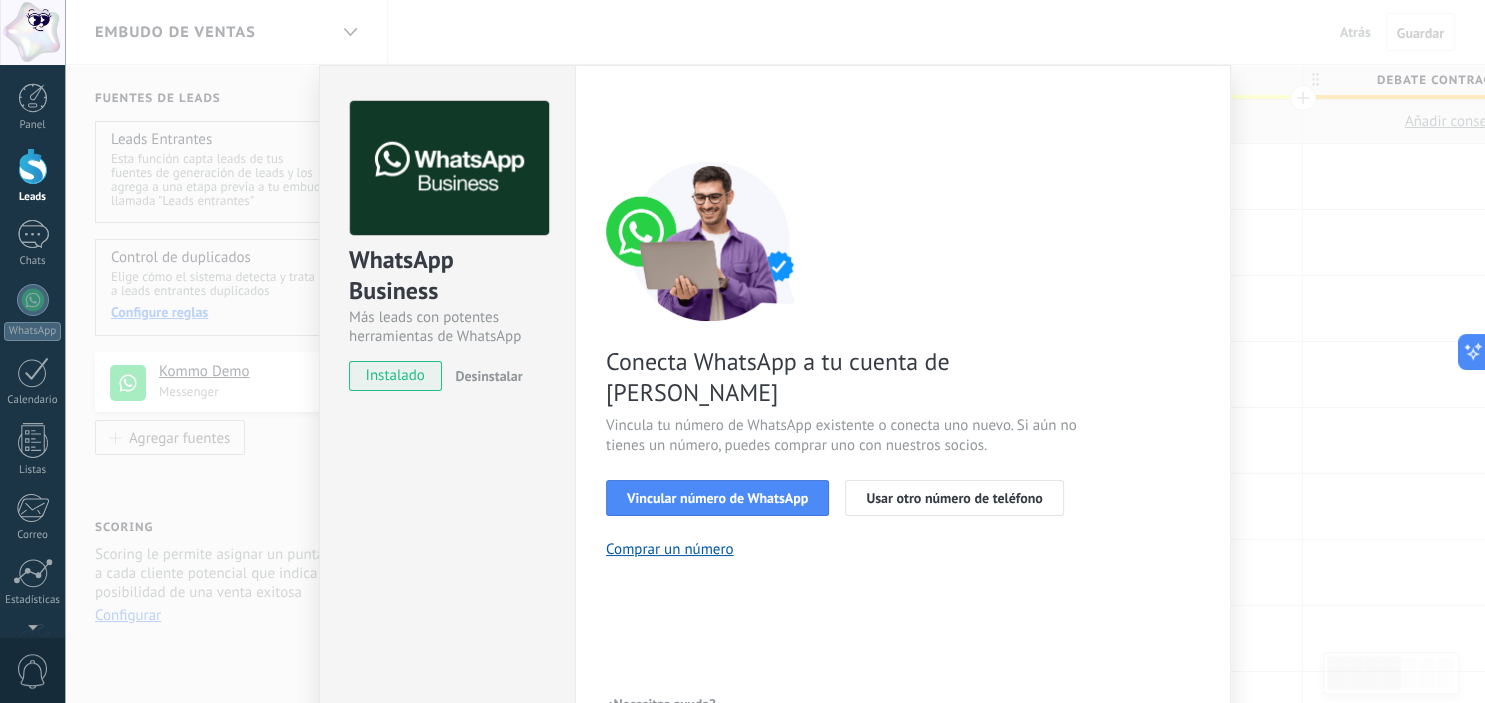 click on "WhatsApp Business Más leads con potentes herramientas de WhatsApp instalado Desinstalar Configuraciones Autorizaciones Esta pestaña registra a los usuarios que han concedido acceso a las integración a esta cuenta. Si deseas remover la posibilidad que un usuario pueda enviar solicitudes a la cuenta en nombre de esta integración, puedes revocar el acceso. Si el acceso a todos los usuarios es revocado, la integración dejará de funcionar. Esta aplicacion está instalada, pero nadie le ha dado acceso aun. WhatsApp Cloud API más _:  Guardar < Volver 1 Seleccionar aplicación 2 Conectar Facebook  3 Finalizar configuración Conecta WhatsApp a tu cuenta de Kommo Vincula tu número de WhatsApp existente o conecta uno nuevo. Si aún no tienes un número, puedes comprar uno con nuestros socios. Vincular número de WhatsApp Usar otro número de teléfono Comprar un número ¿Necesitas ayuda?" at bounding box center (775, 351) 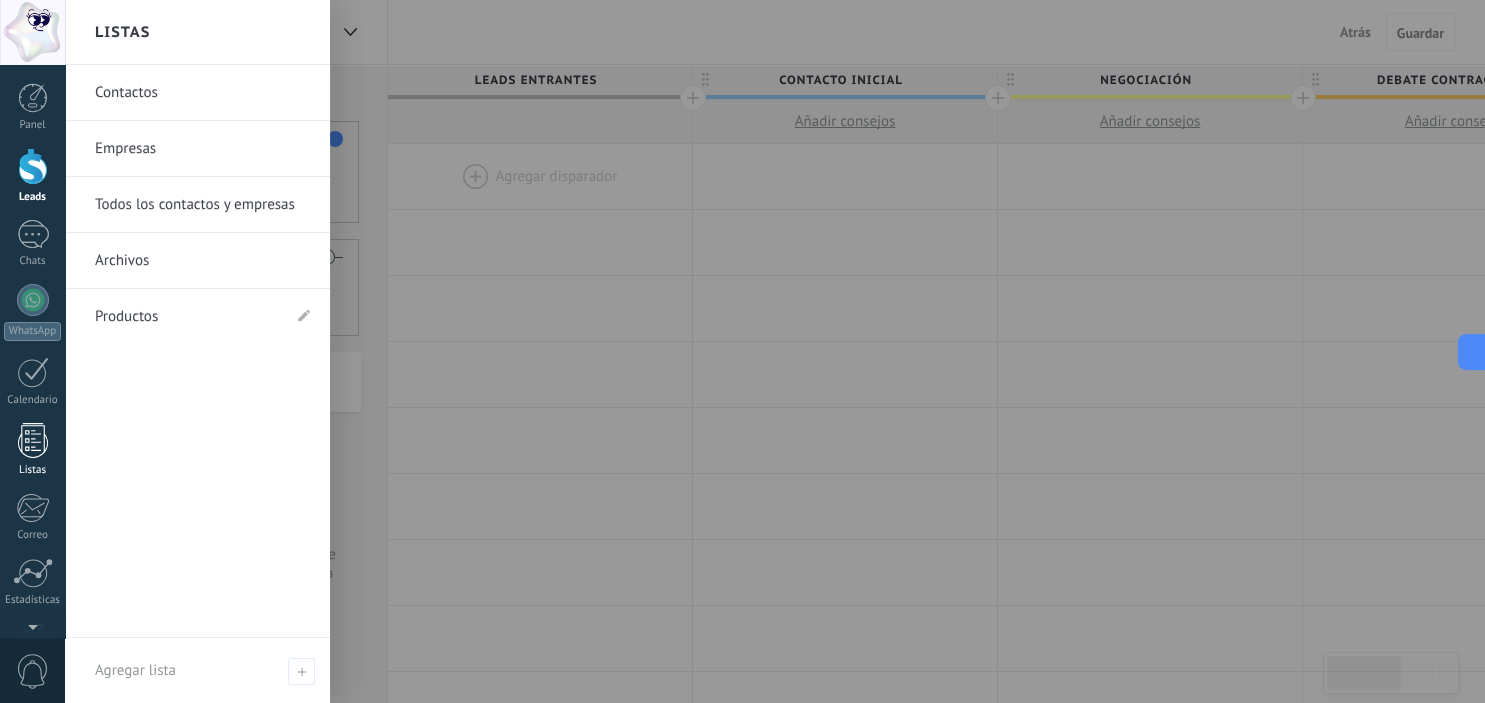 click at bounding box center (33, 440) 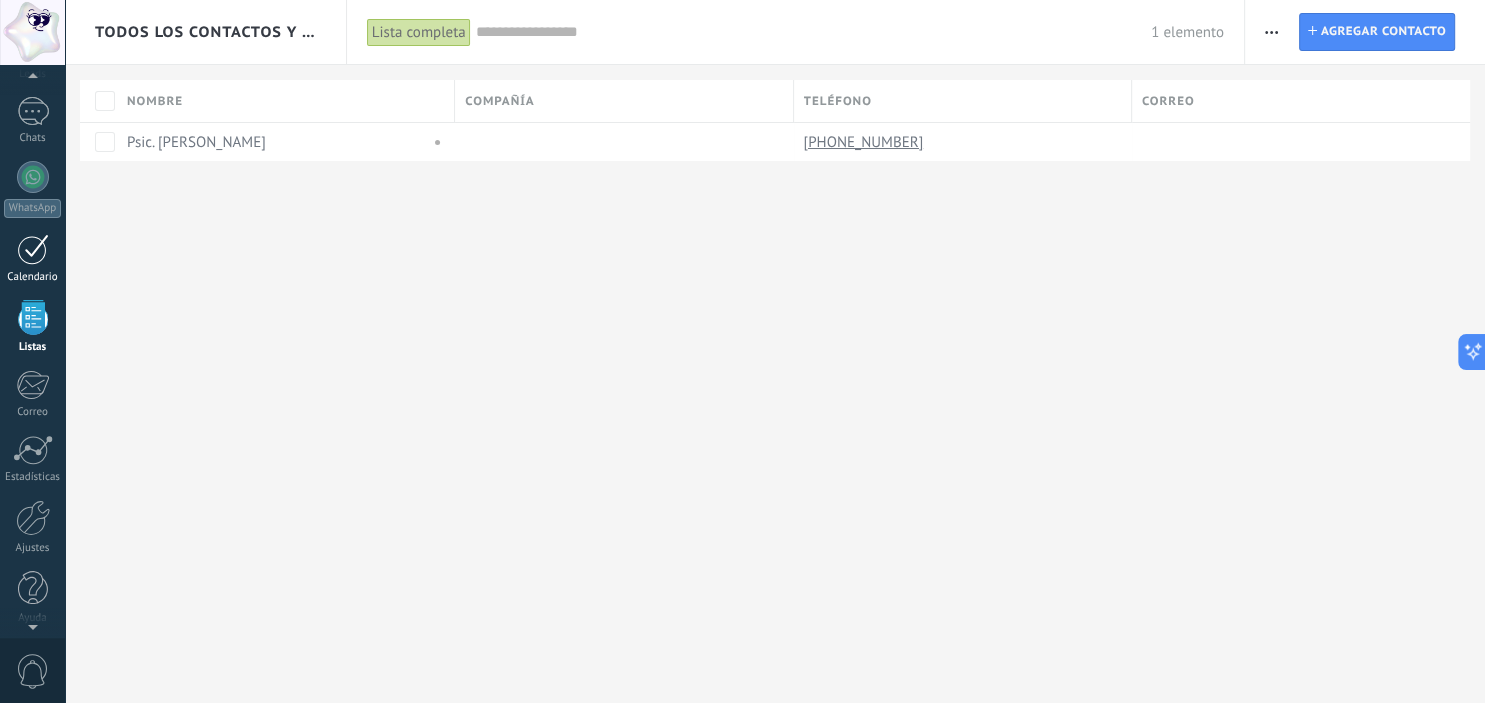 scroll, scrollTop: 0, scrollLeft: 0, axis: both 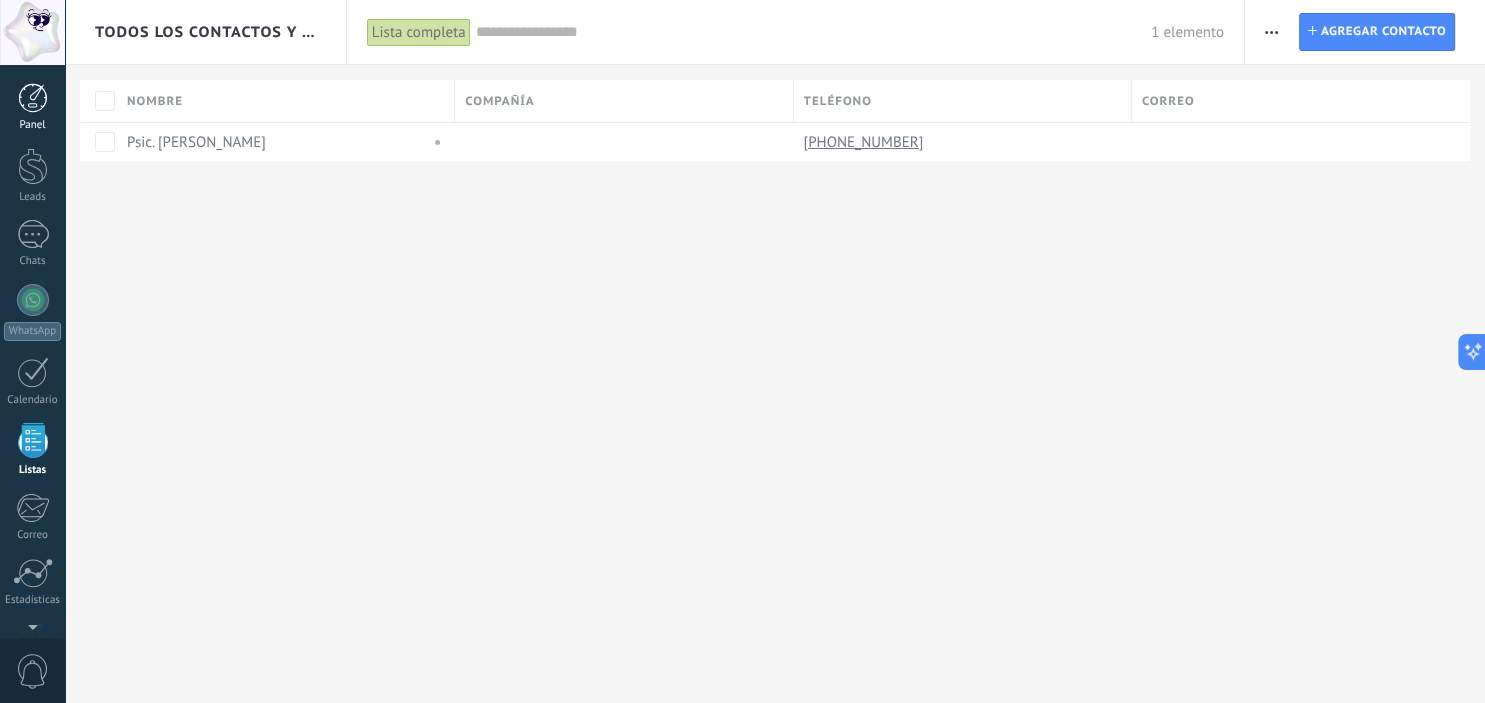 click at bounding box center [33, 98] 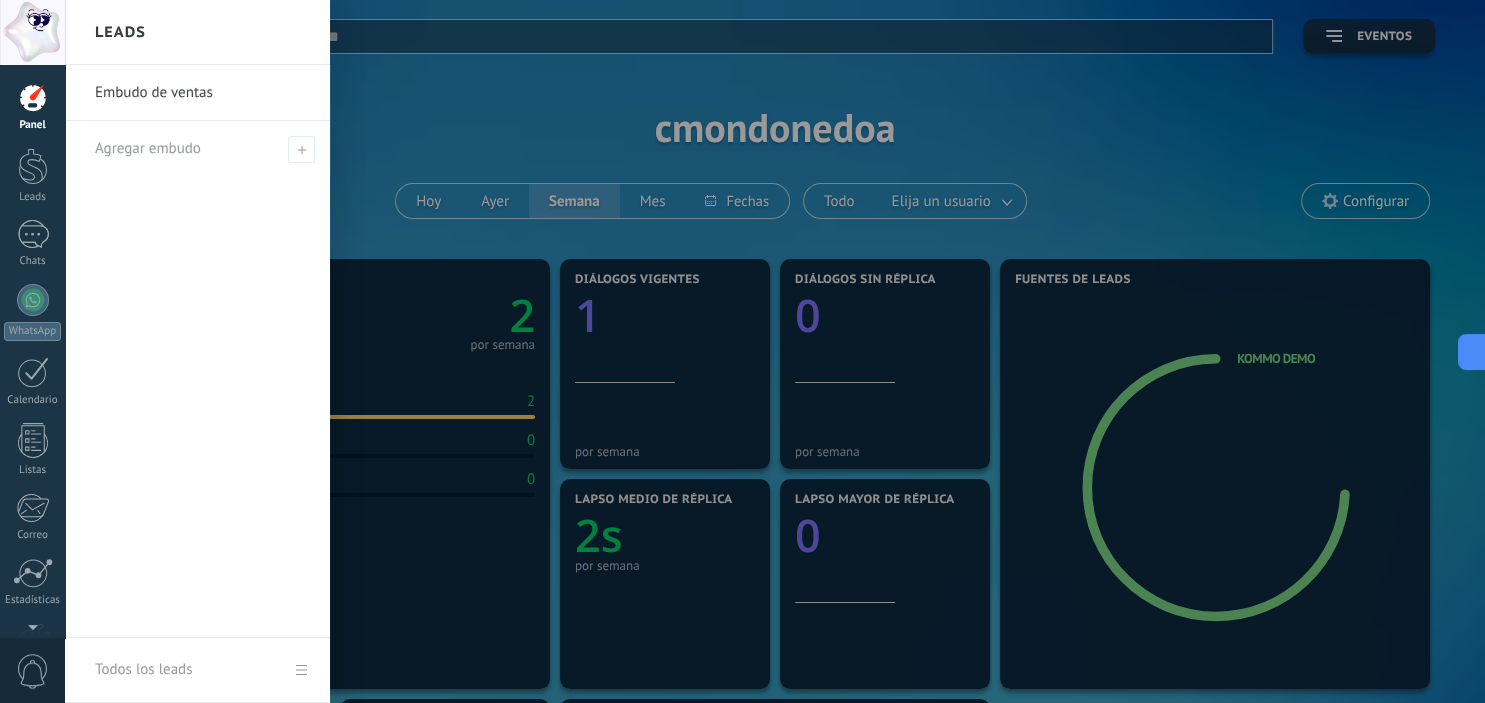 scroll, scrollTop: 16, scrollLeft: 0, axis: vertical 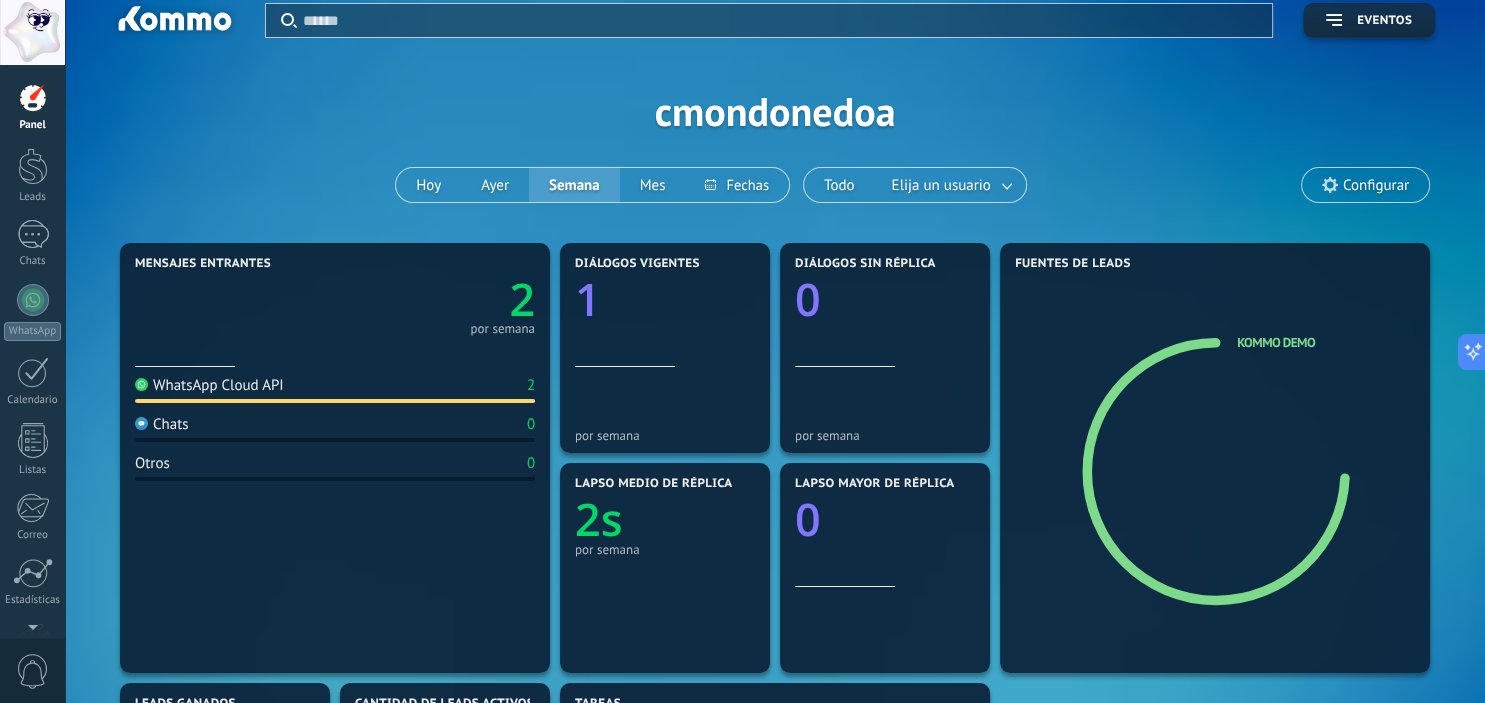 click on "Aplicar Eventos cmondonedoa Hoy Ayer Semana Mes Todo Elija un usuario Configurar" at bounding box center [775, 111] 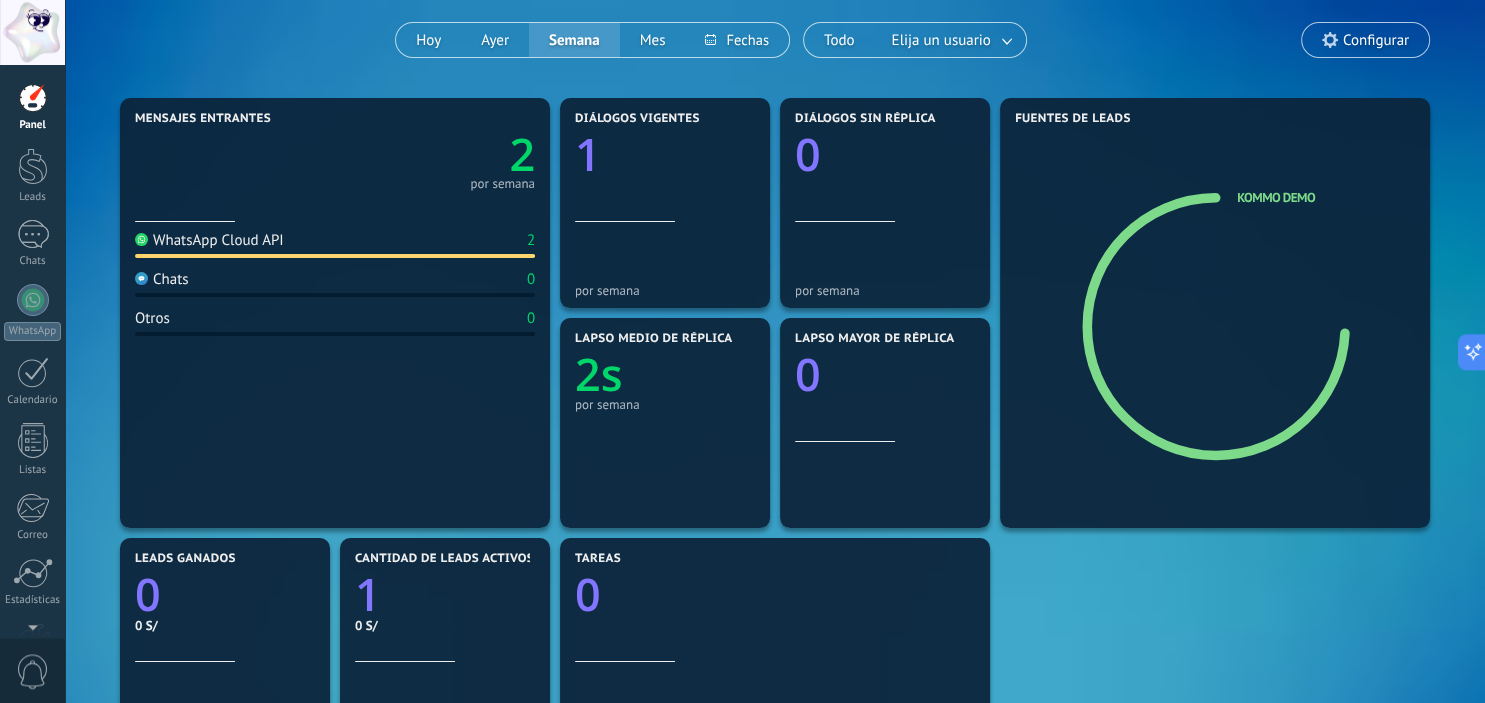 scroll, scrollTop: 0, scrollLeft: 0, axis: both 